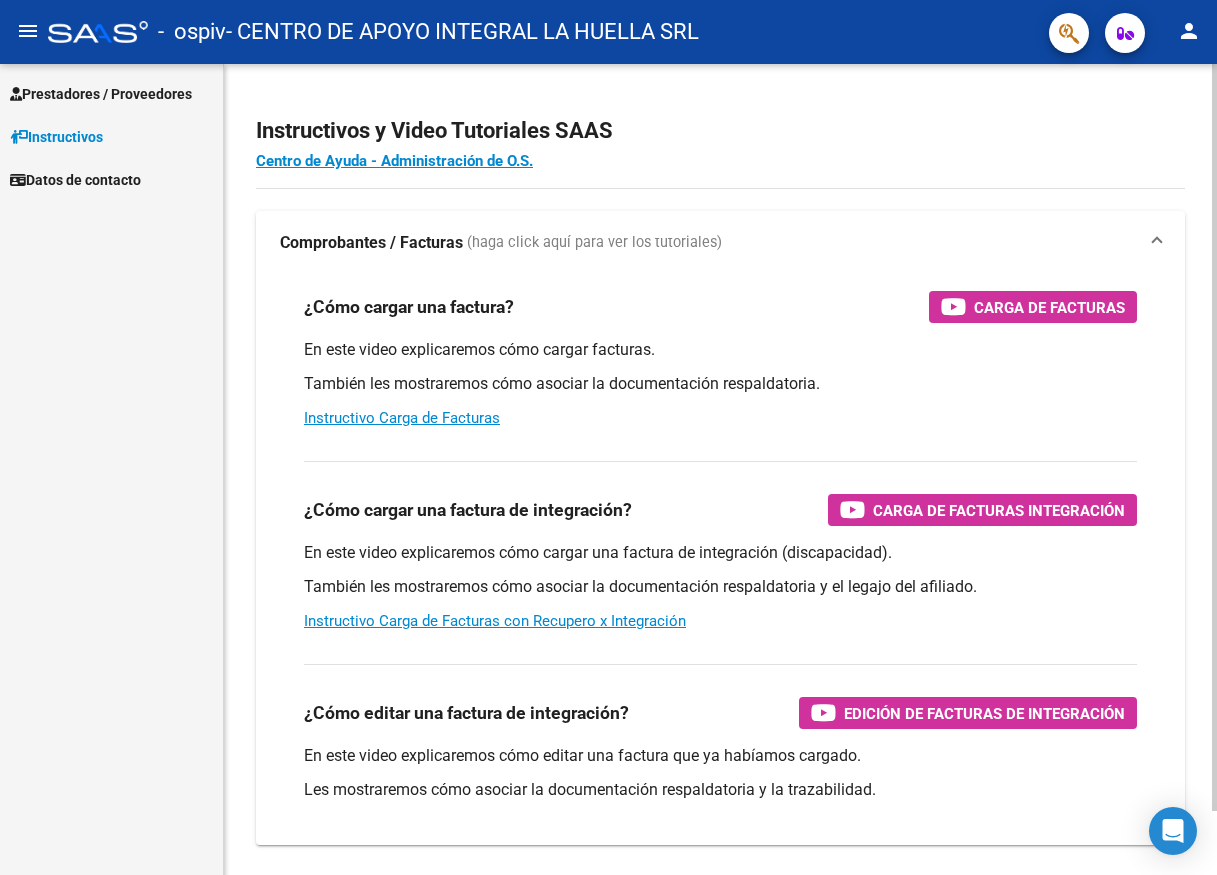 scroll, scrollTop: 0, scrollLeft: 0, axis: both 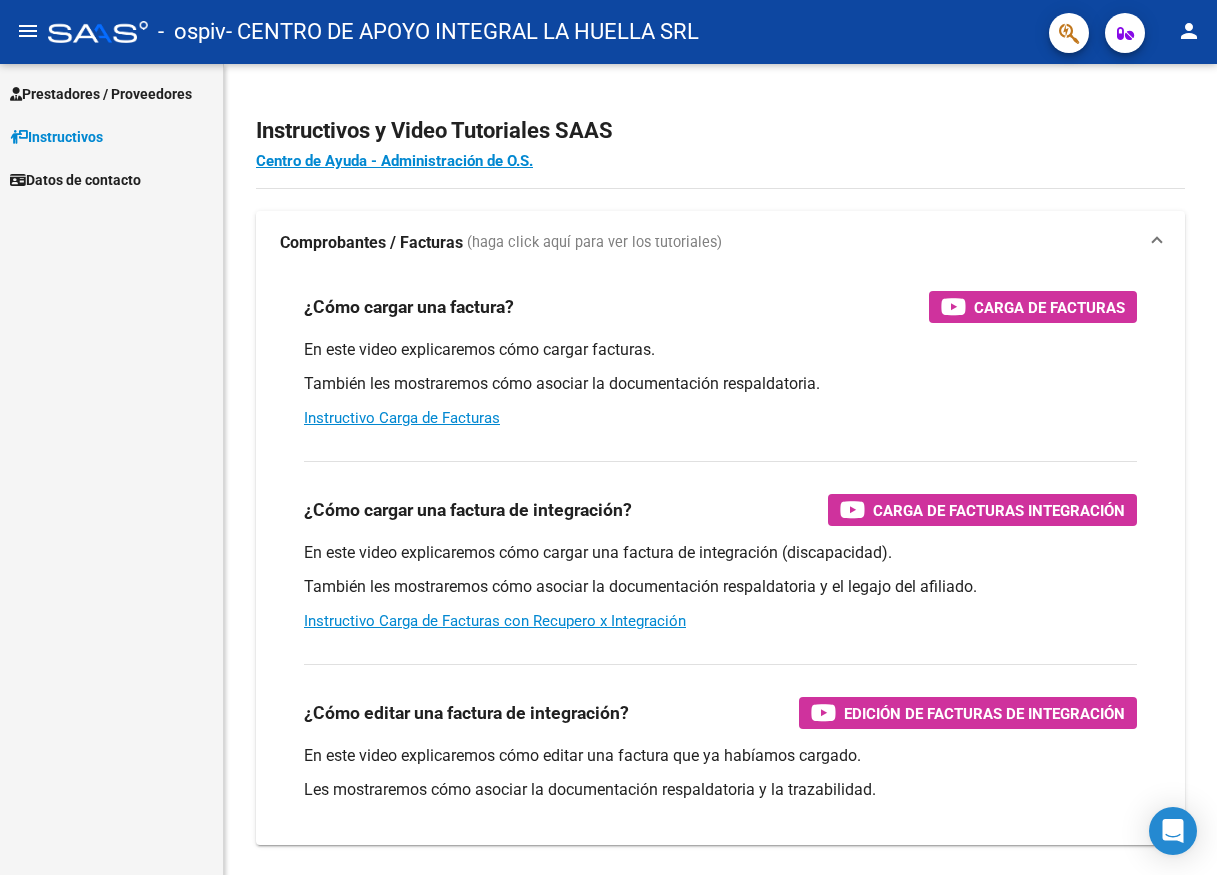 click on "Prestadores / Proveedores" at bounding box center [111, 93] 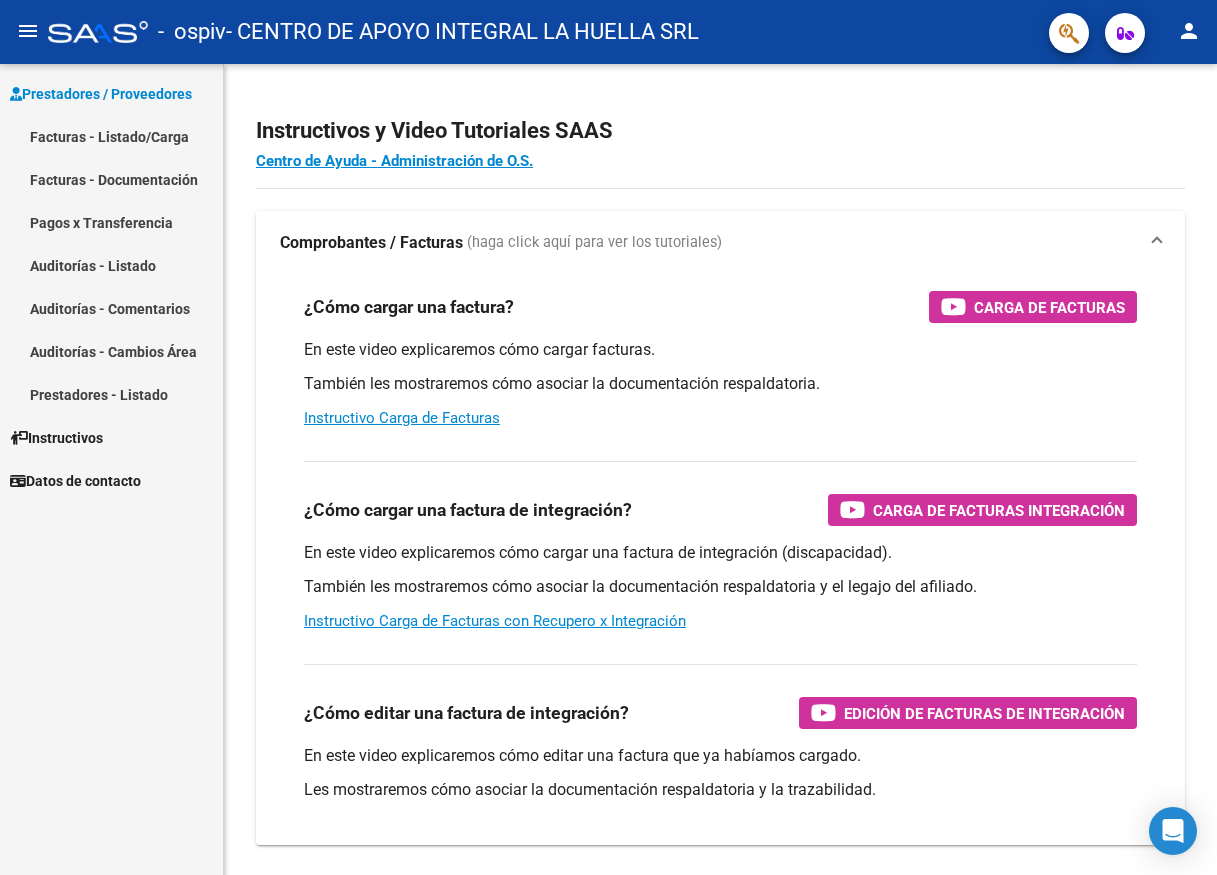 click on "Facturas - Listado/Carga" at bounding box center [111, 136] 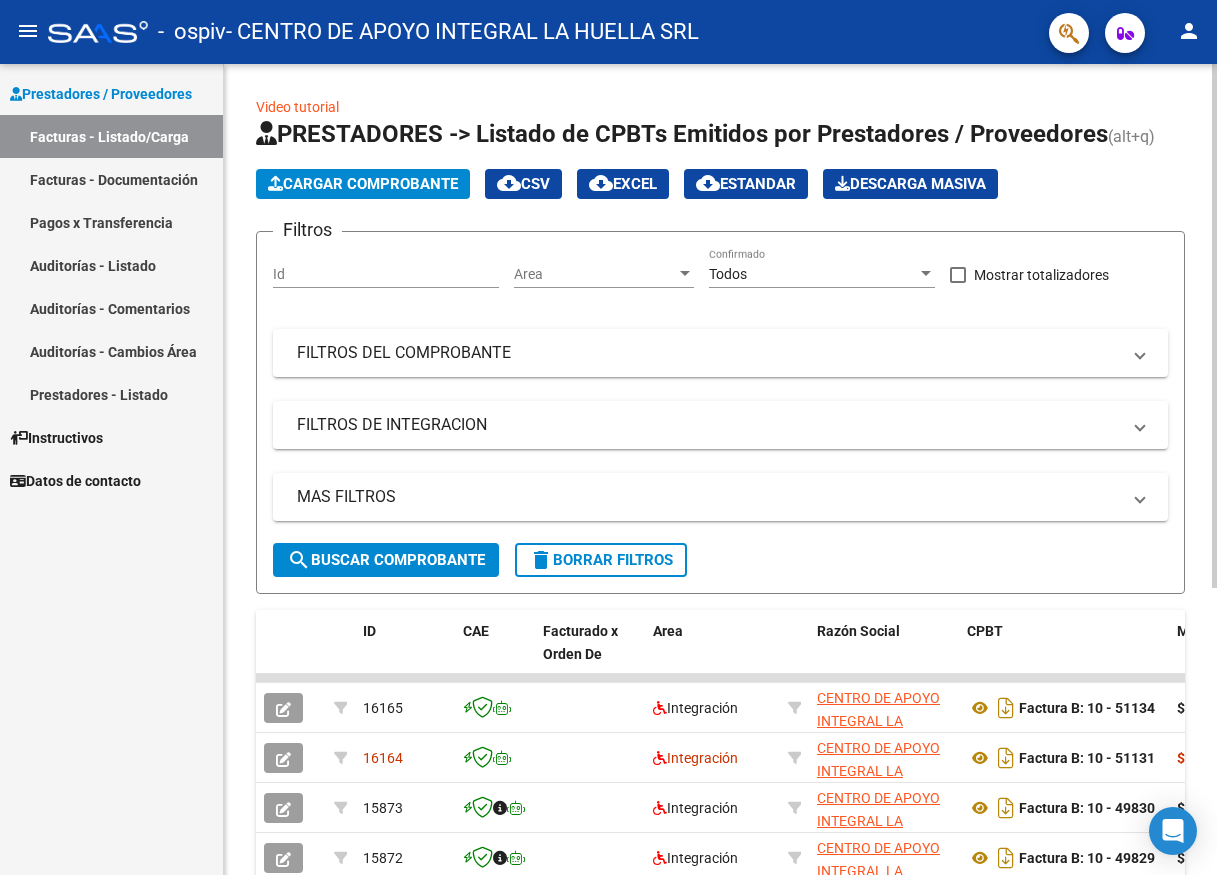 click on "Cargar Comprobante" 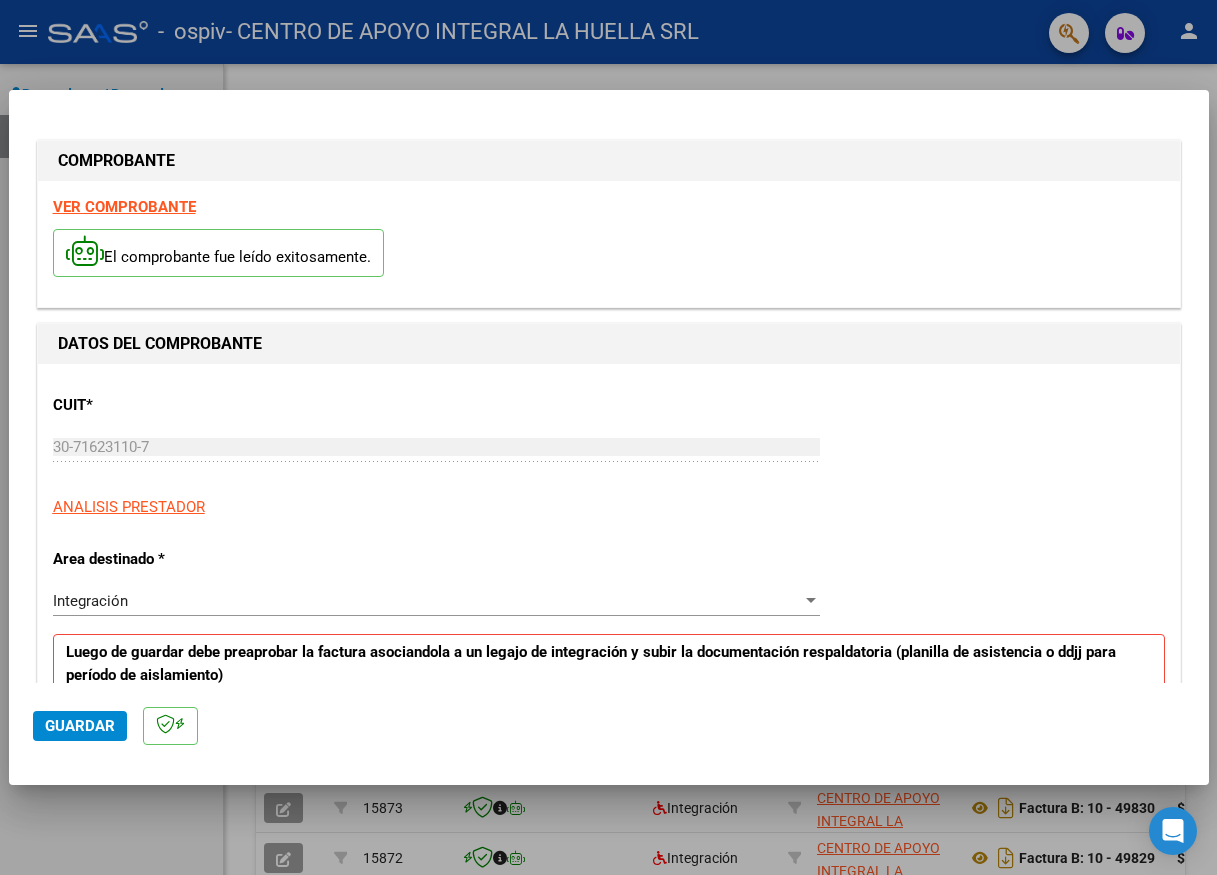 scroll, scrollTop: 300, scrollLeft: 0, axis: vertical 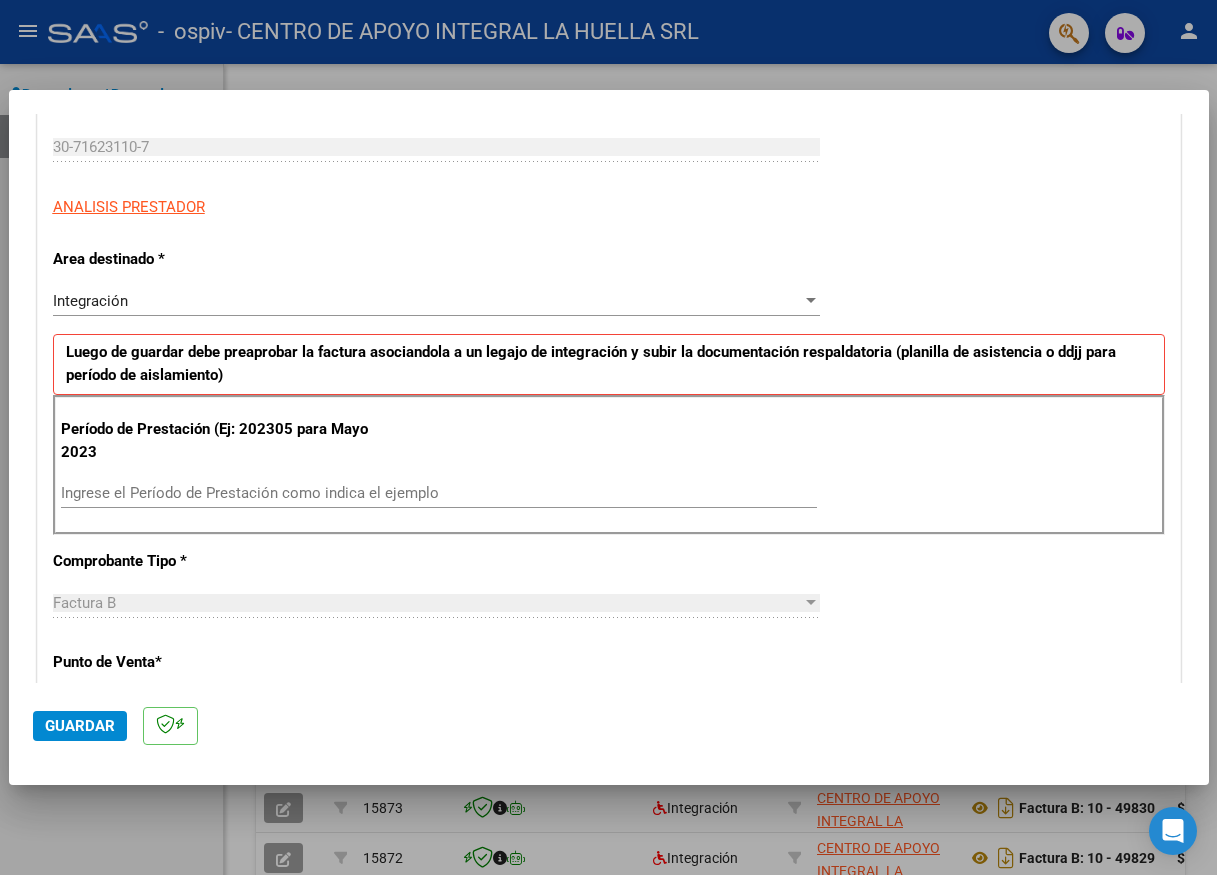 click on "Ingrese el Período de Prestación como indica el ejemplo" at bounding box center [439, 493] 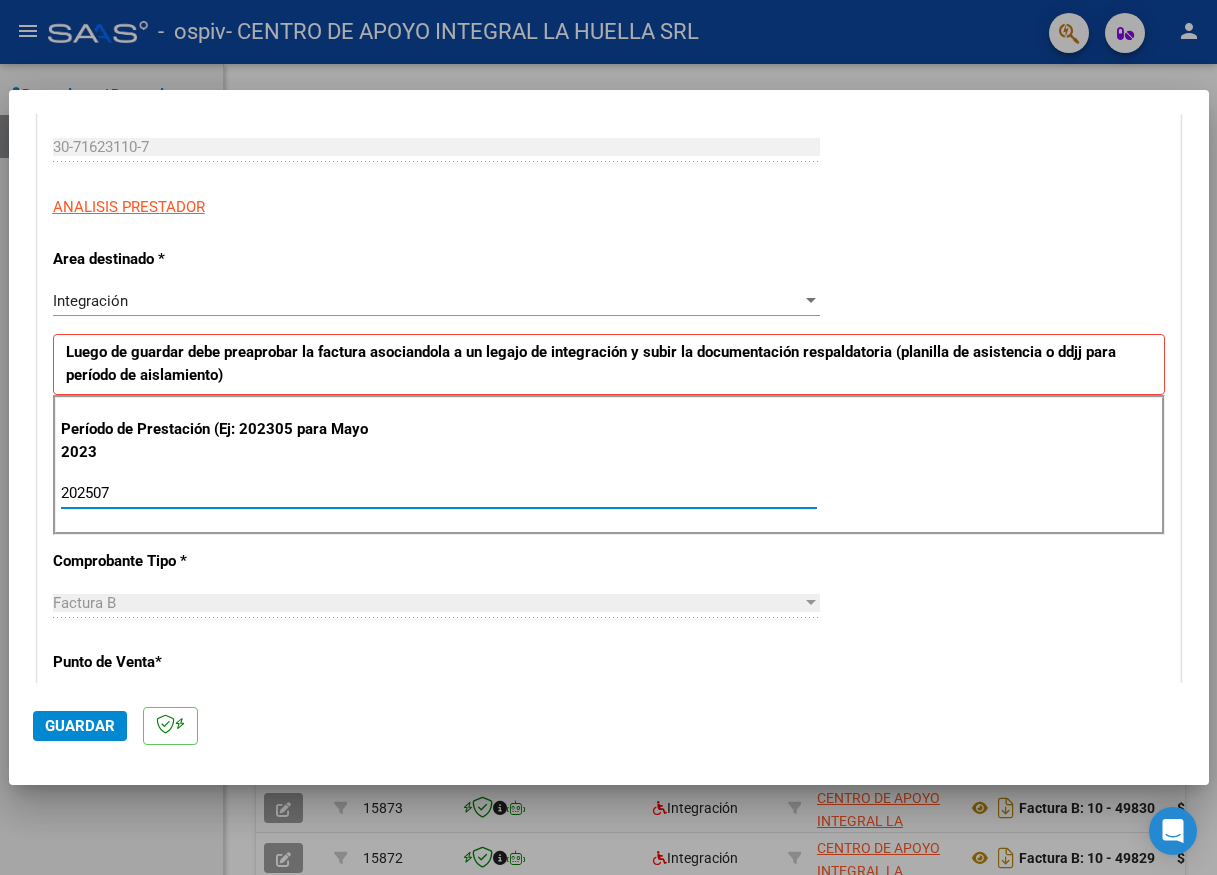 type on "202507" 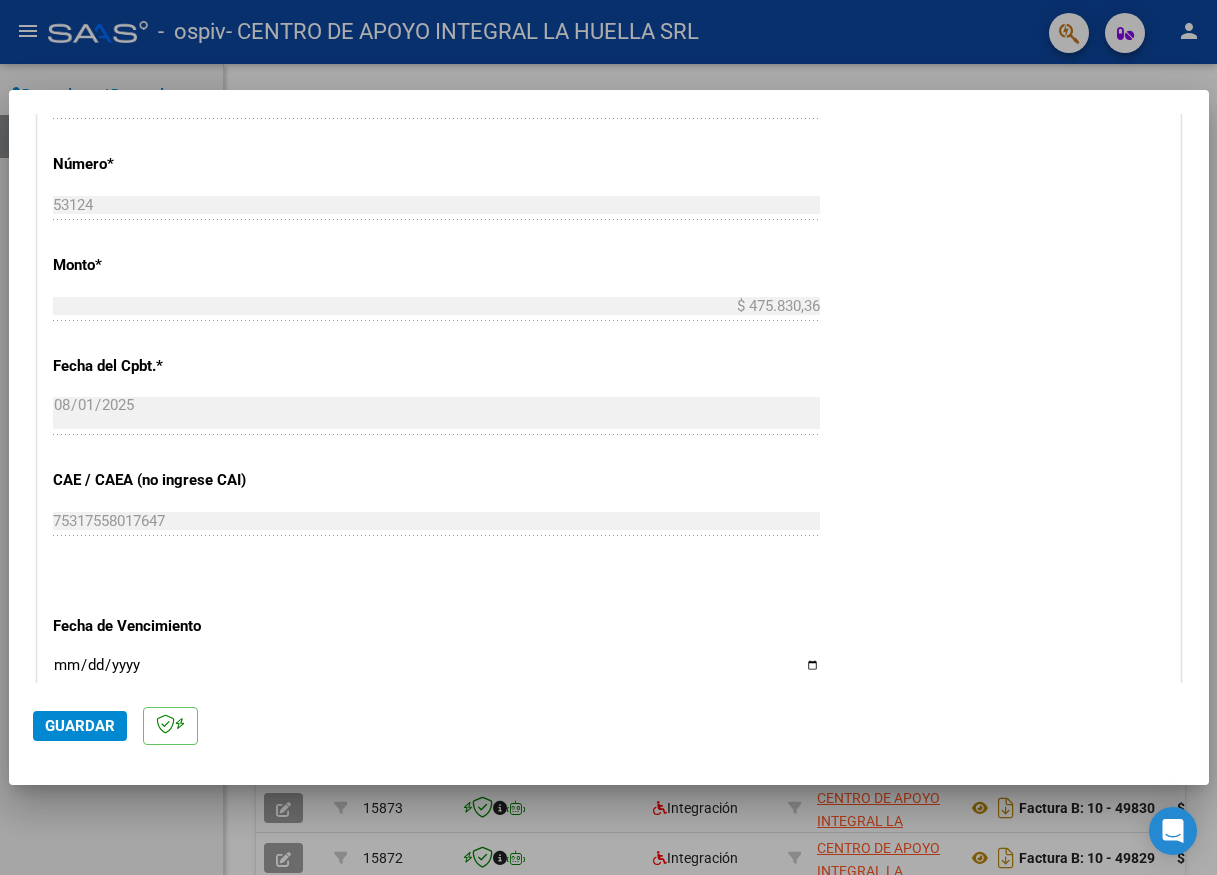 scroll, scrollTop: 1100, scrollLeft: 0, axis: vertical 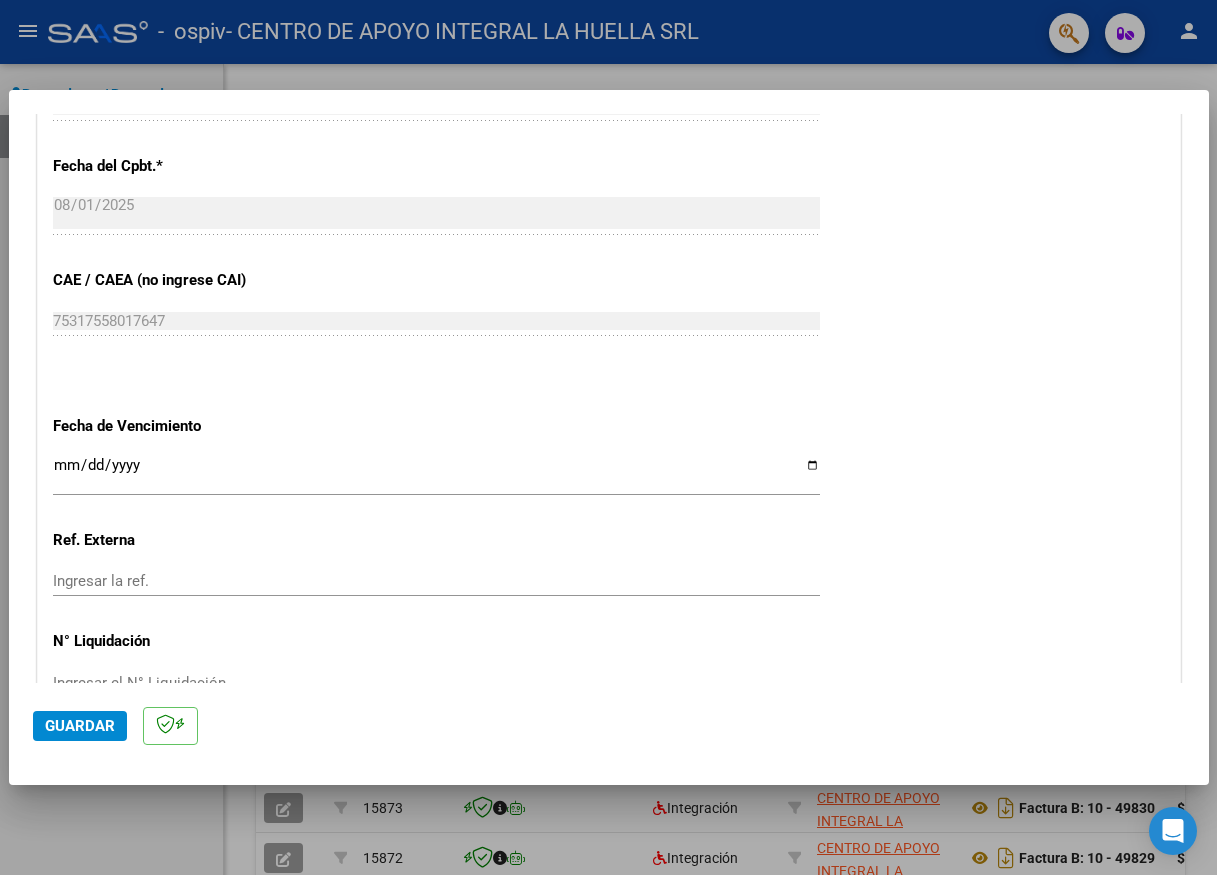 click on "Ingresar la fecha" at bounding box center (436, 473) 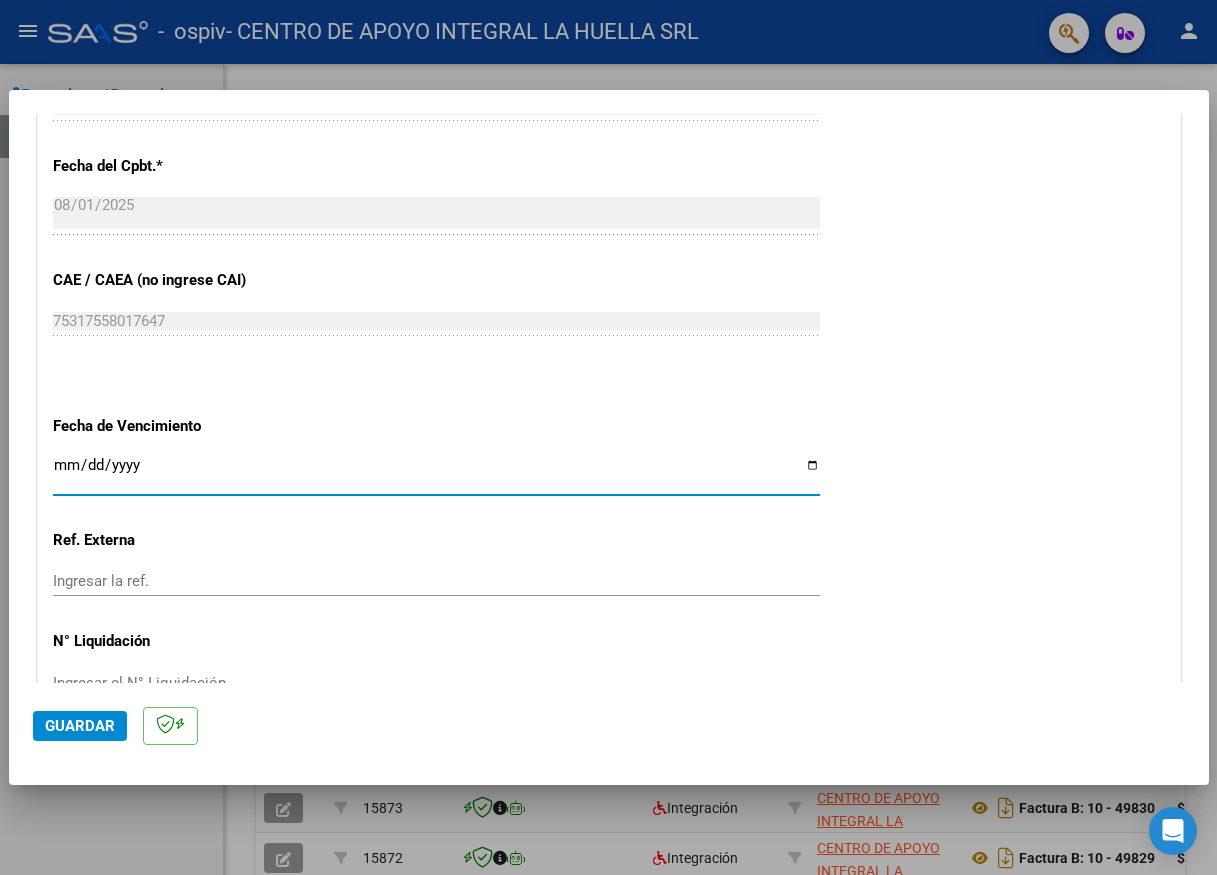 click on "Ingresar la fecha" at bounding box center [436, 473] 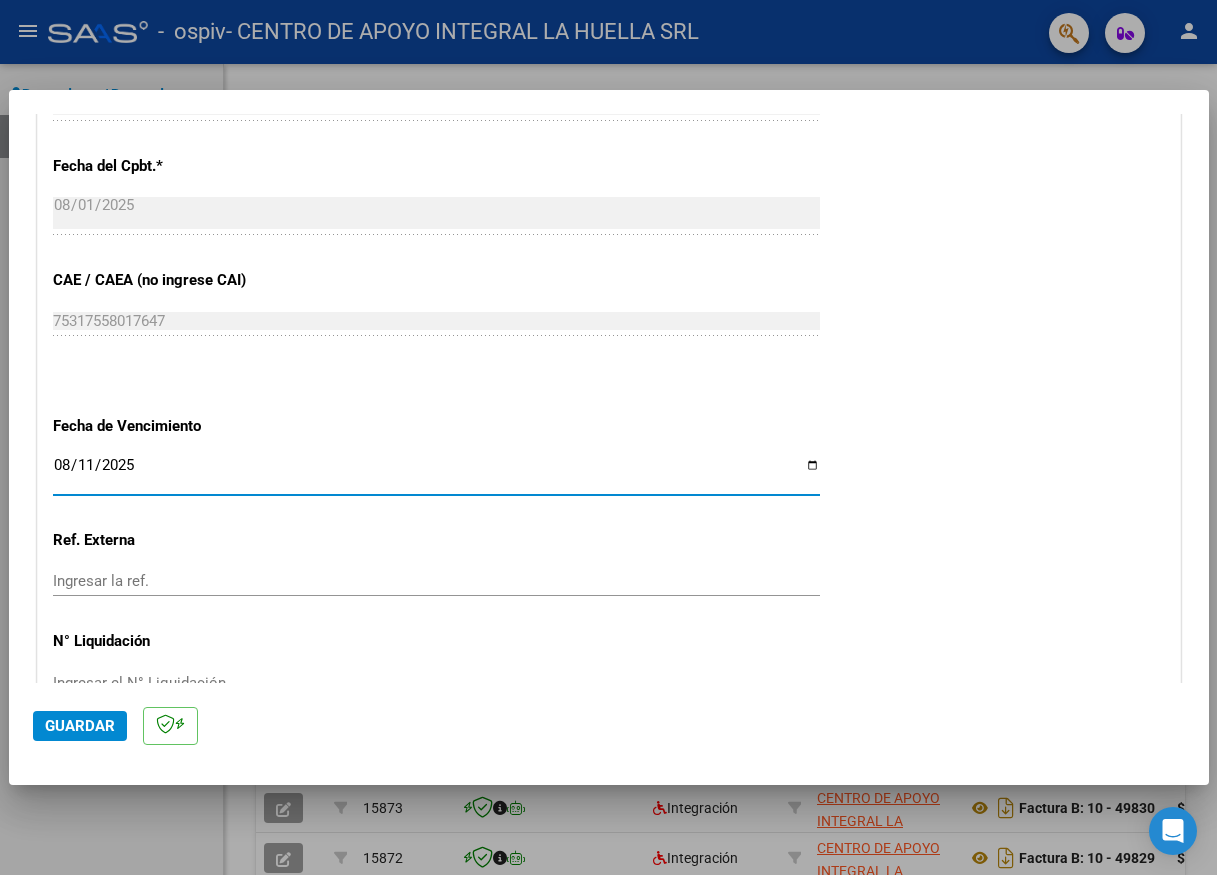type on "2025-08-11" 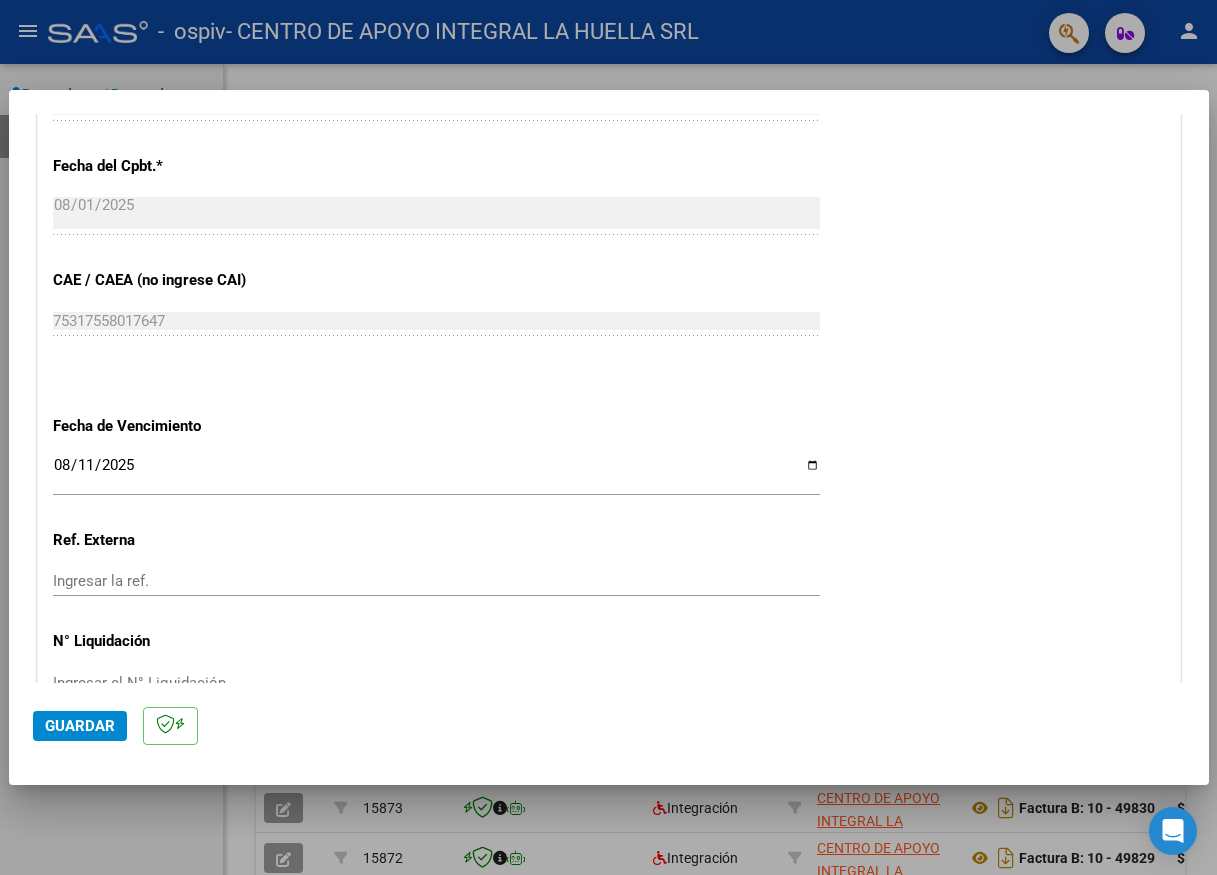 scroll, scrollTop: 1214, scrollLeft: 0, axis: vertical 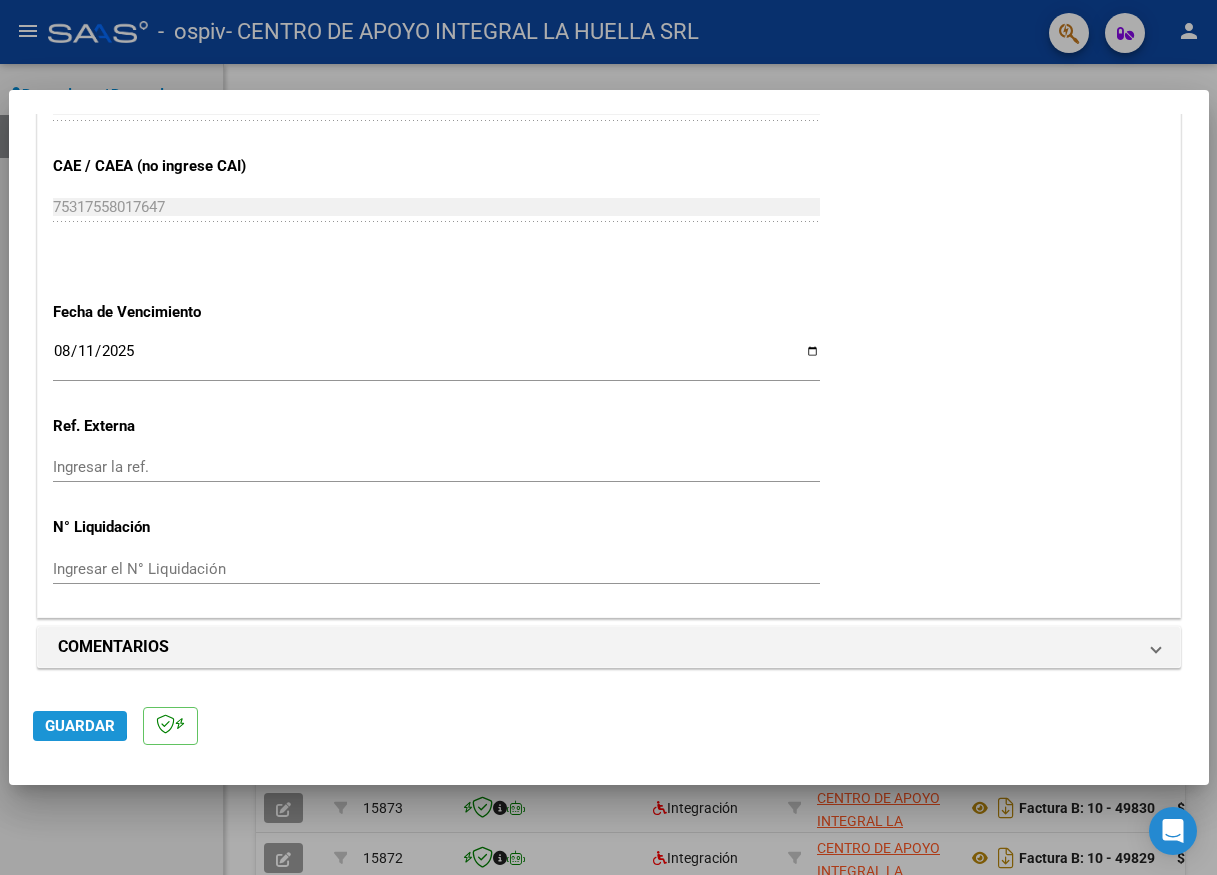 click on "Guardar" 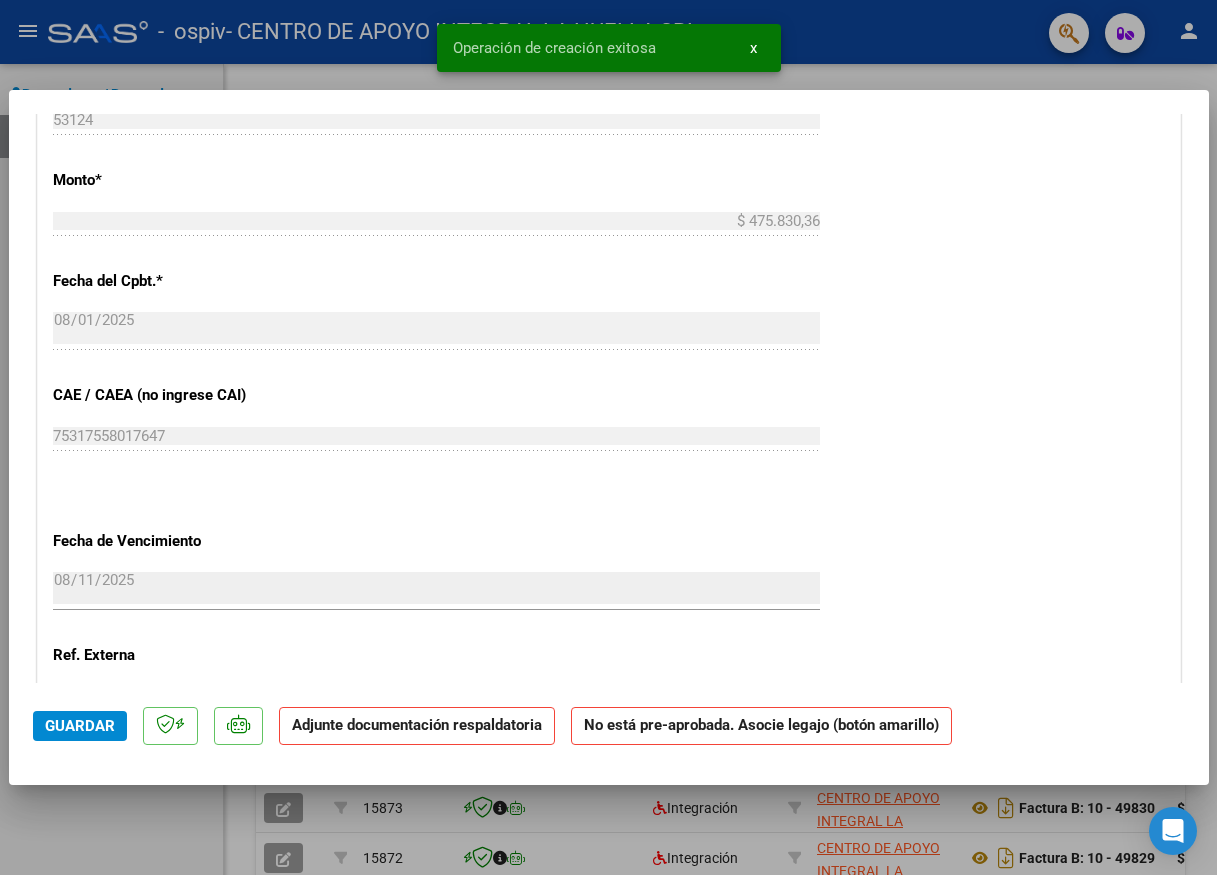scroll, scrollTop: 1400, scrollLeft: 0, axis: vertical 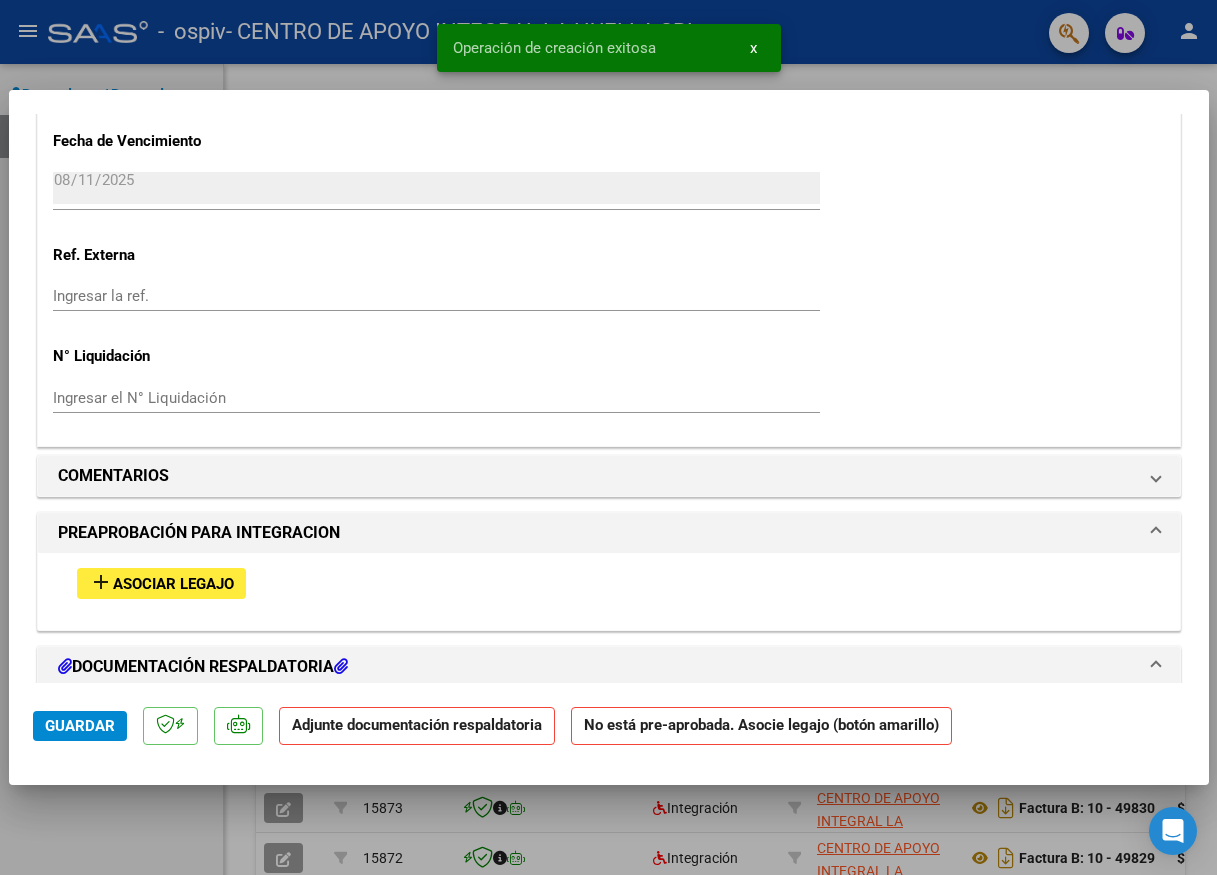 click on "Asociar Legajo" at bounding box center [173, 584] 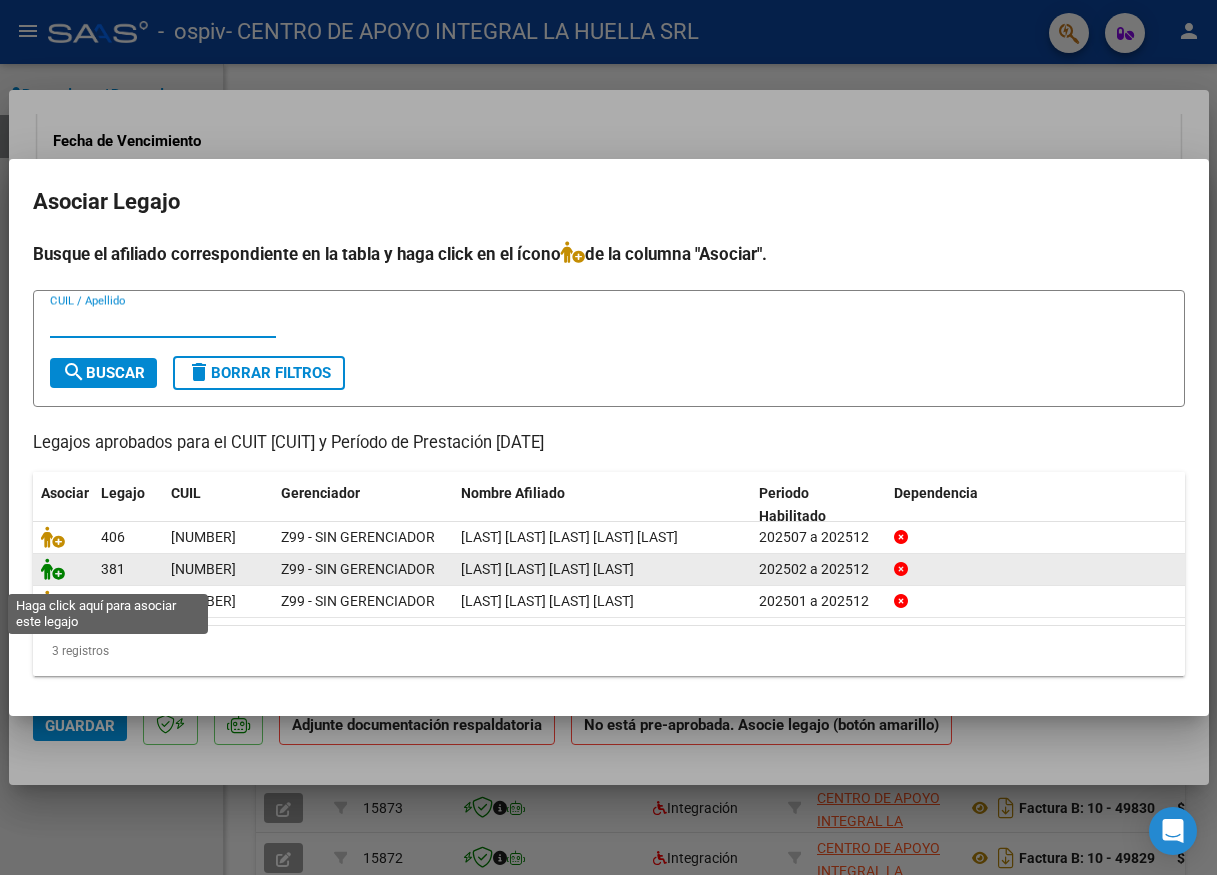 click 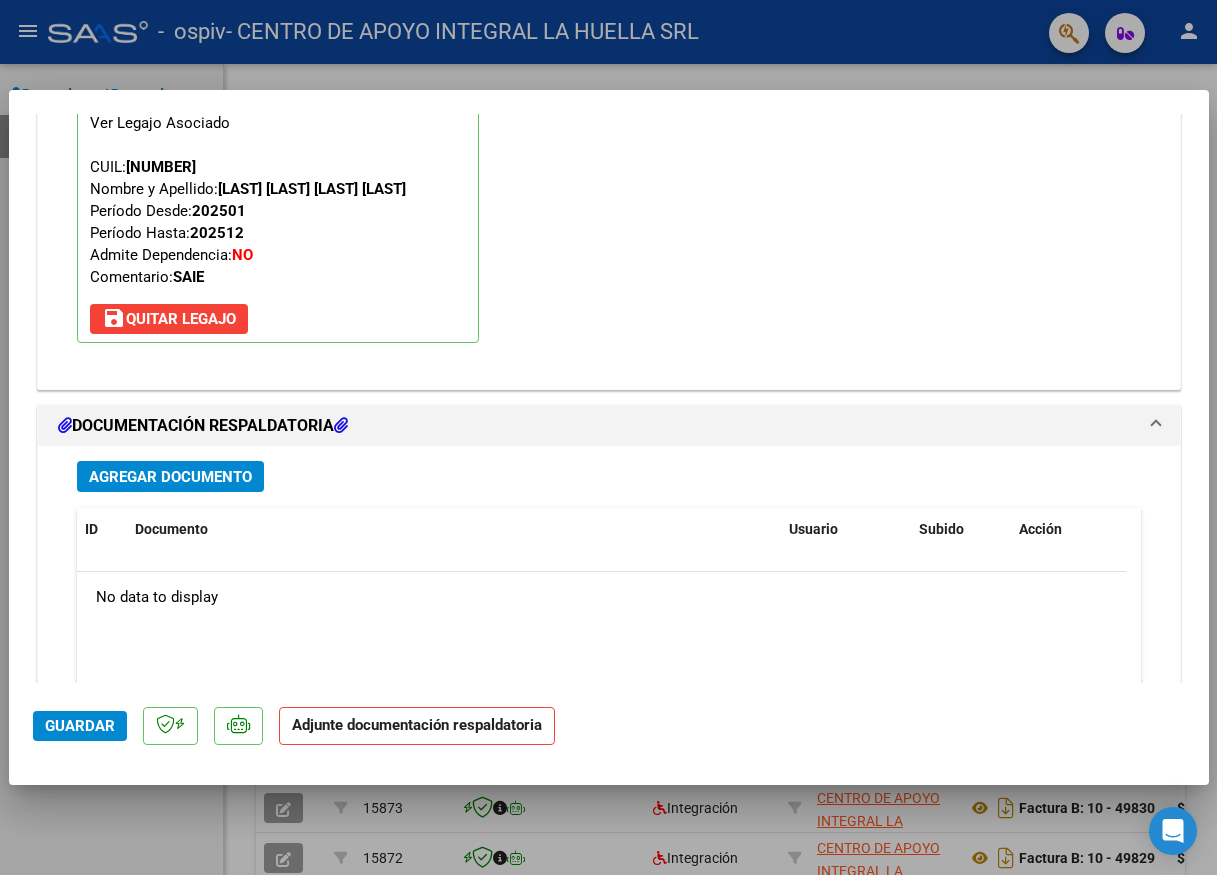 scroll, scrollTop: 2141, scrollLeft: 0, axis: vertical 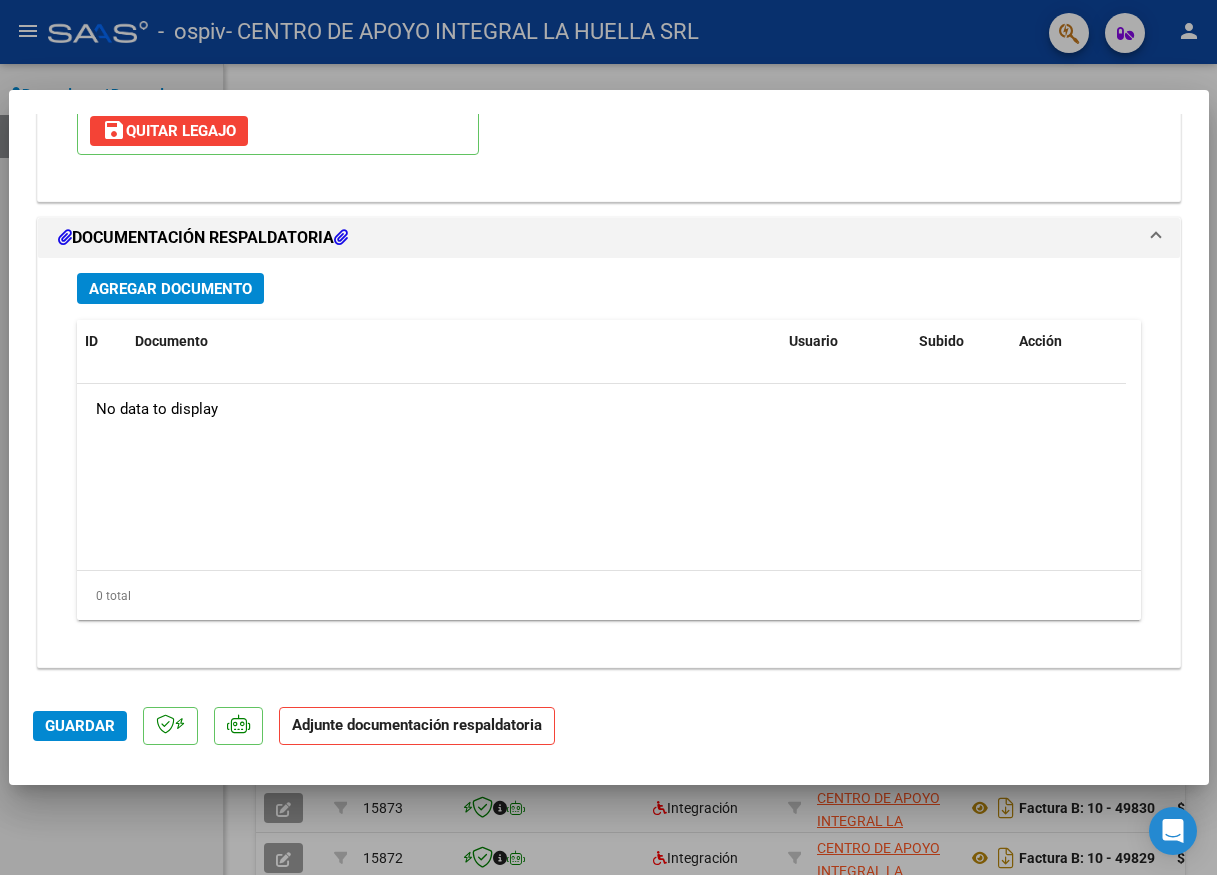 click on "Agregar Documento" at bounding box center (170, 289) 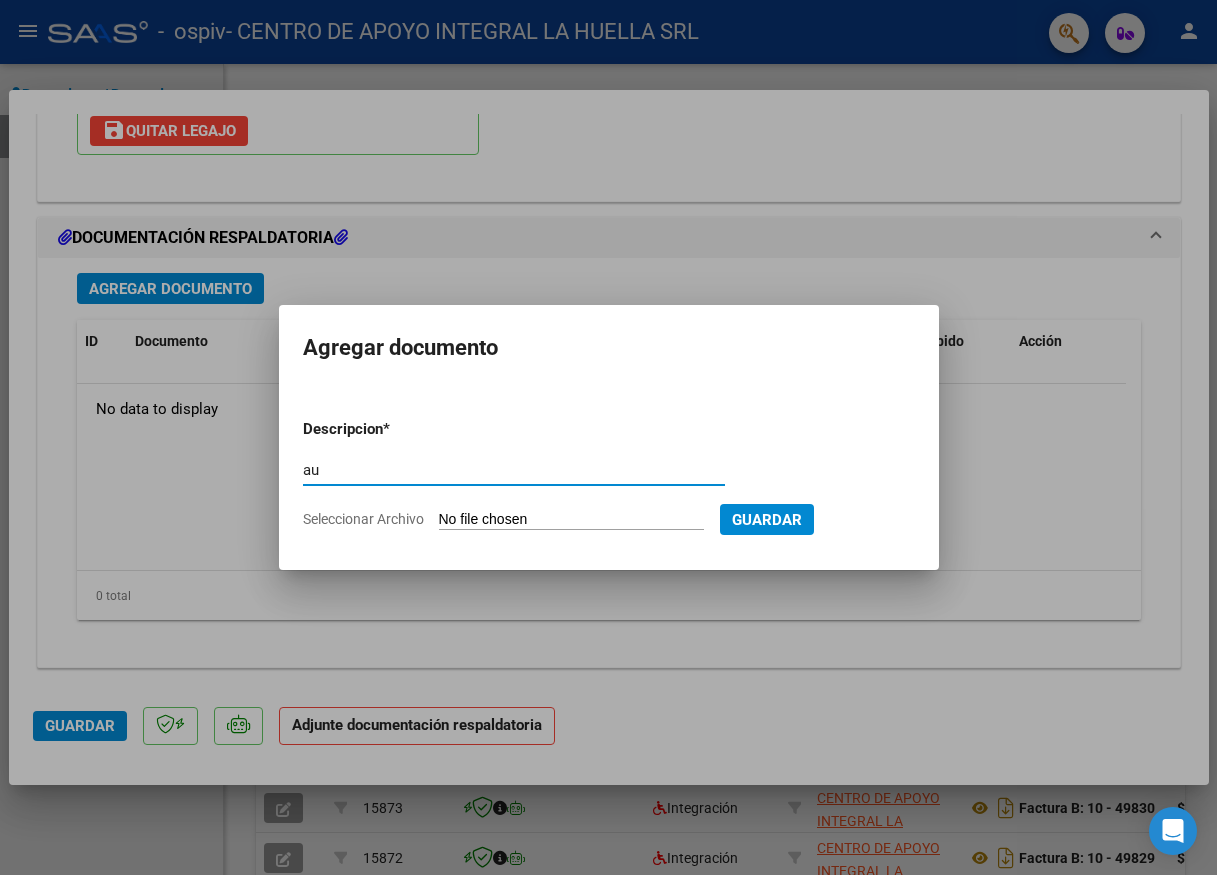 type on "a" 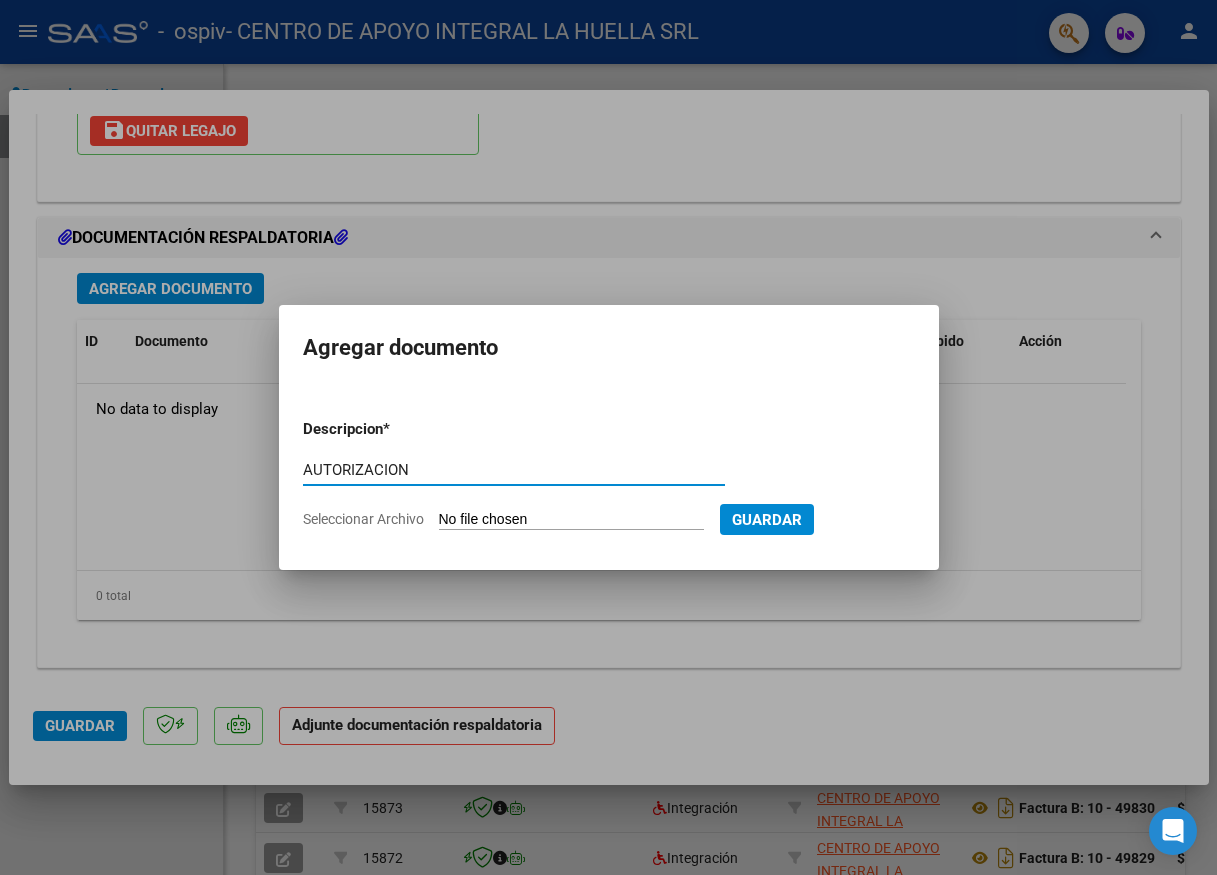 type on "AUTORIZACION" 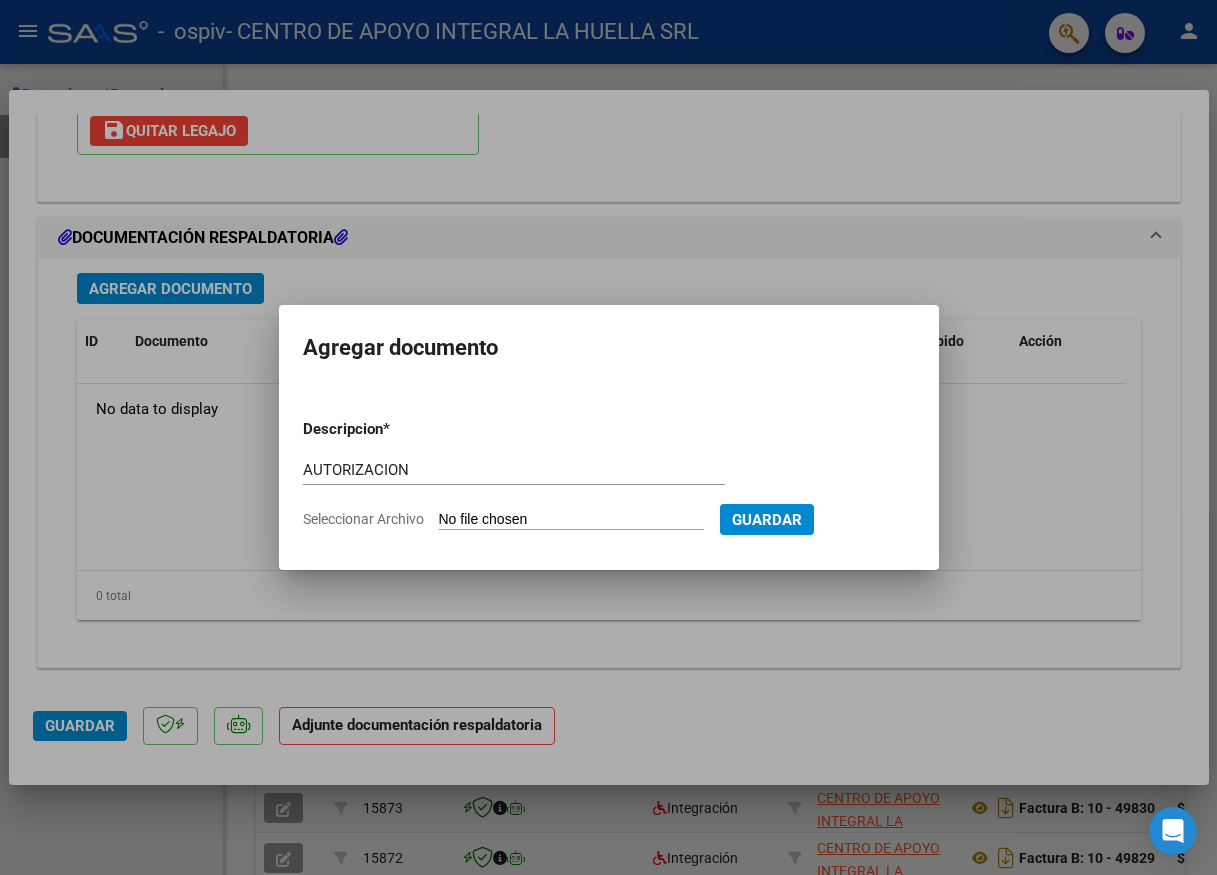 type on "C:\fakepath\[LAST] [LAST] [LAST] [LAST] AUTO S OSPIV VIDRIO.pdf" 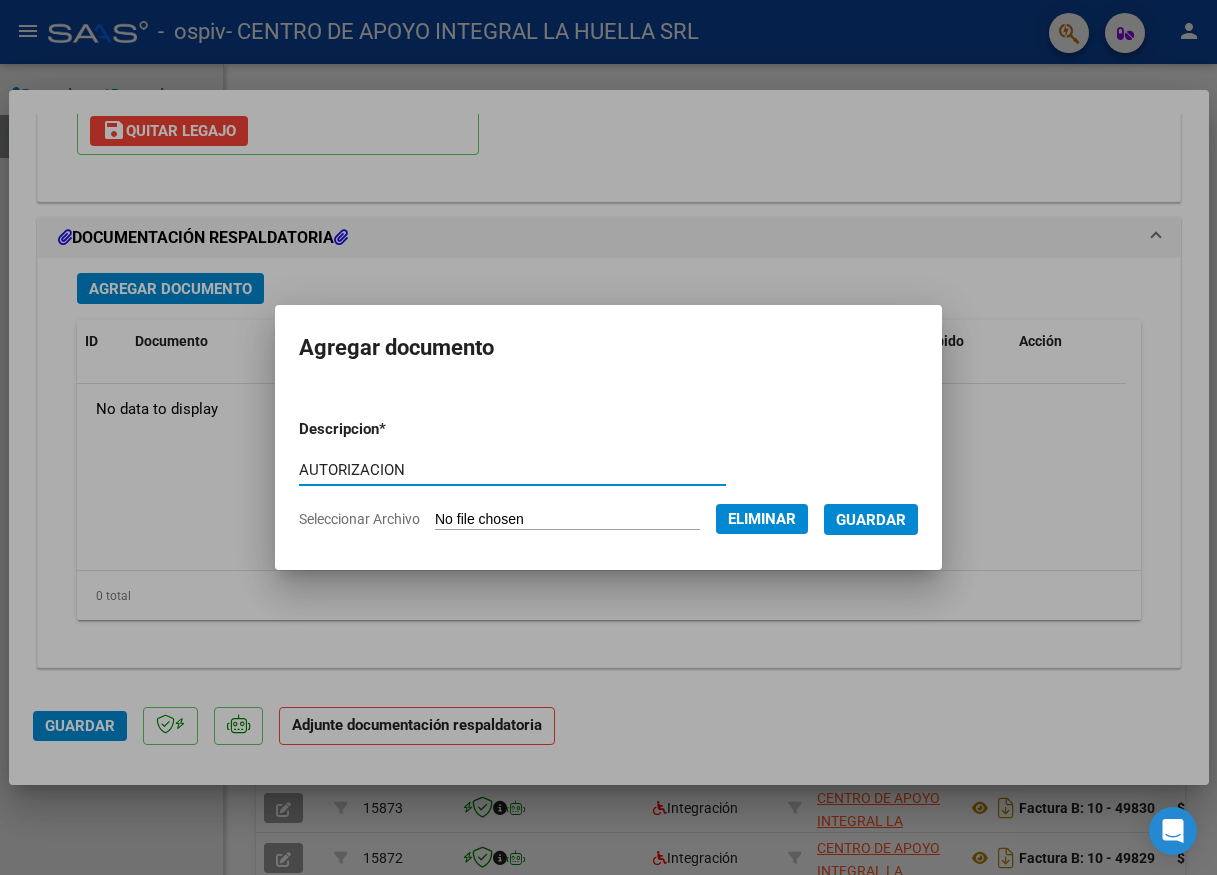 click on "Guardar" at bounding box center [871, 520] 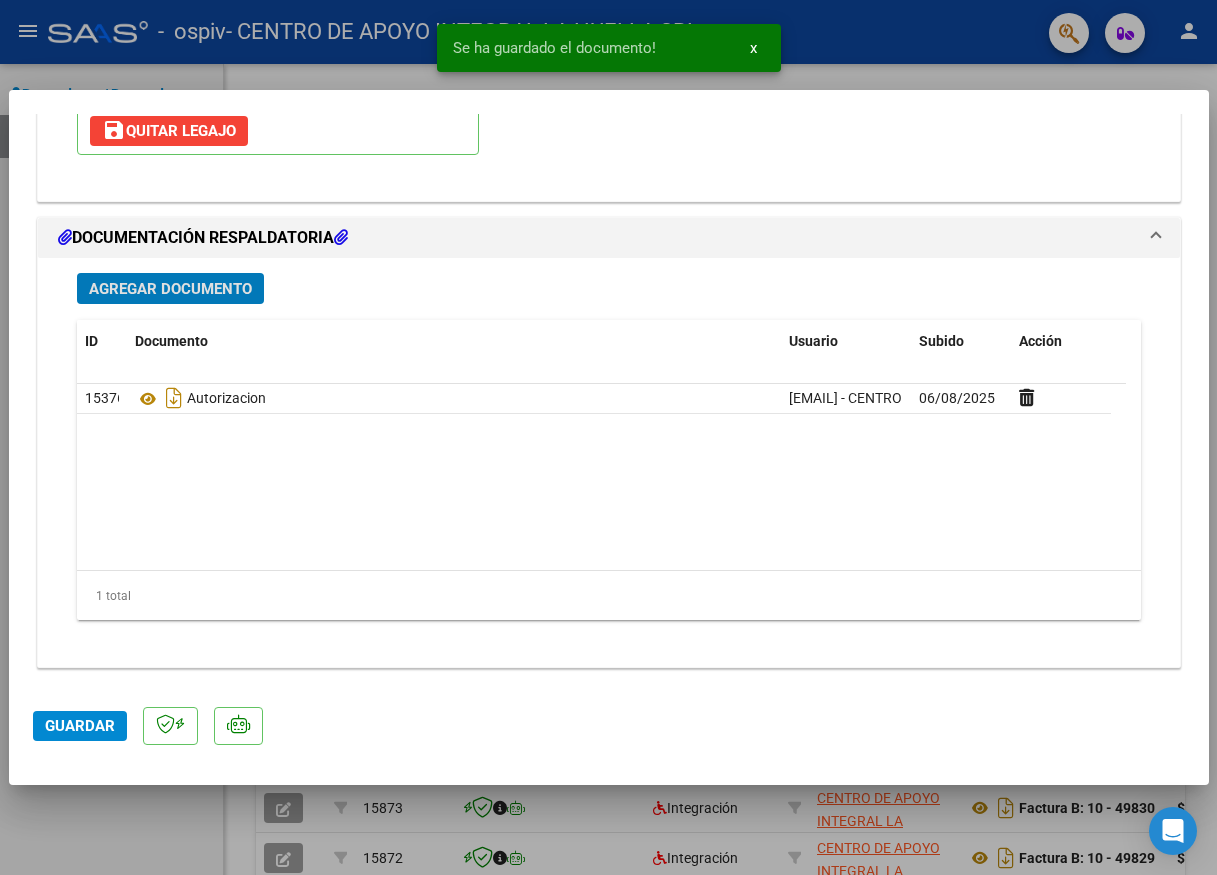 click on "Agregar Documento" at bounding box center (170, 289) 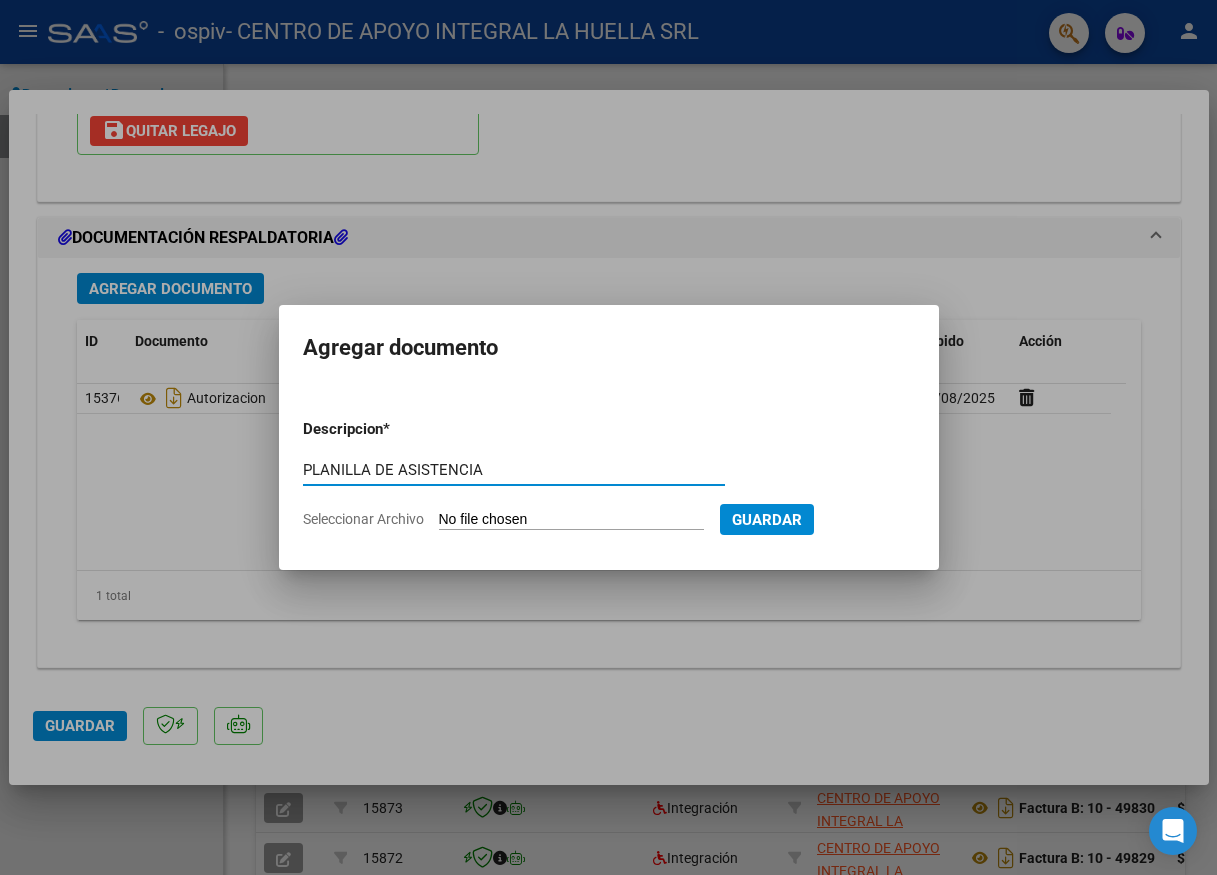 type on "PLANILLA DE ASISTENCIA" 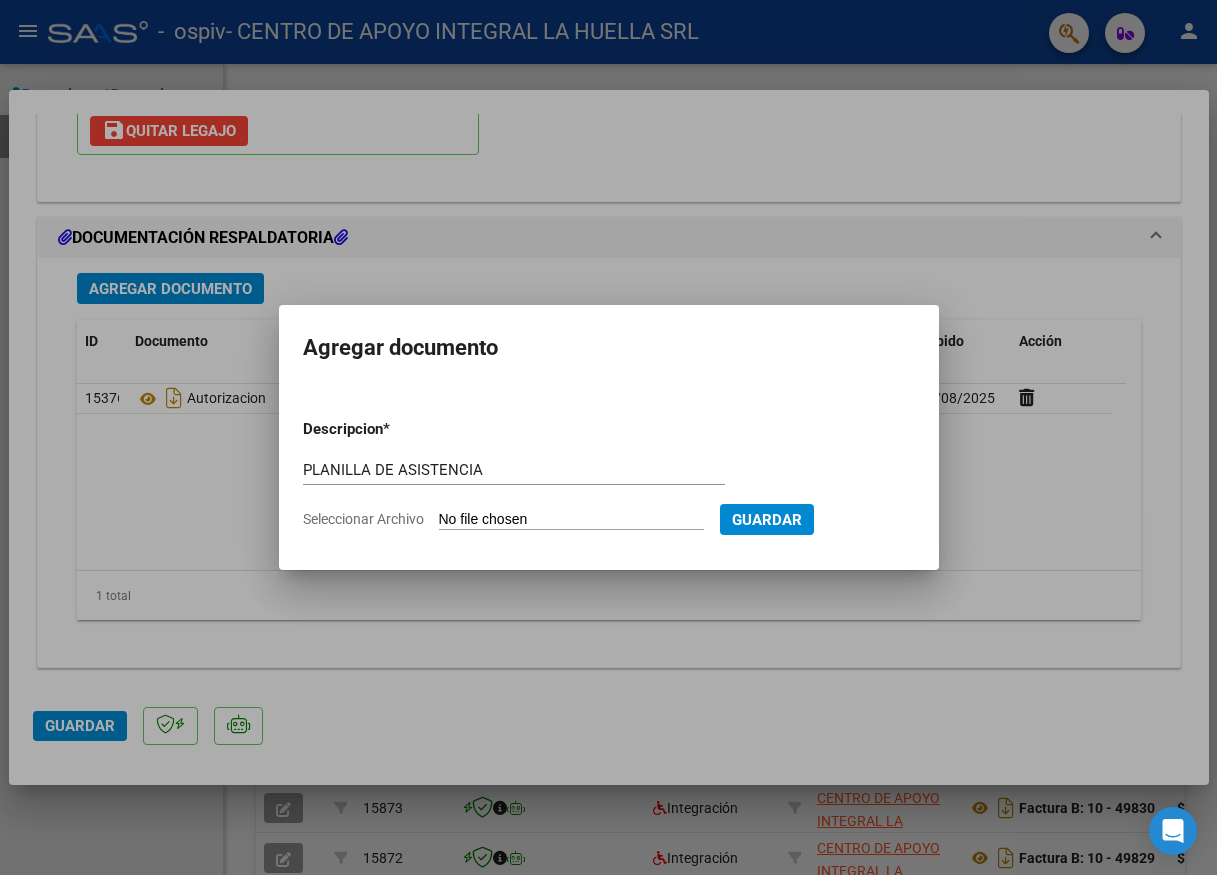 type on "C:\fakepath\[LAST] [LAST] [LAST] [LAST] P ASISTENCIA S JULIO OSPIV.pdf" 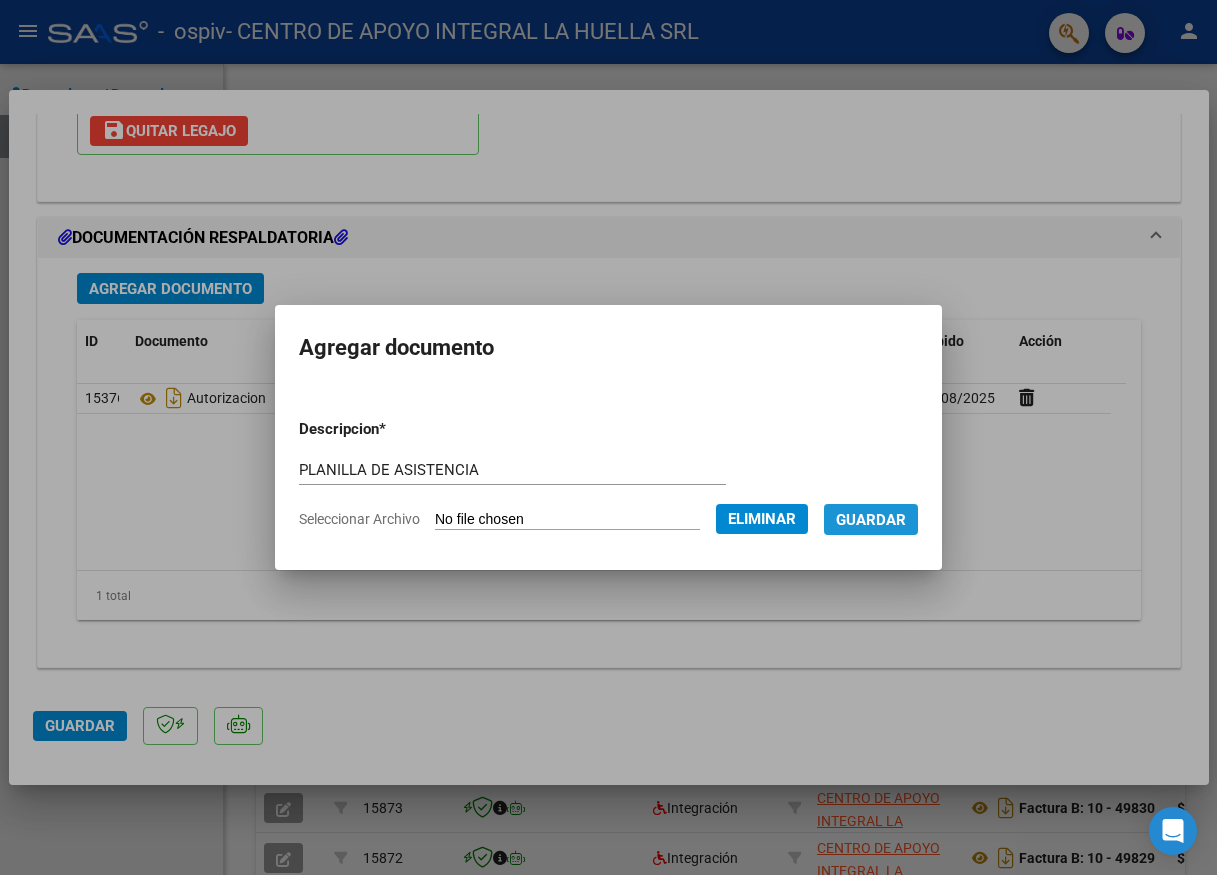 click on "Guardar" at bounding box center [871, 520] 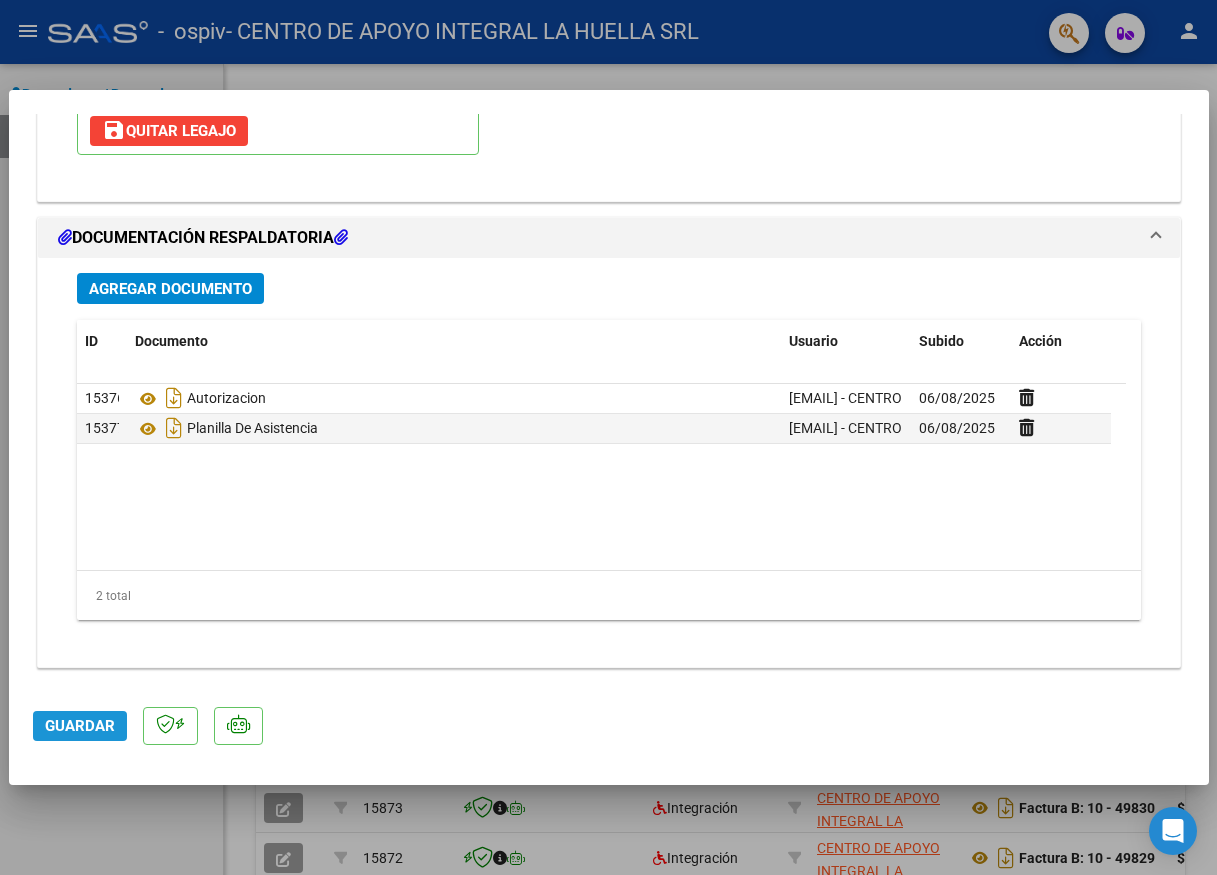 click on "Guardar" 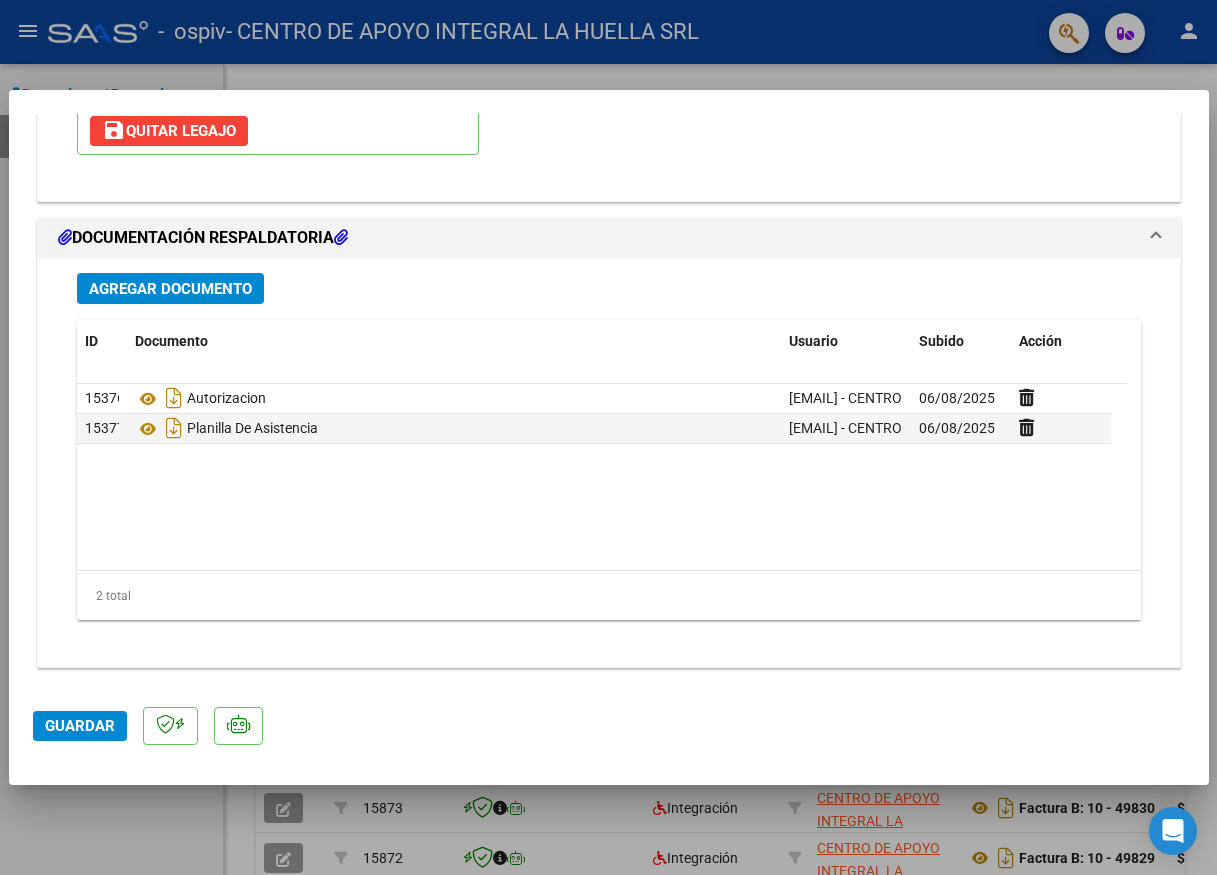 click on "Guardar" 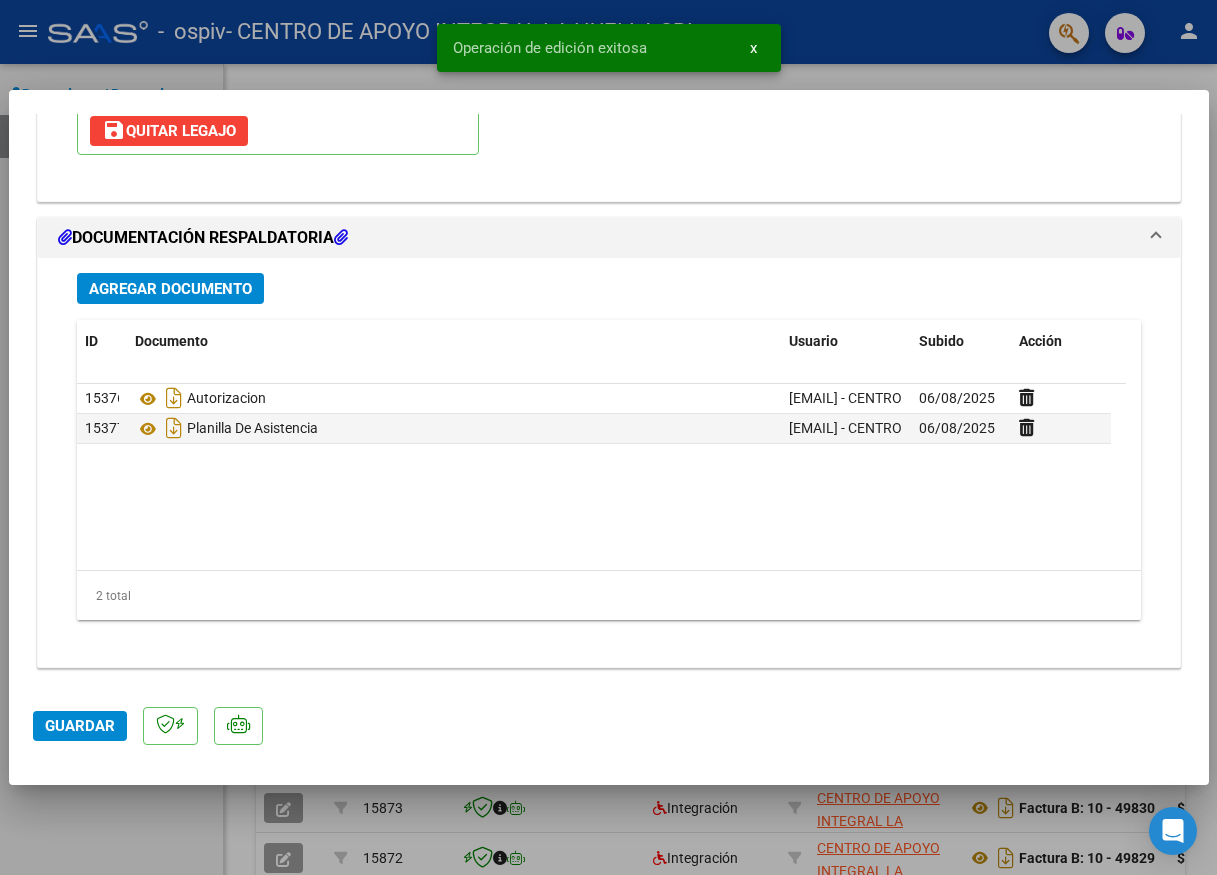 click on "Guardar" 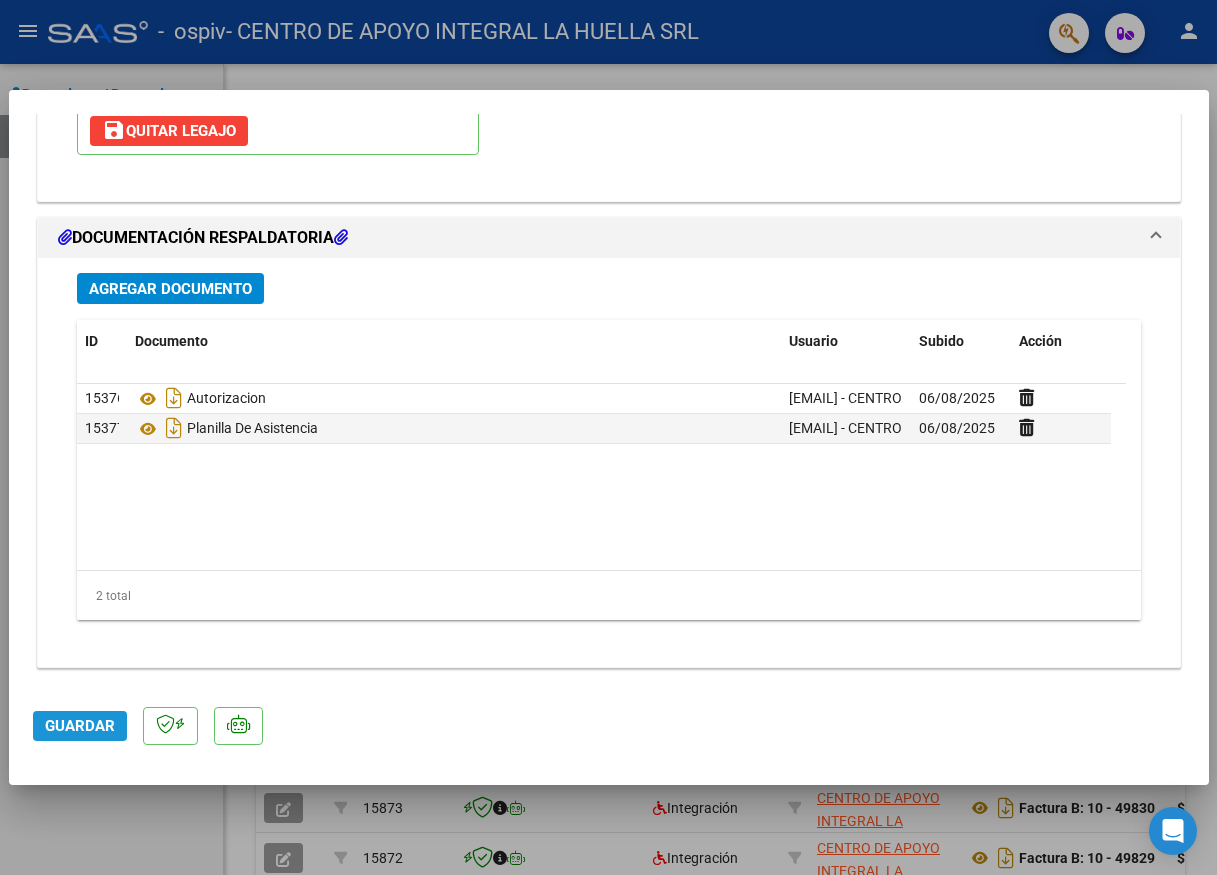 click on "Guardar" 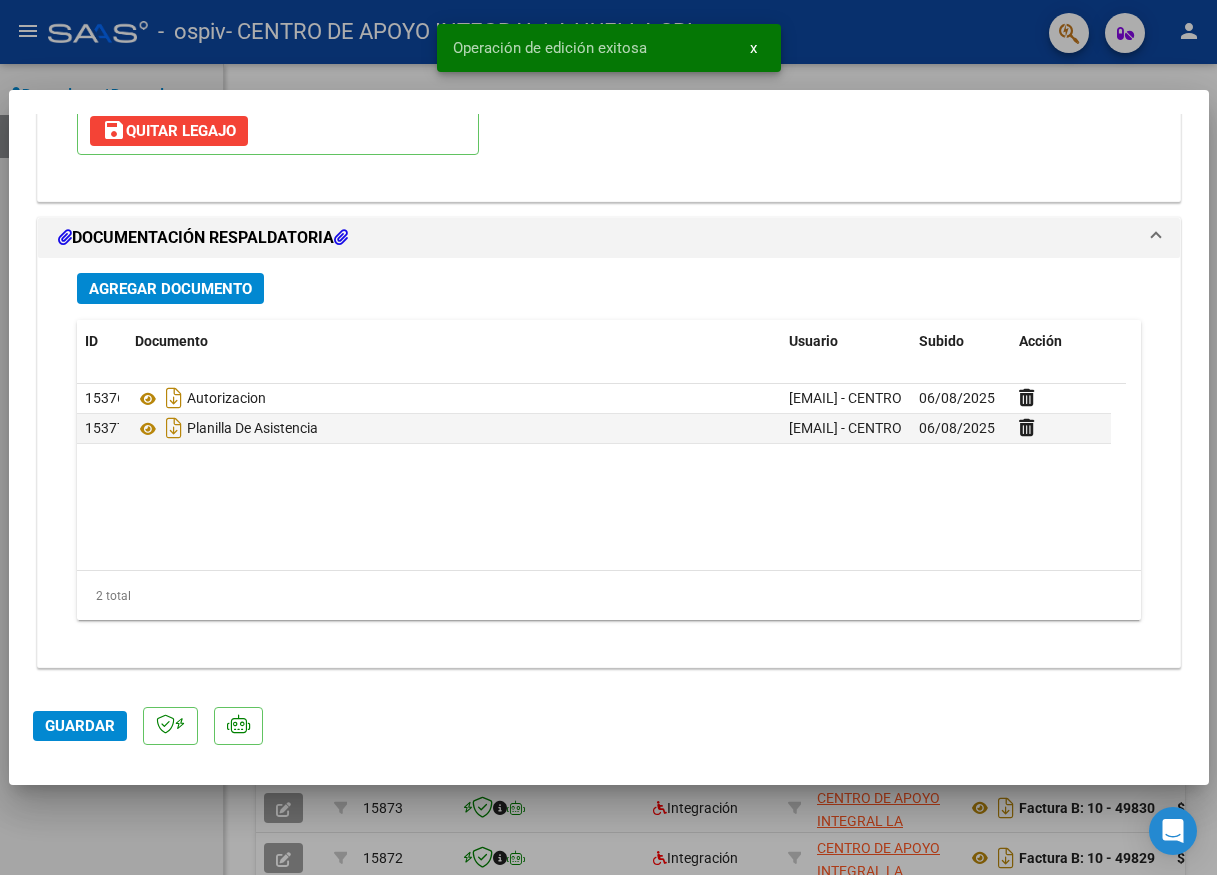 click at bounding box center [608, 437] 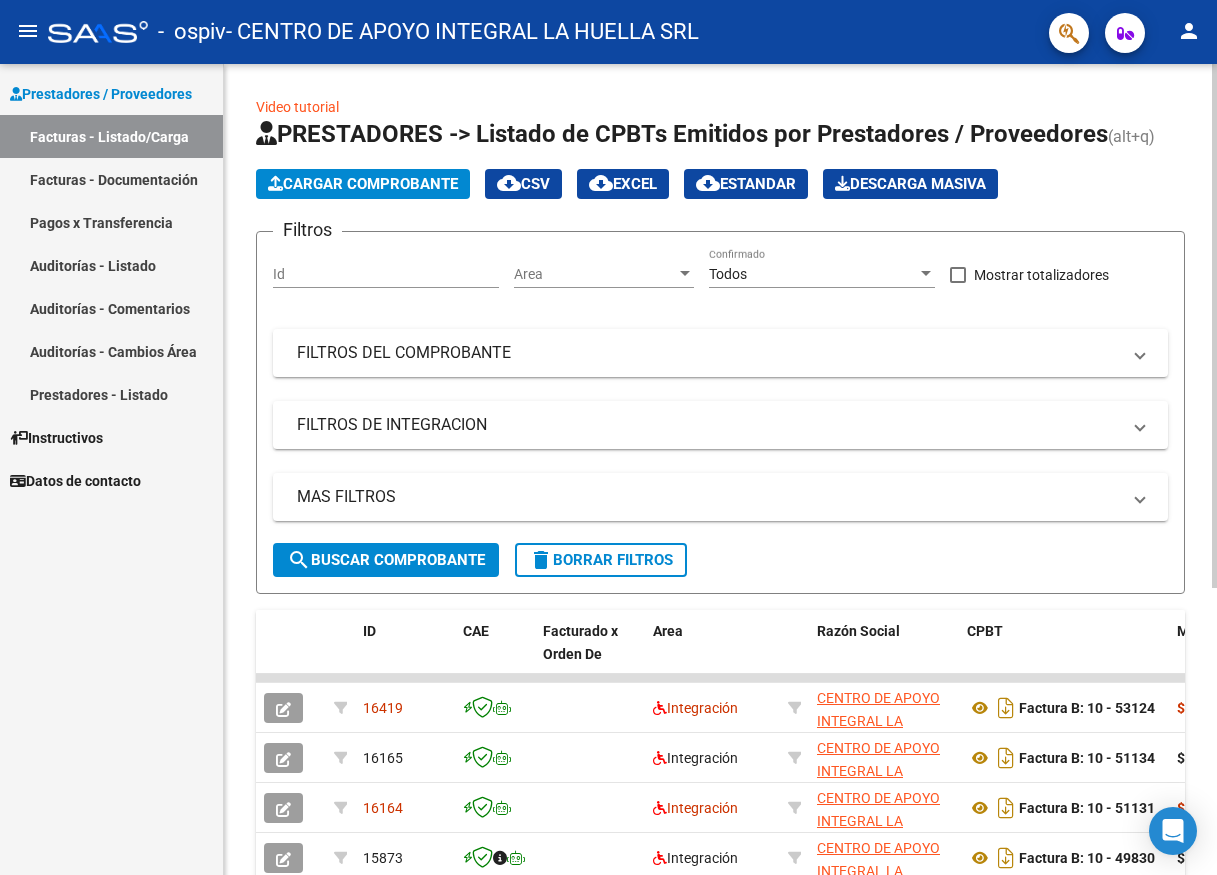 click on "Cargar Comprobante" 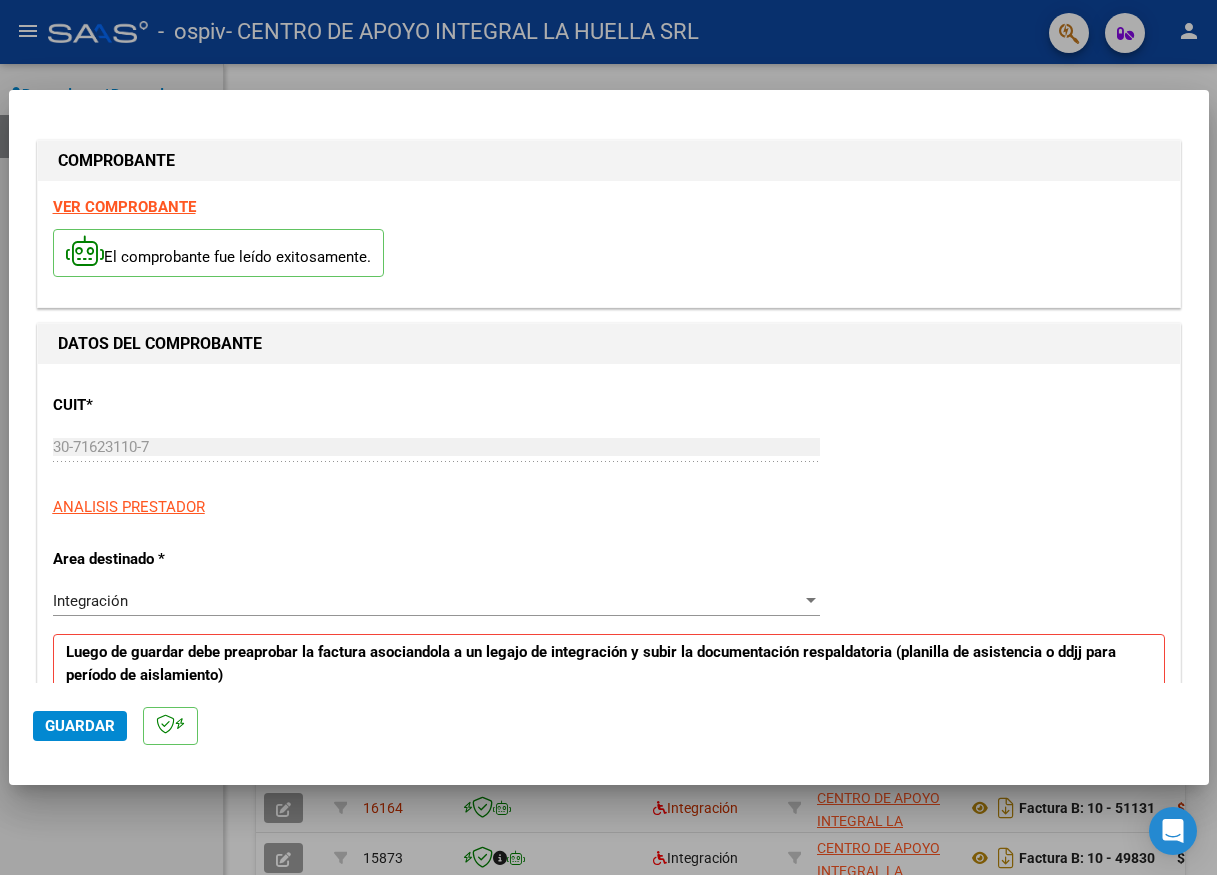 scroll, scrollTop: 400, scrollLeft: 0, axis: vertical 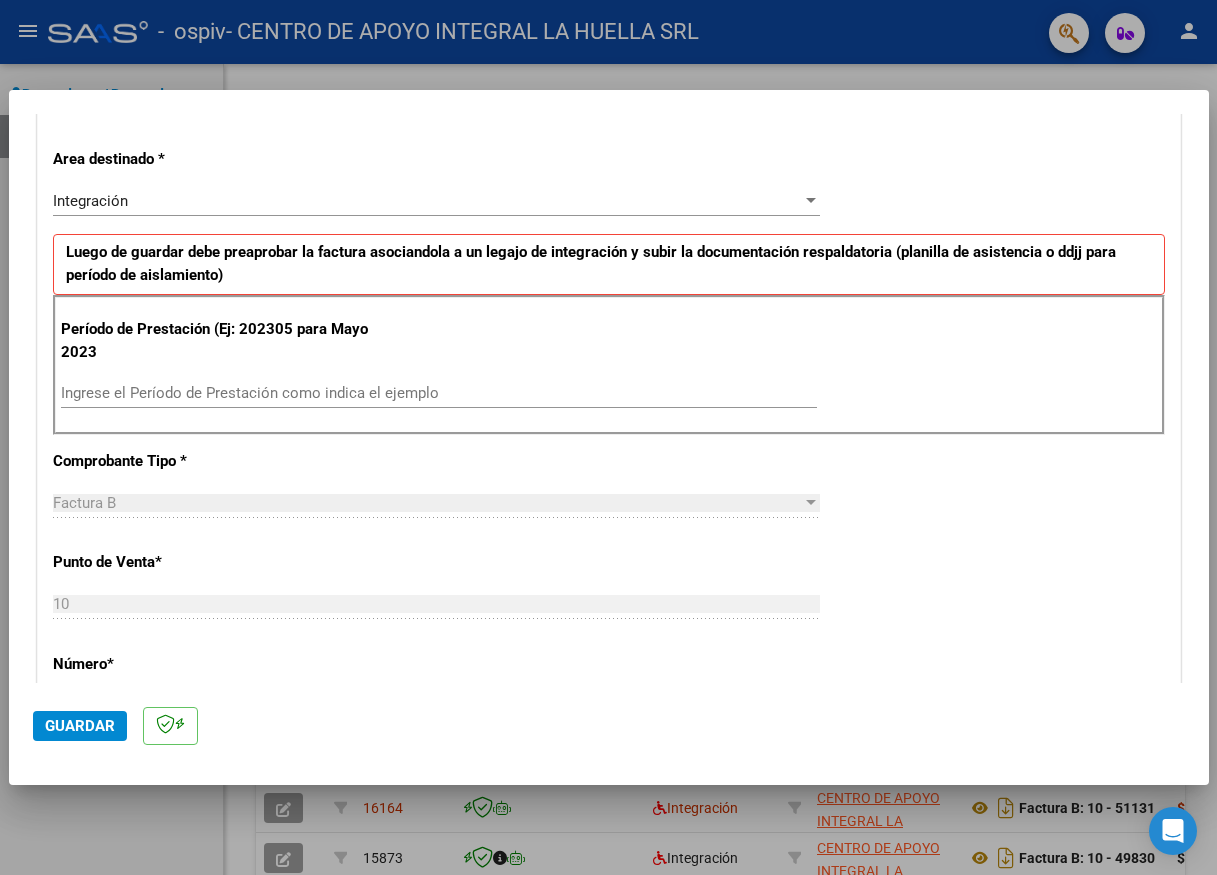 click on "Ingrese el Período de Prestación como indica el ejemplo" at bounding box center (439, 393) 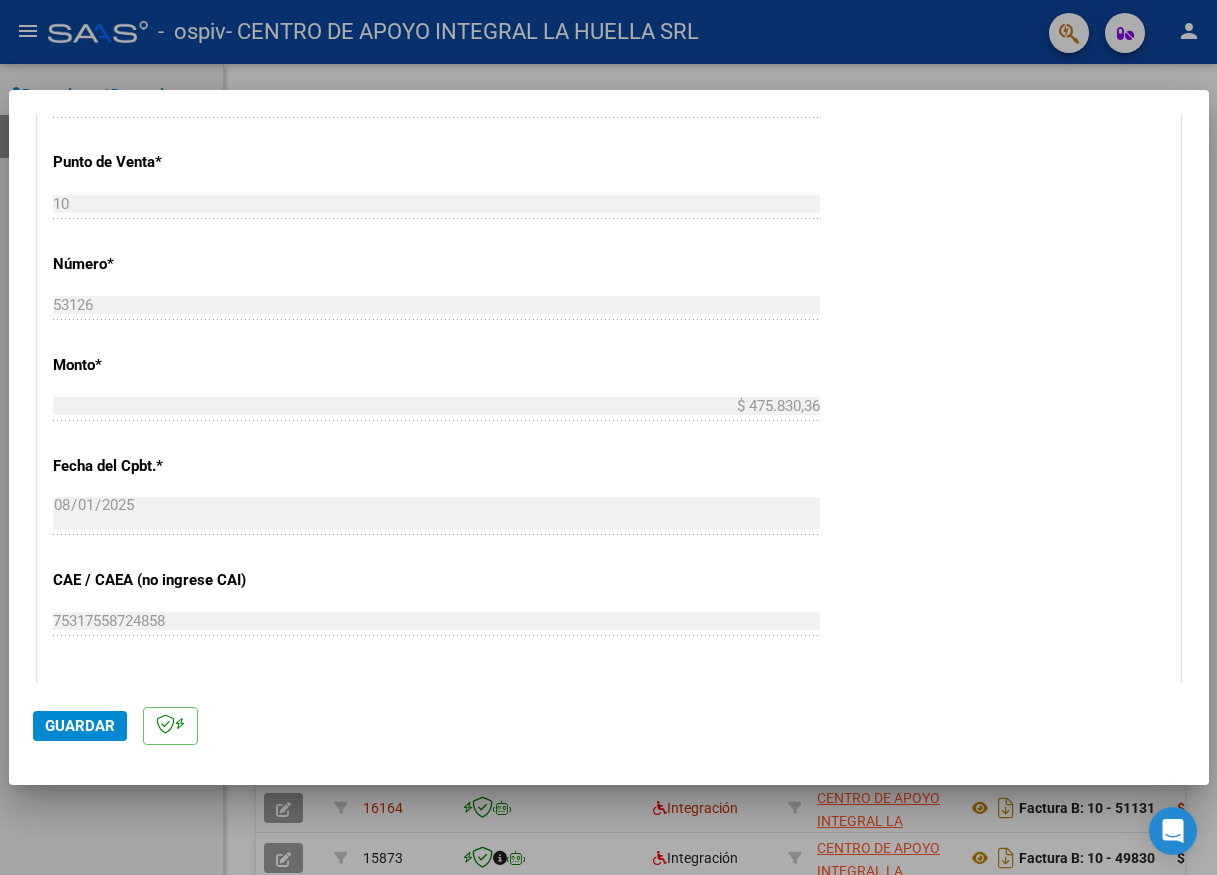 scroll, scrollTop: 1200, scrollLeft: 0, axis: vertical 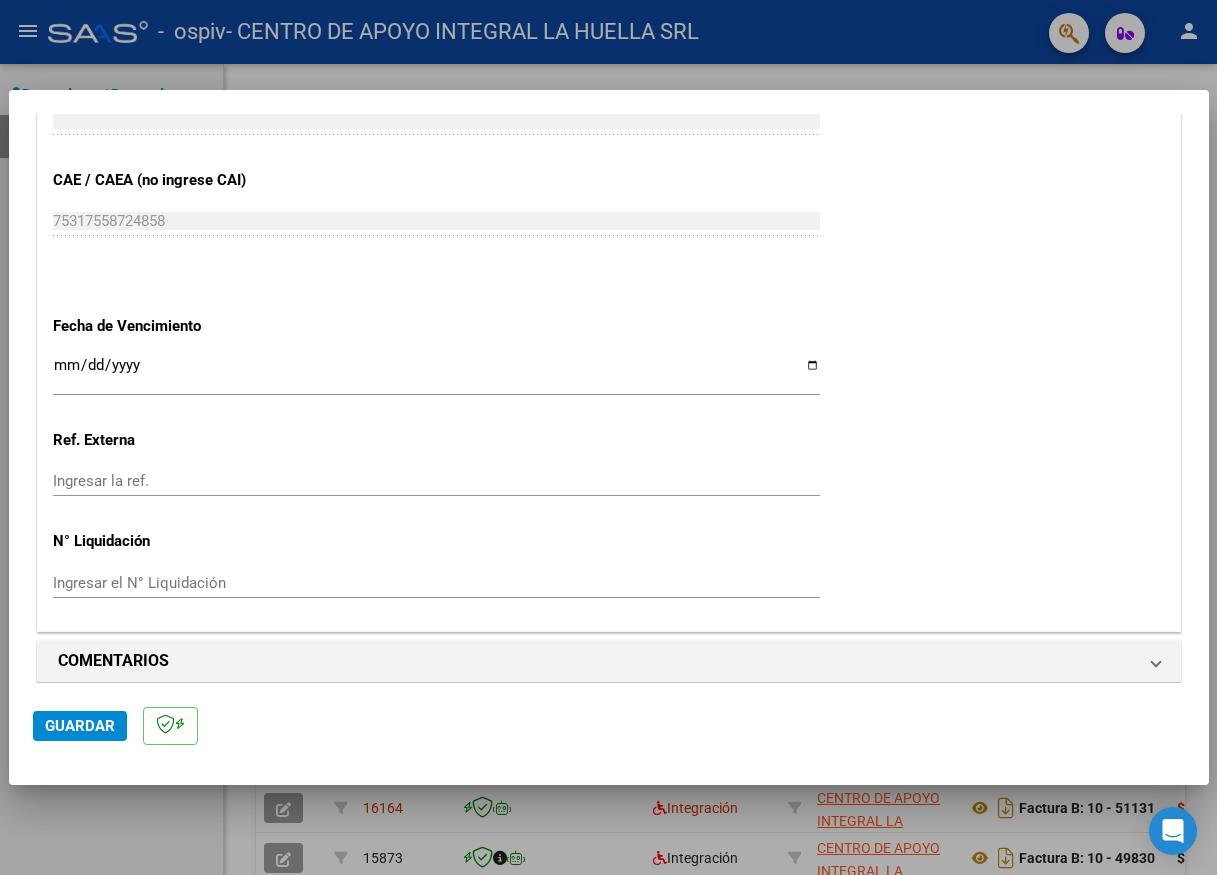 type on "202507" 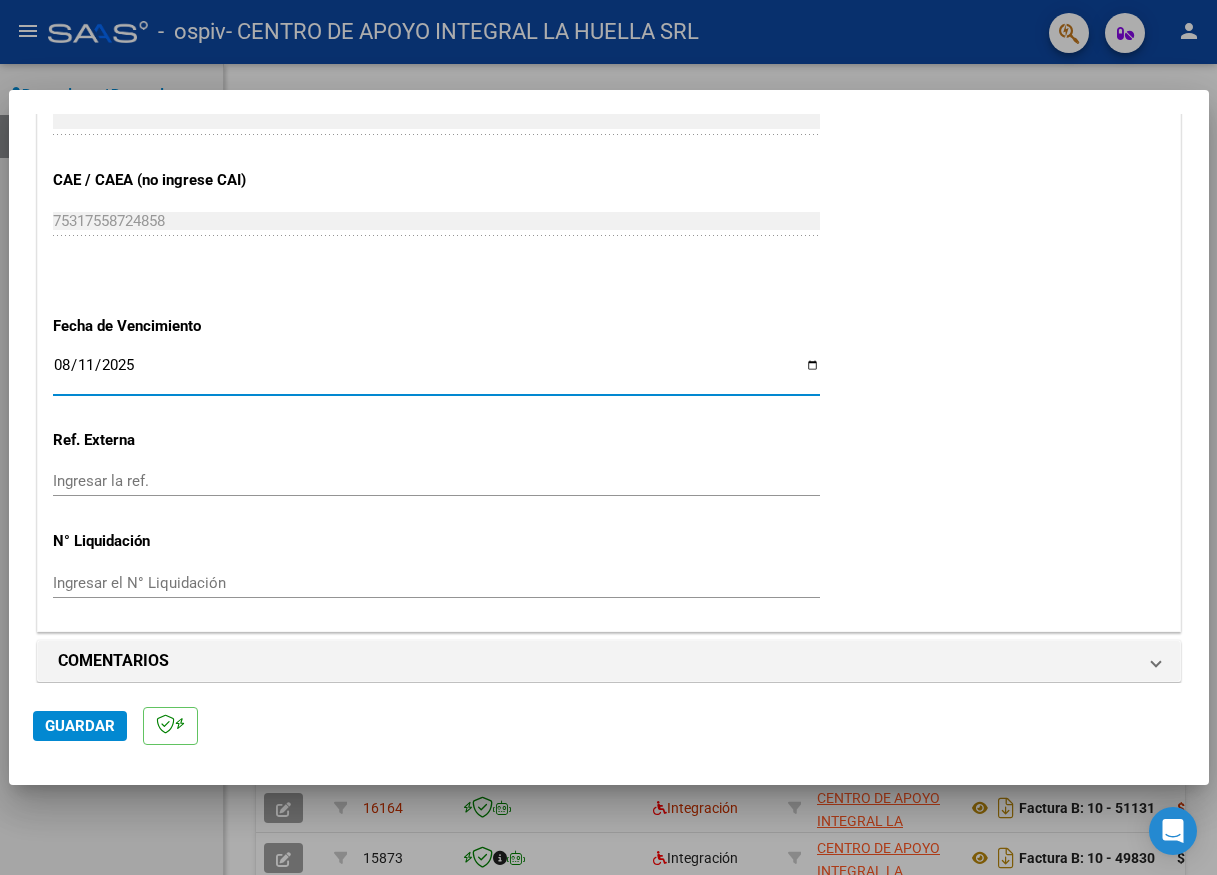 type on "2025-08-11" 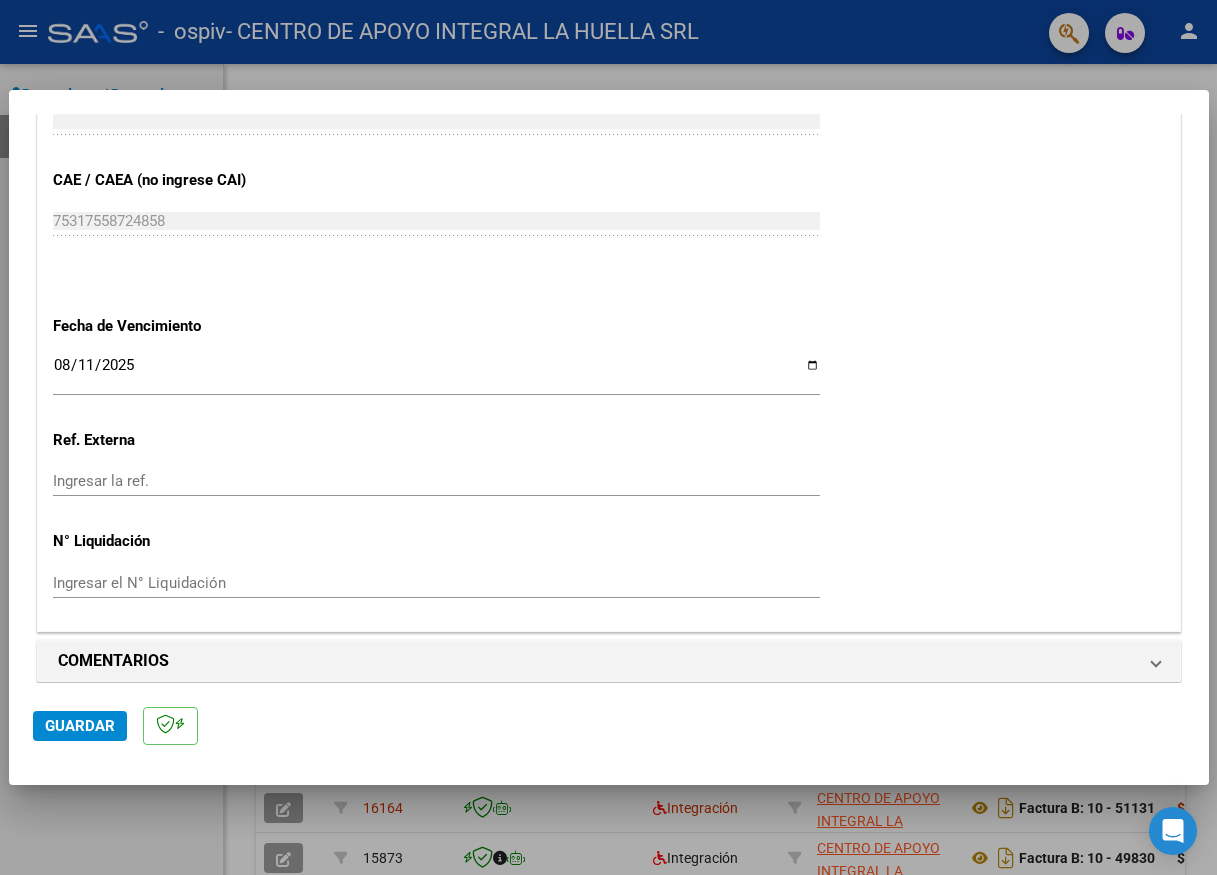 scroll, scrollTop: 1214, scrollLeft: 0, axis: vertical 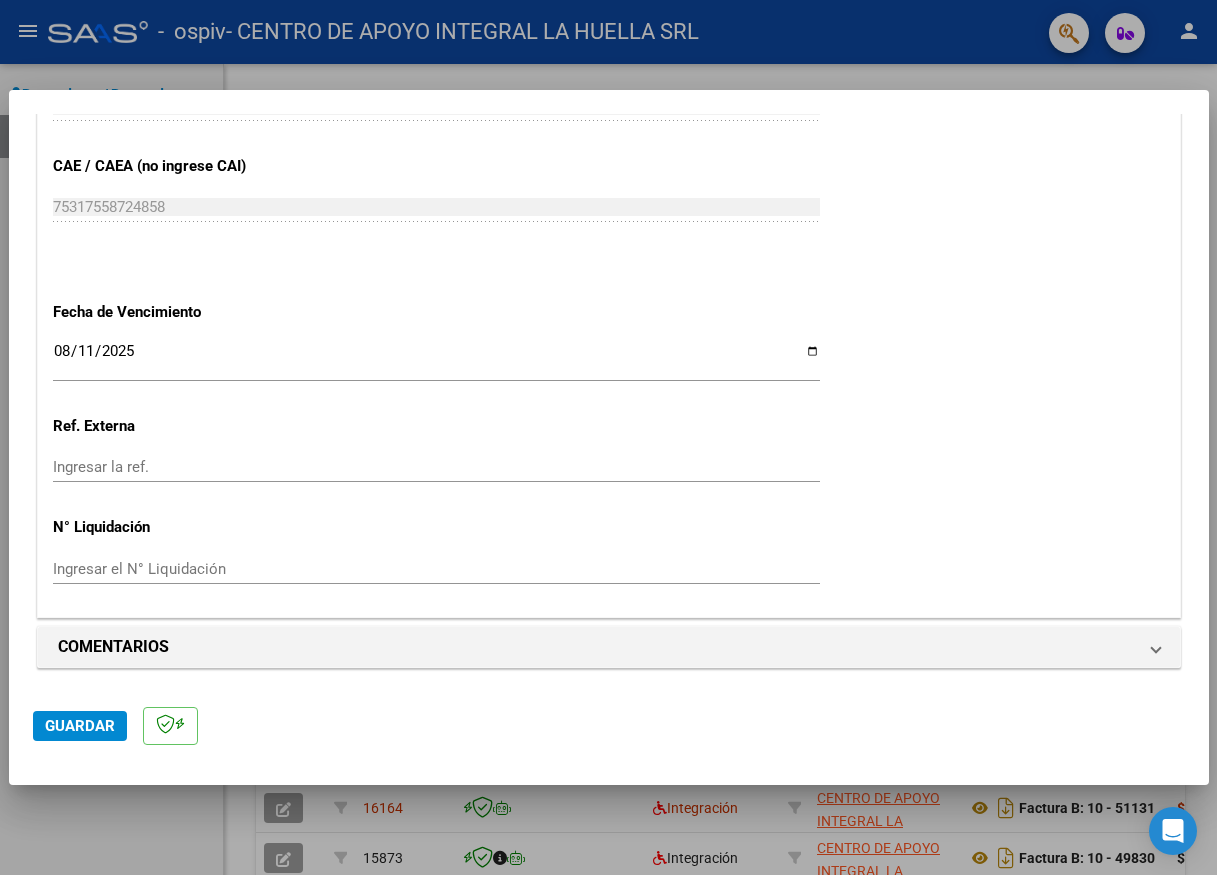 click on "Guardar" 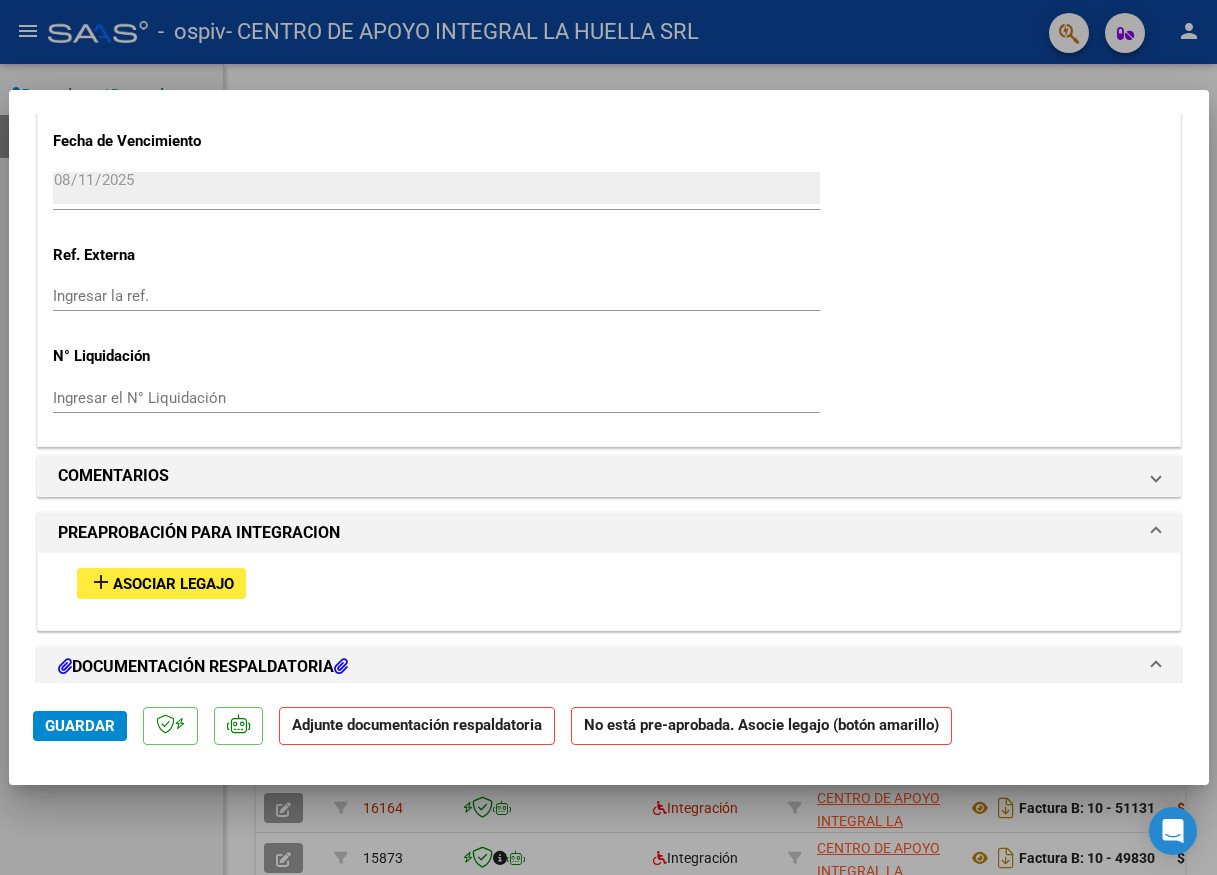 scroll, scrollTop: 1700, scrollLeft: 0, axis: vertical 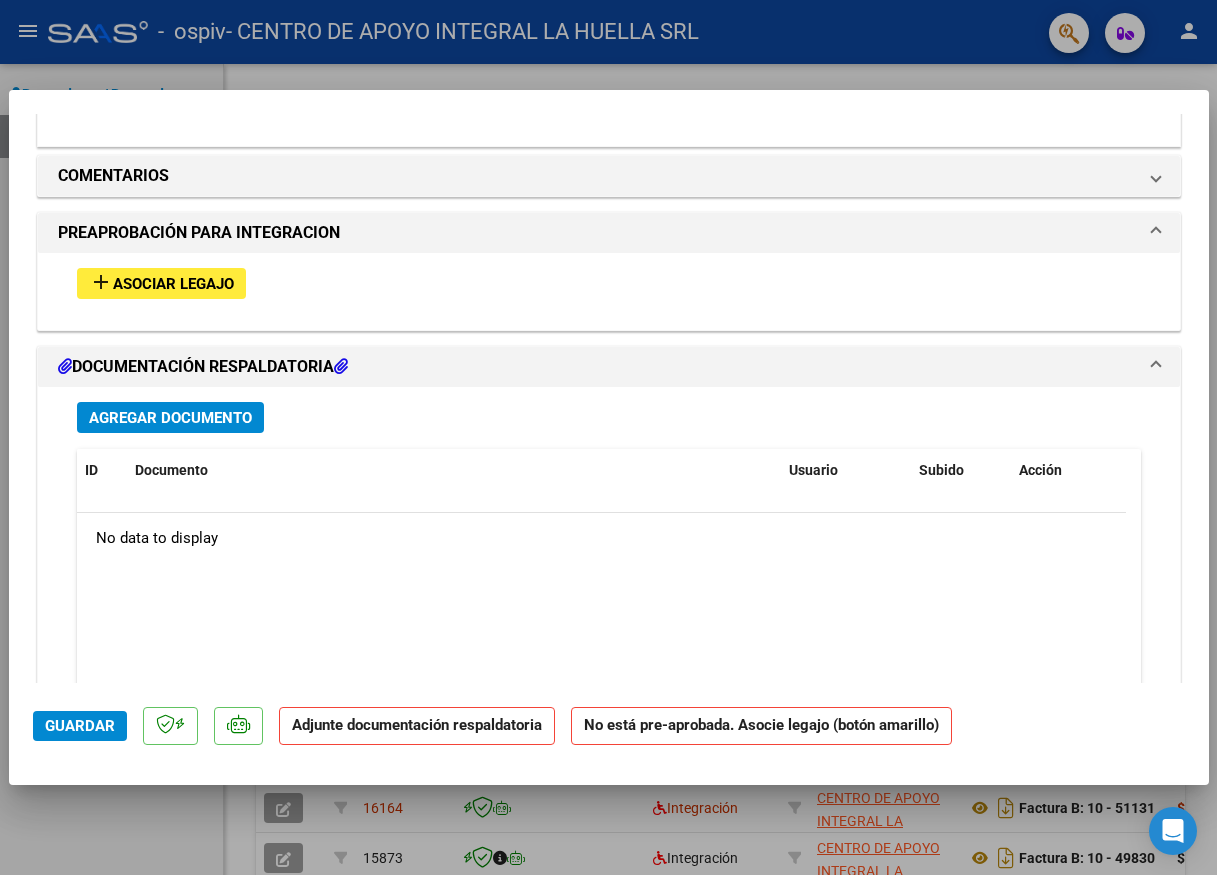 click on "Asociar Legajo" at bounding box center (173, 284) 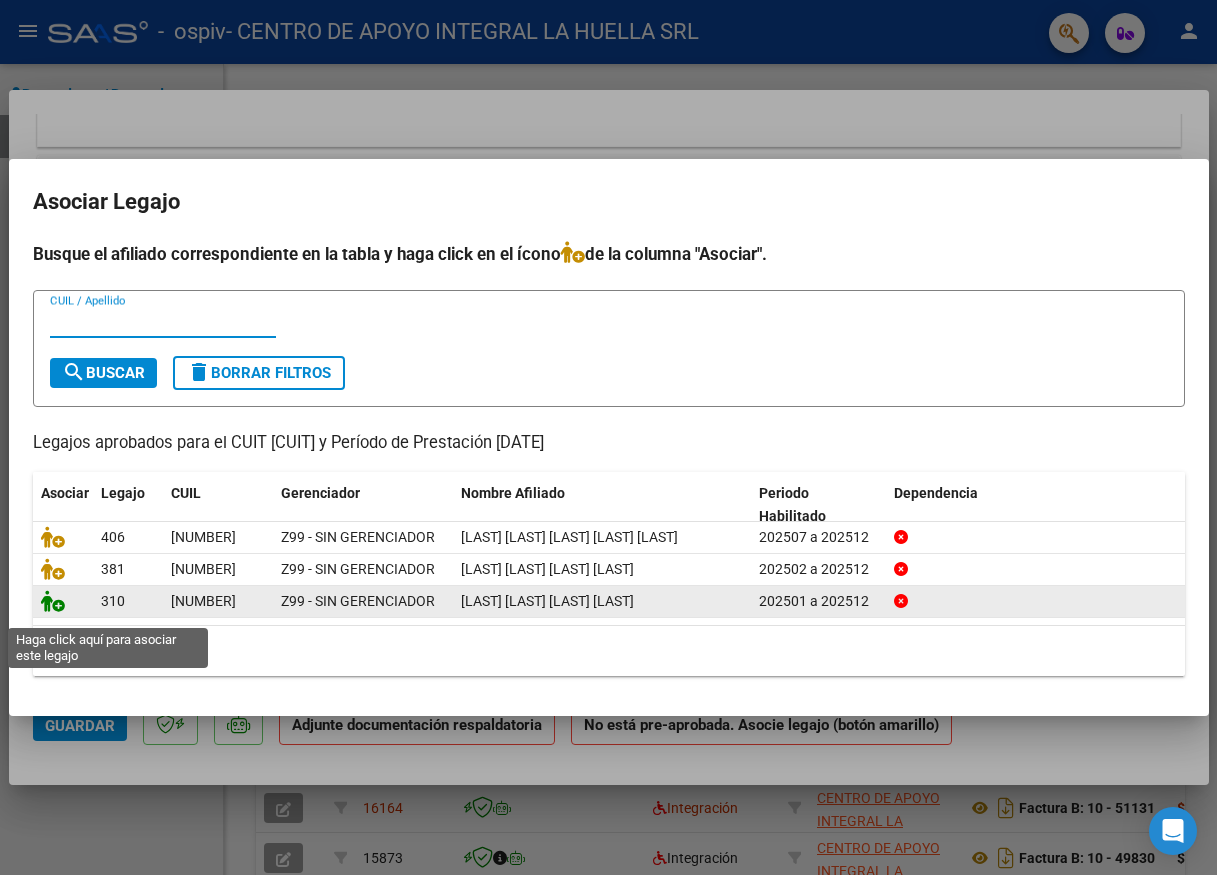 click 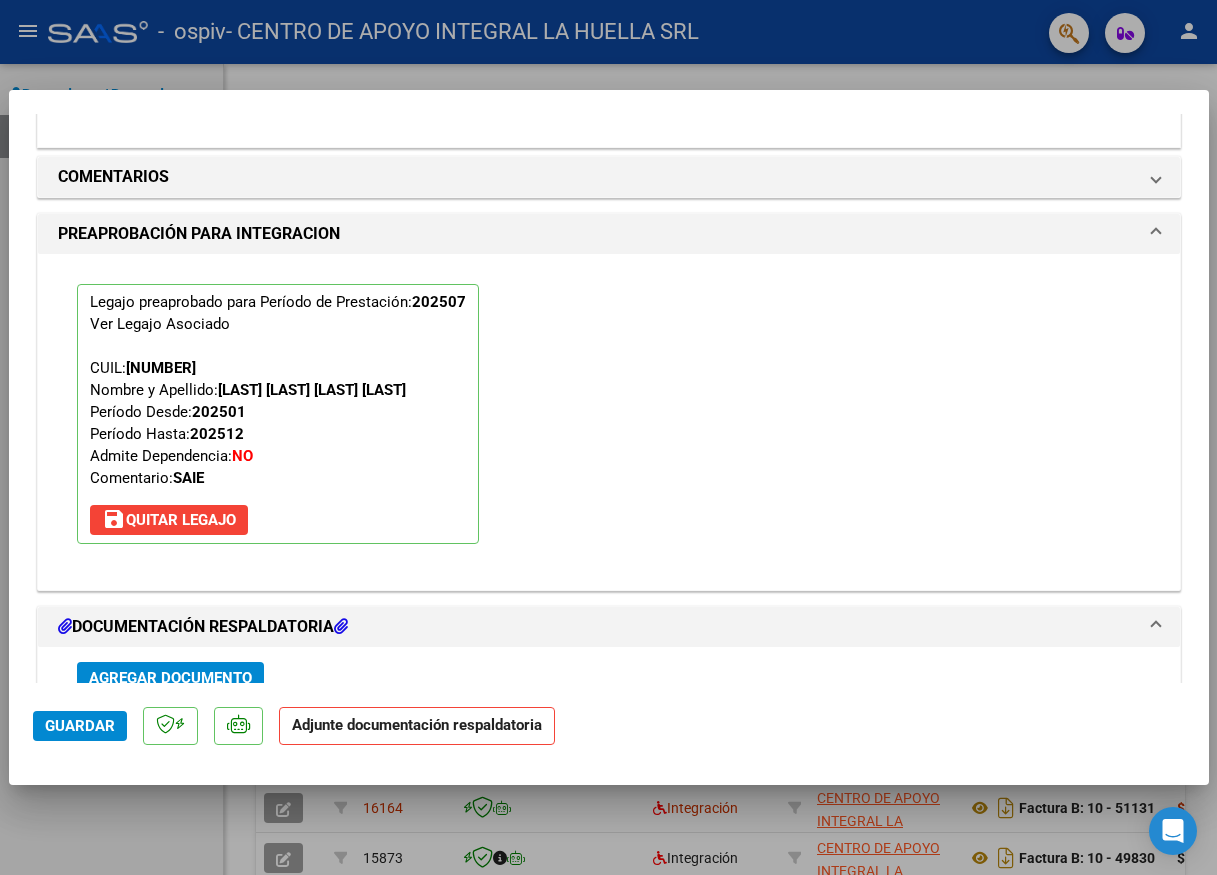 scroll, scrollTop: 2141, scrollLeft: 0, axis: vertical 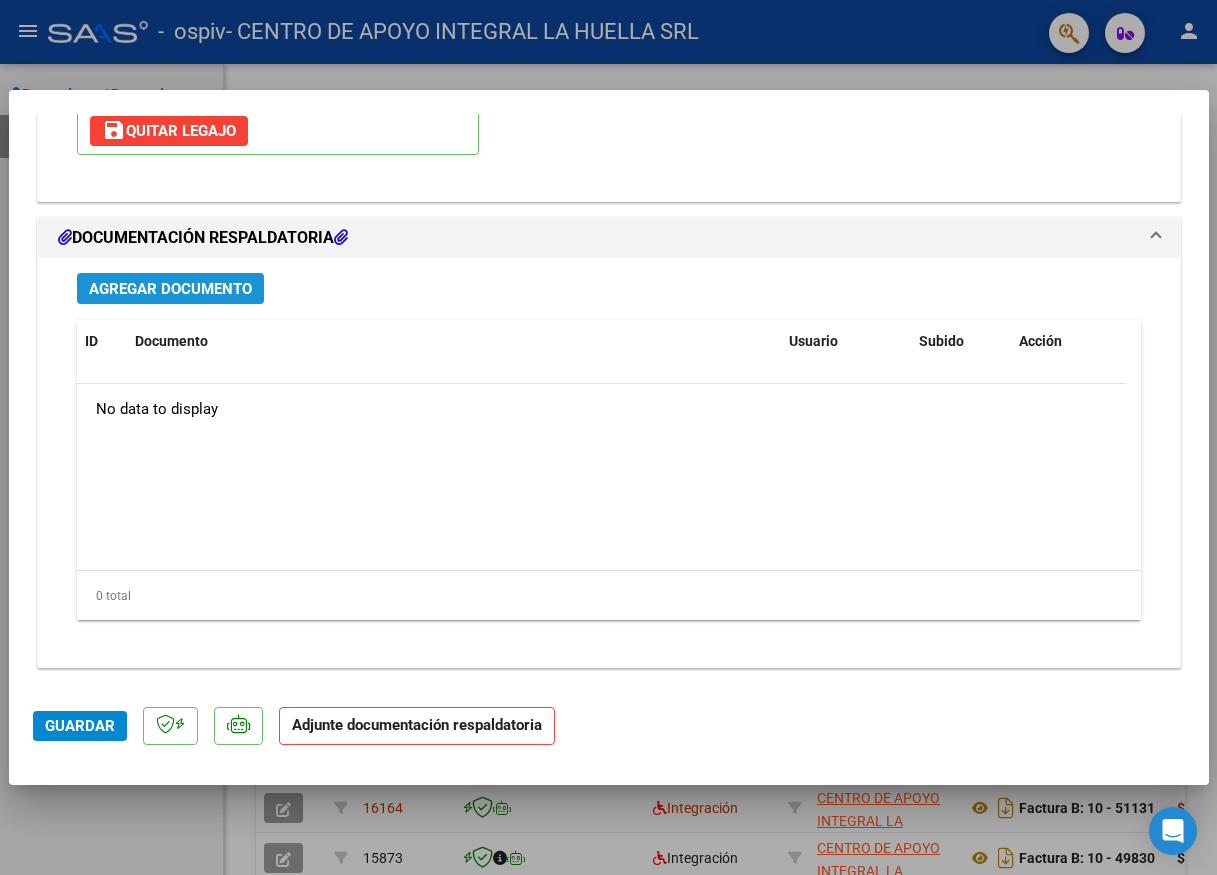 click on "Agregar Documento" at bounding box center [170, 289] 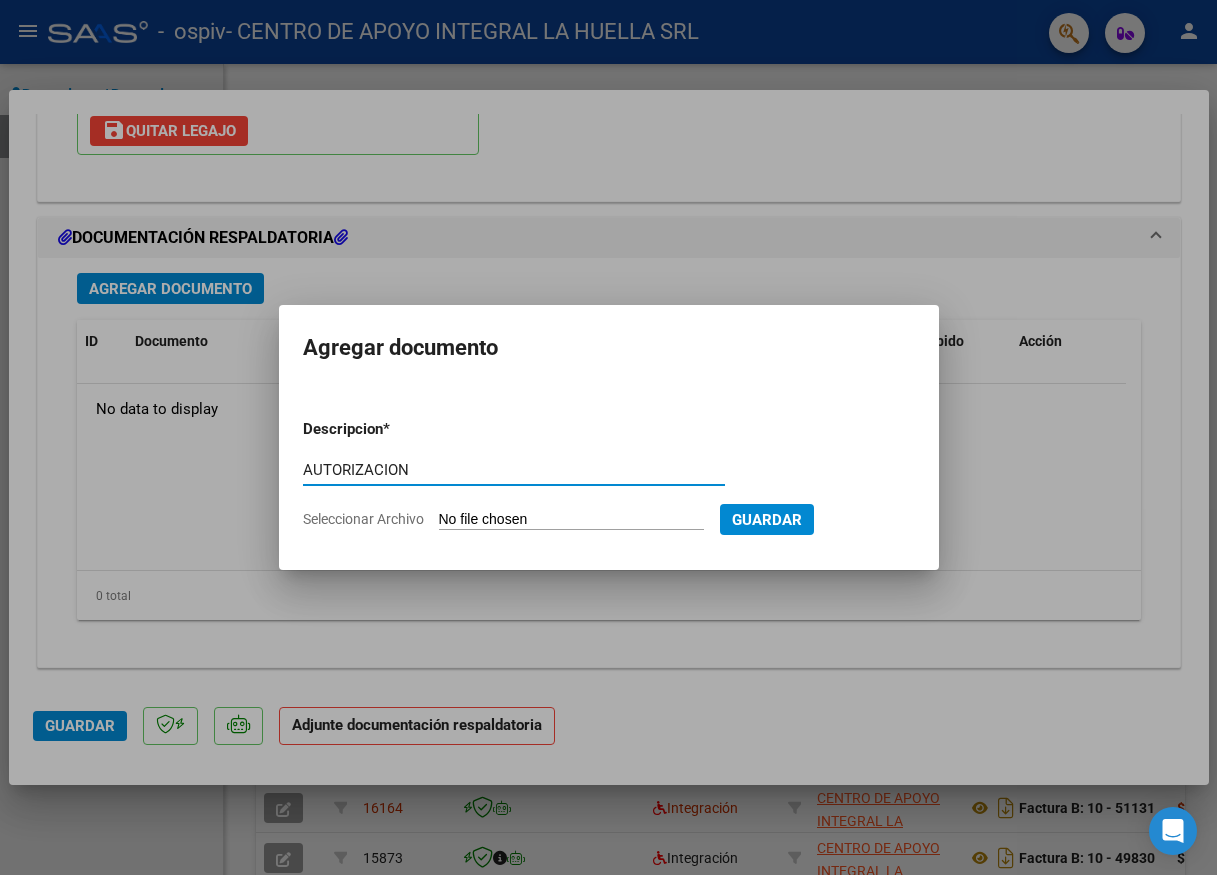 type on "AUTORIZACION" 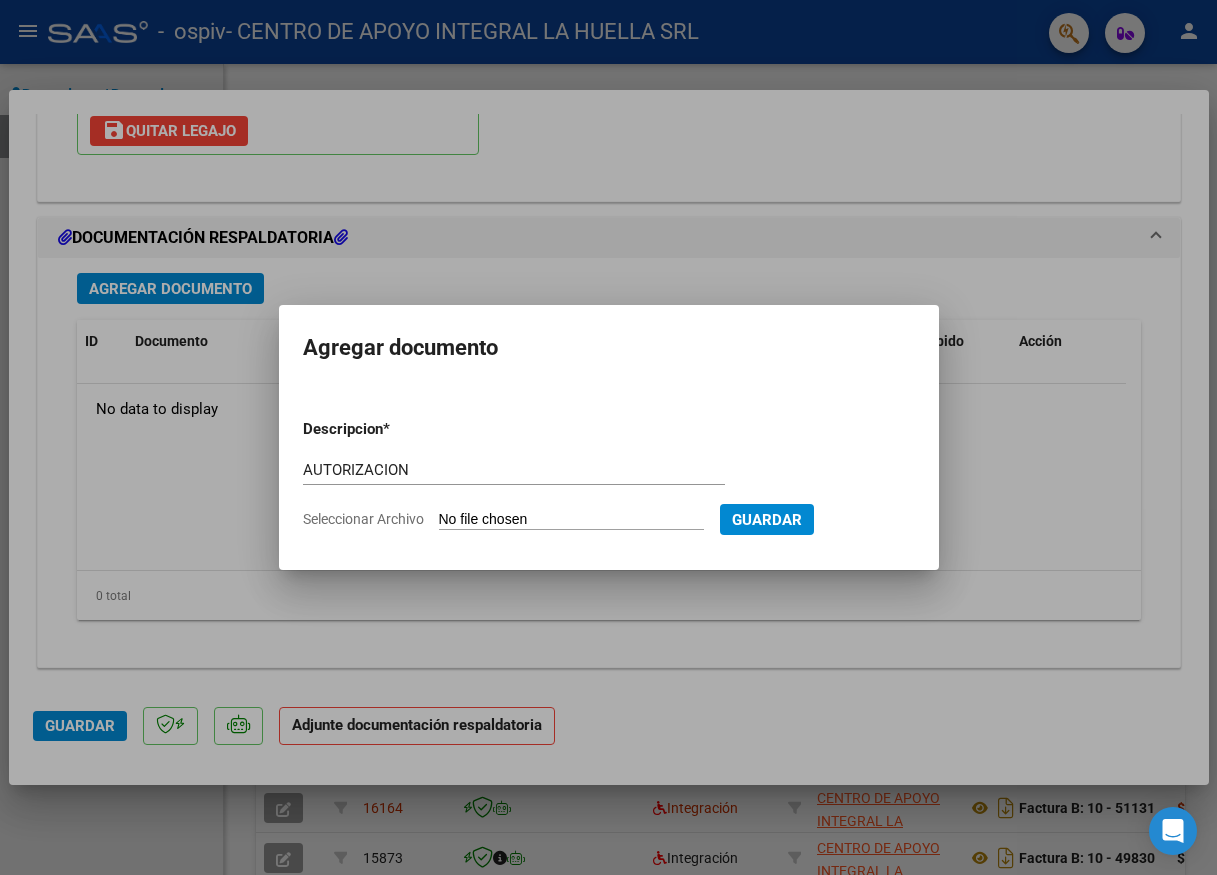 type on "C:\fakepath\[LAST] [LAST] [LAST] AUTORIZACION S OSPIV VIDRIO.pdf" 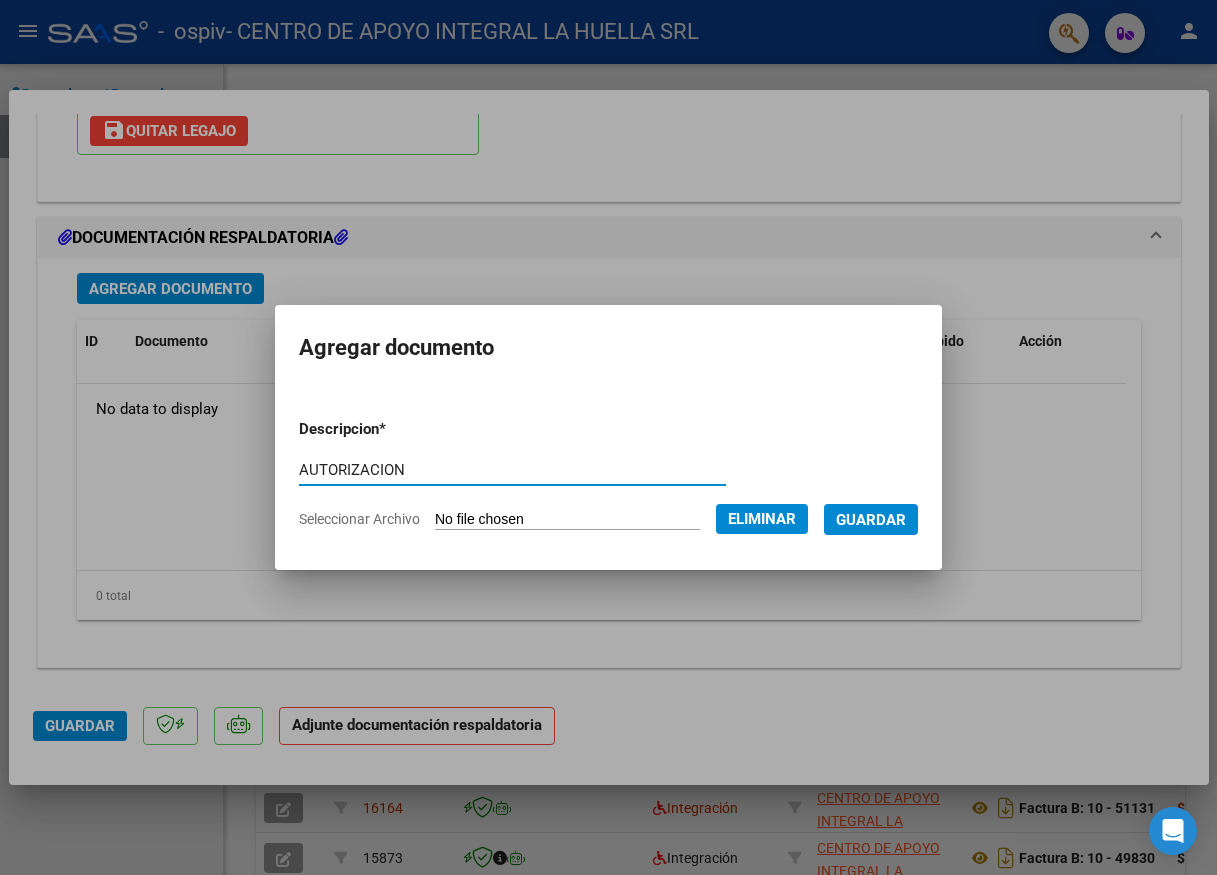 click on "Guardar" at bounding box center [871, 520] 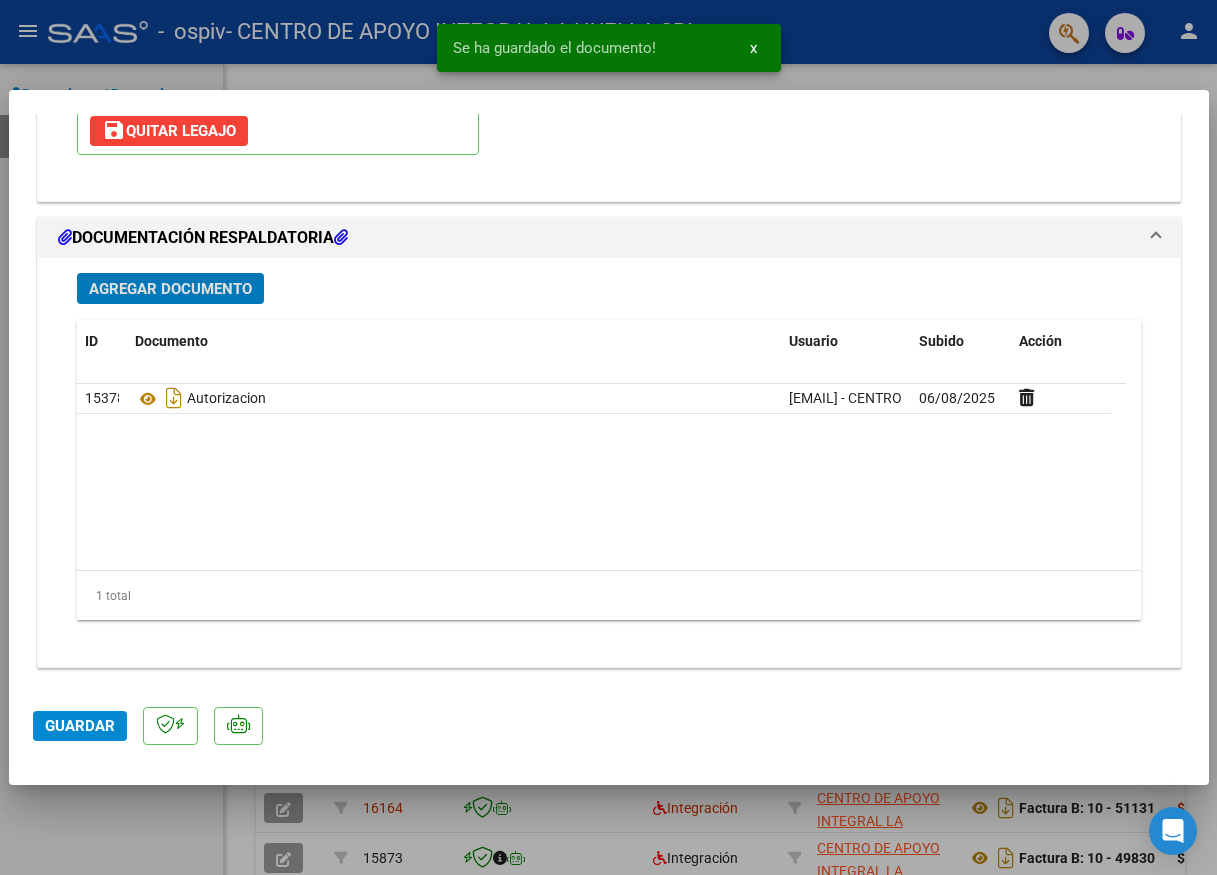 click on "Agregar Documento" at bounding box center [170, 289] 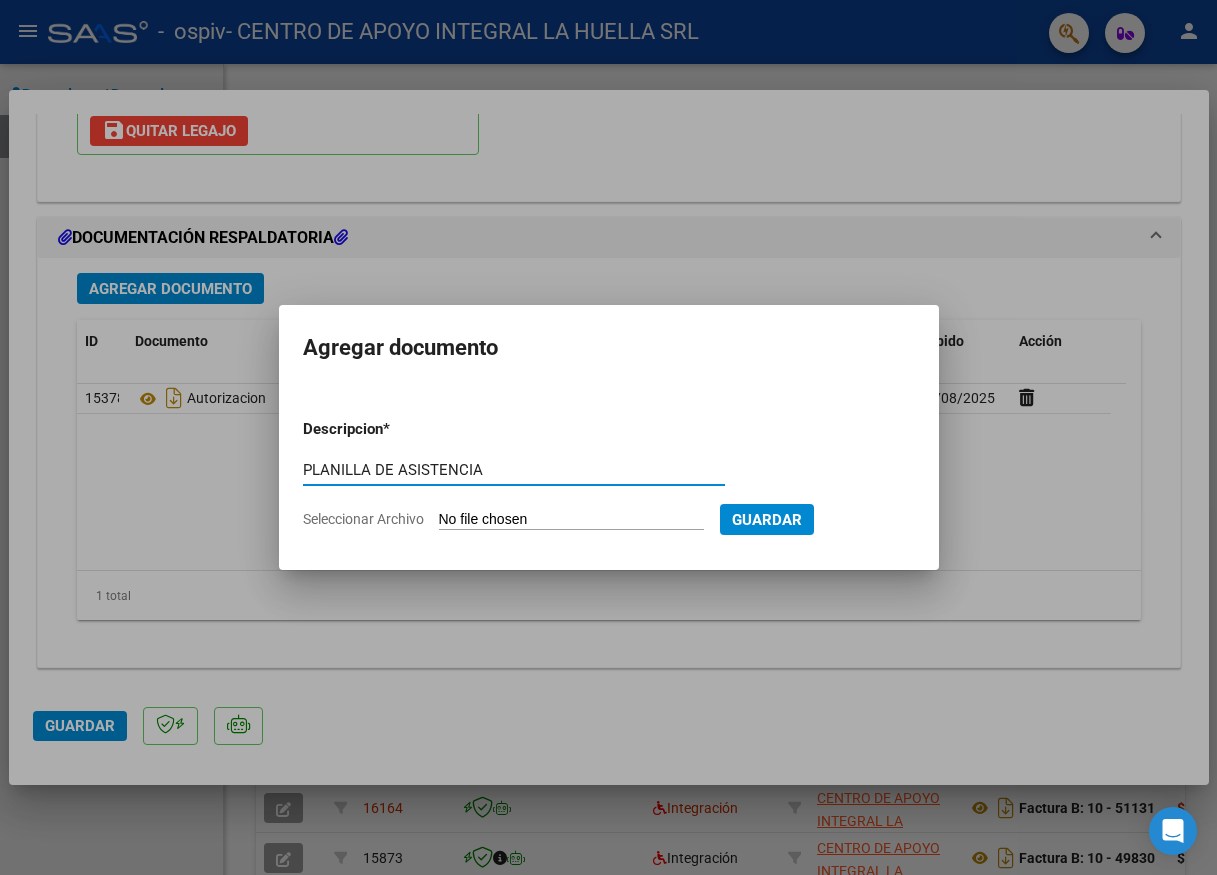 type on "PLANILLA DE ASISTENCIA" 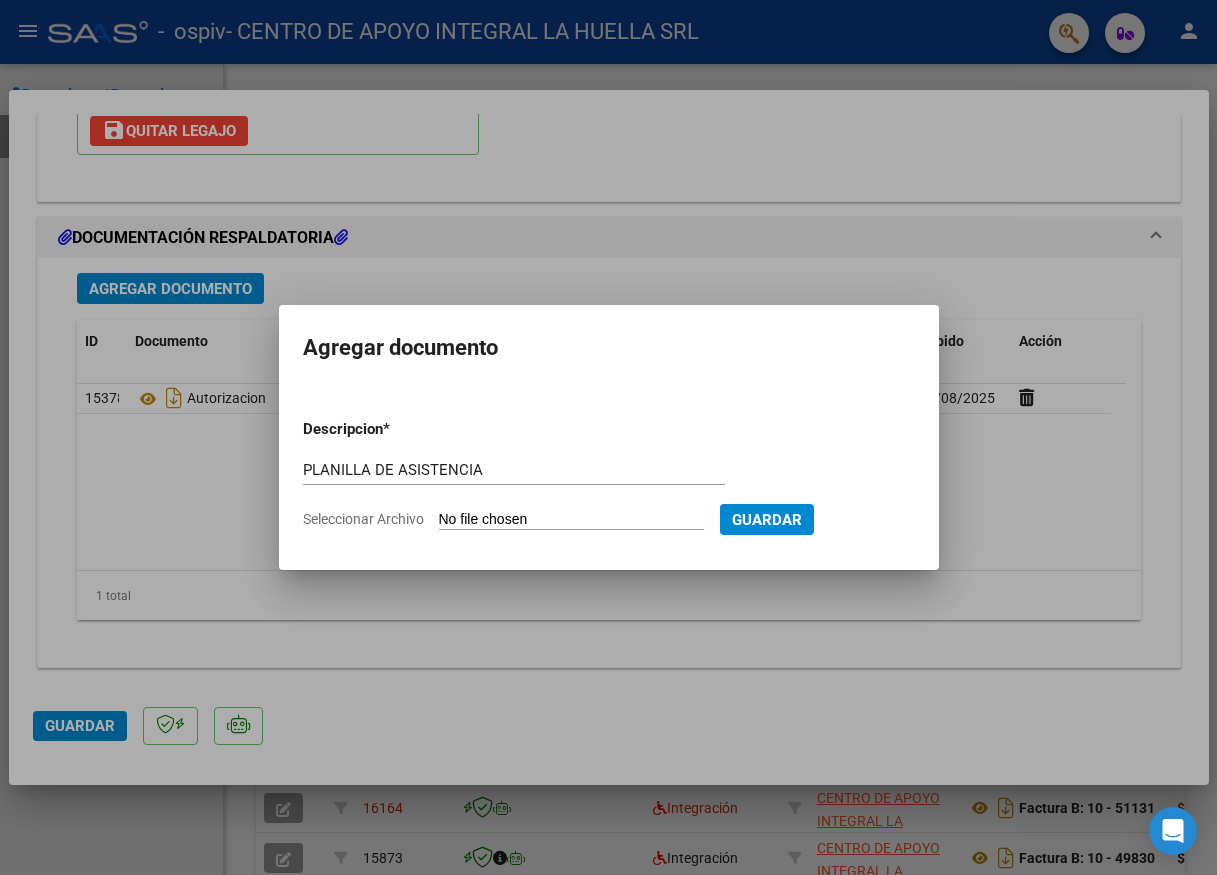 type on "C:\fakepath\[LAST] [LAST] [LAST] P JULIO S OSPIV.pdf" 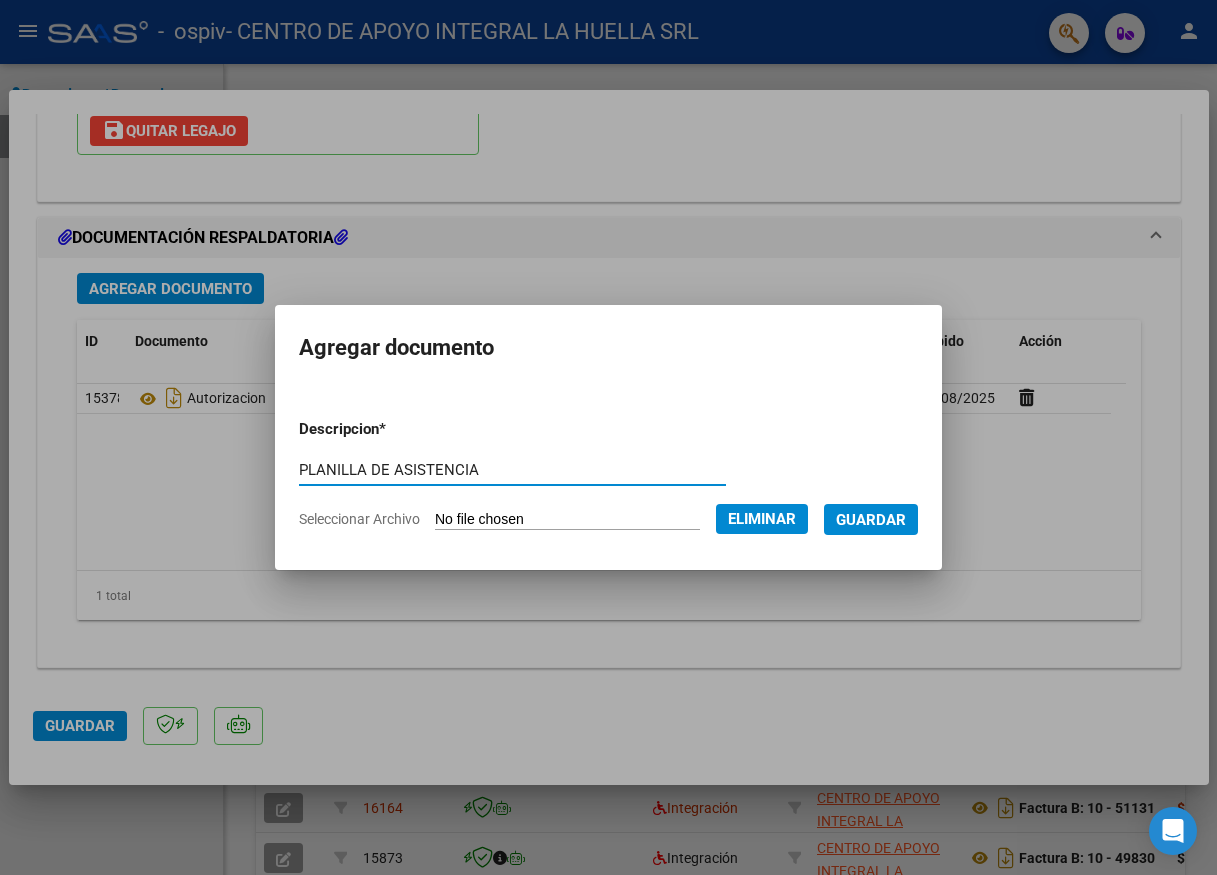 click on "Guardar" at bounding box center [871, 520] 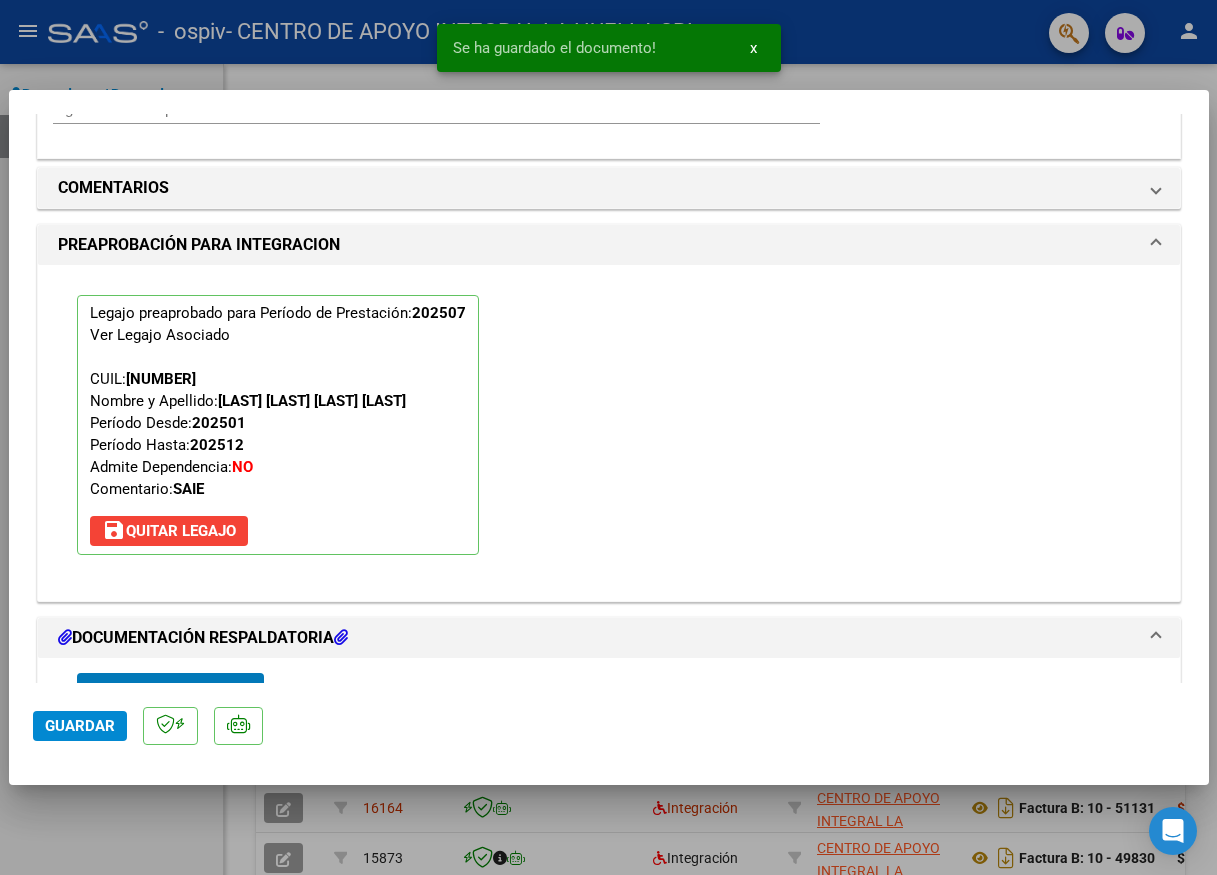 scroll, scrollTop: 2141, scrollLeft: 0, axis: vertical 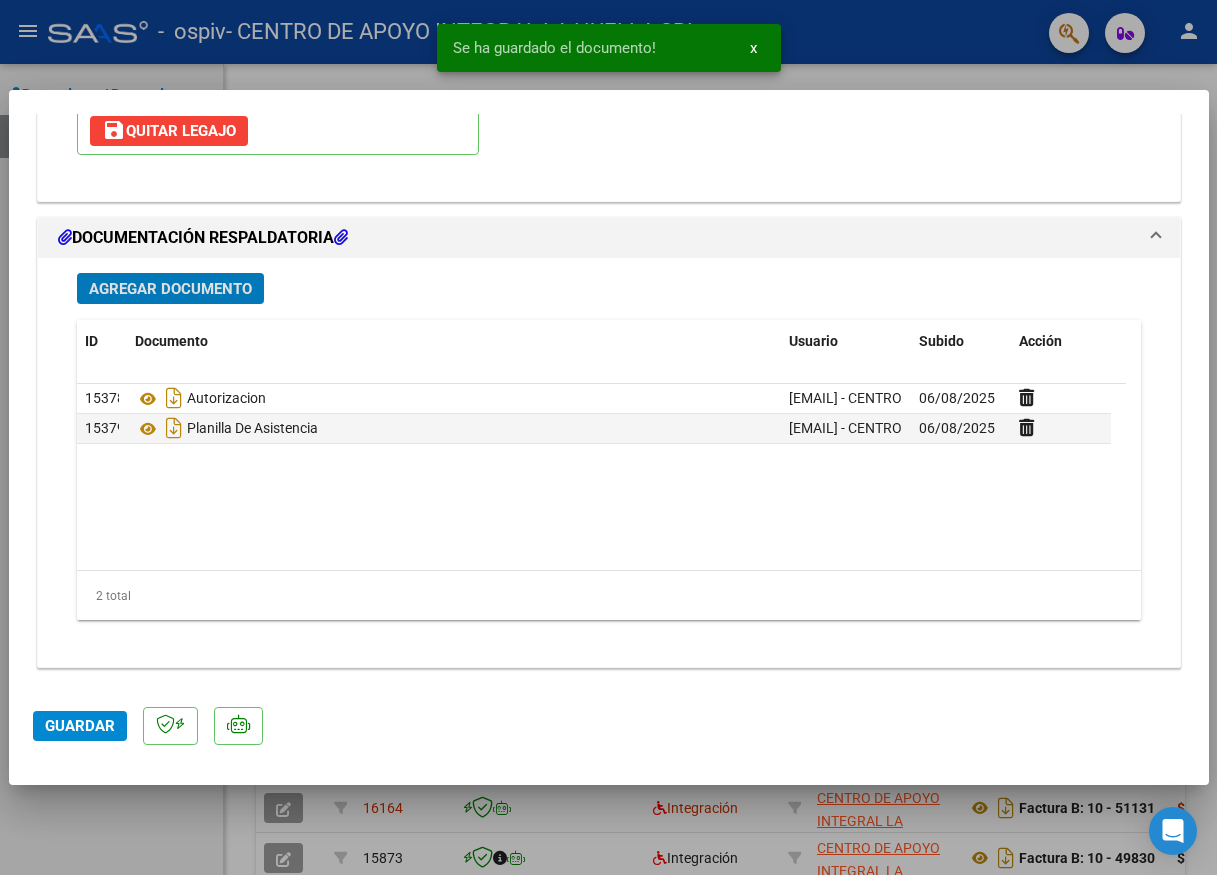 click on "Guardar" 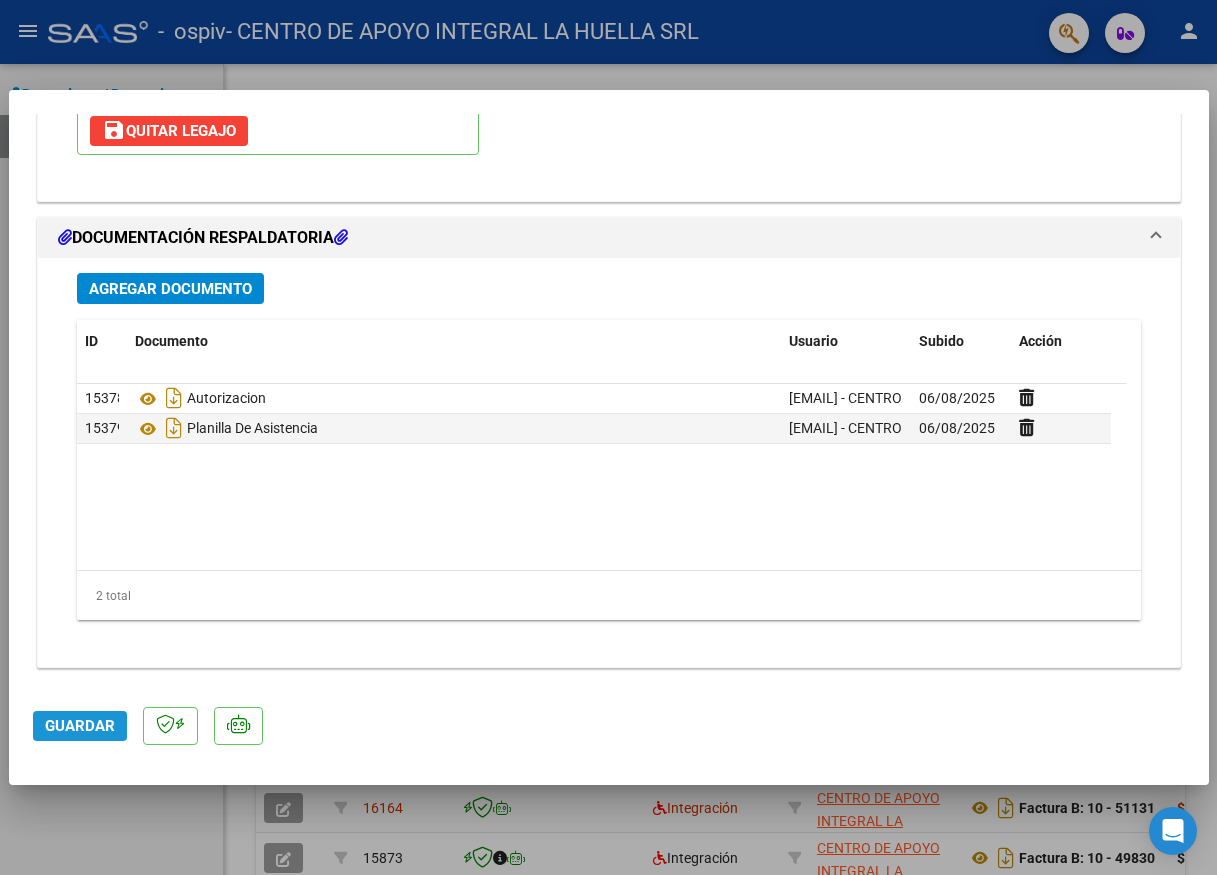 click on "Guardar" 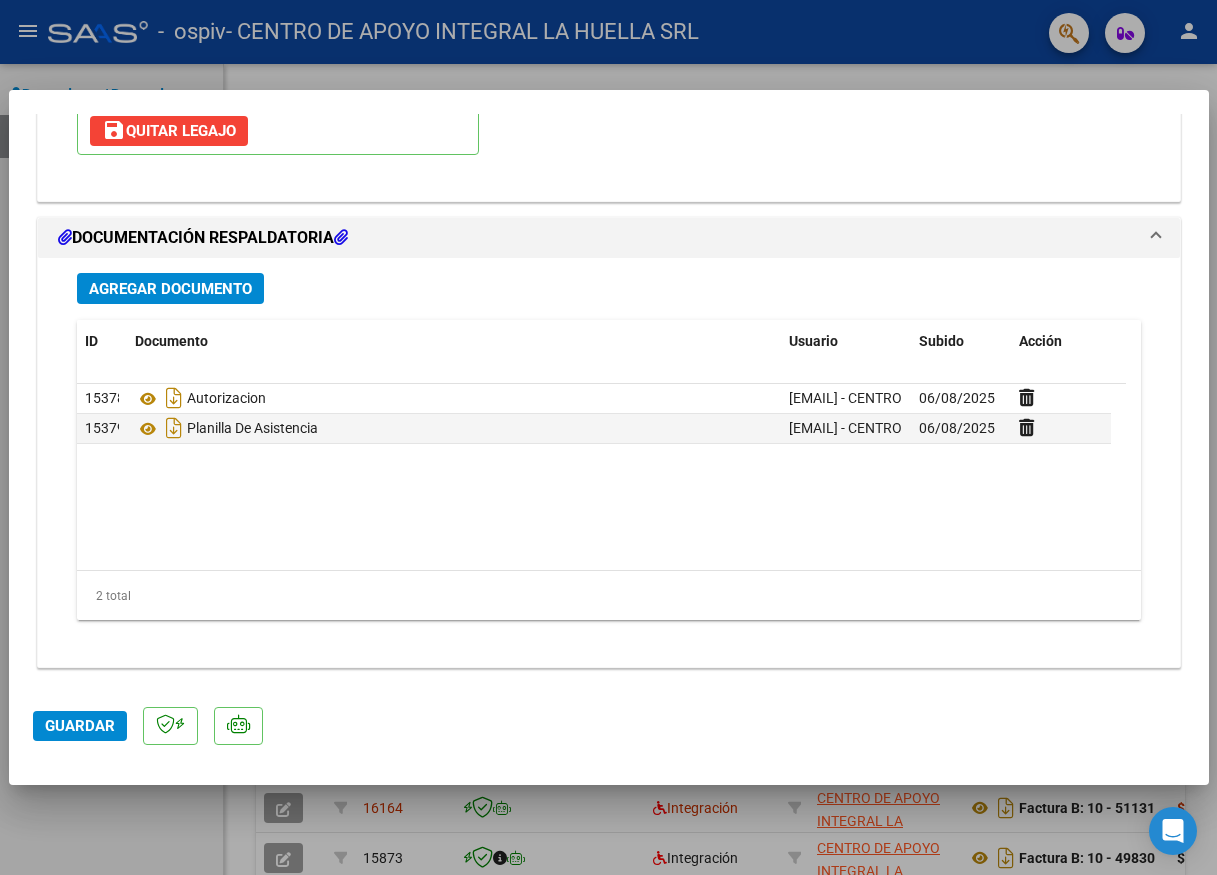 drag, startPoint x: 75, startPoint y: 729, endPoint x: 131, endPoint y: 713, distance: 58.24088 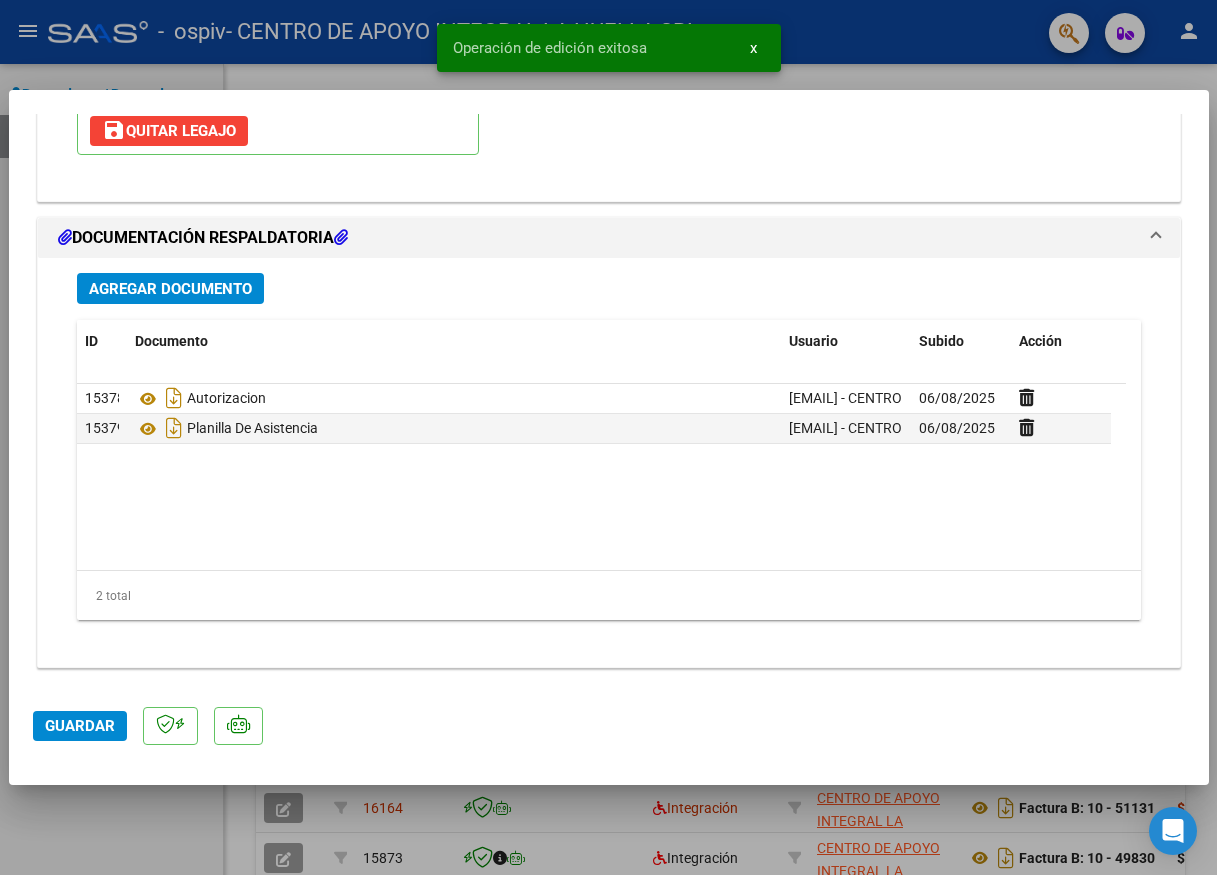 drag, startPoint x: 188, startPoint y: 804, endPoint x: 447, endPoint y: 623, distance: 315.97784 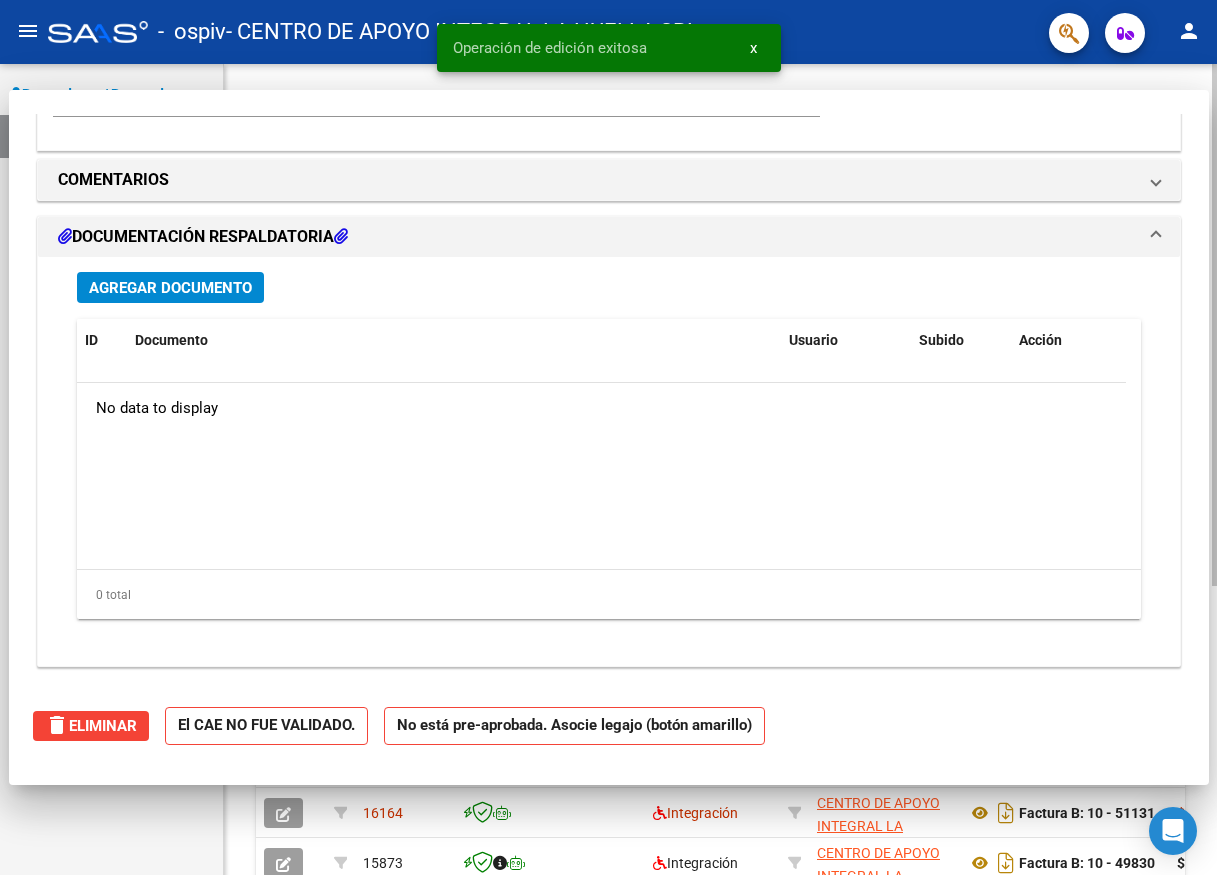 scroll, scrollTop: 0, scrollLeft: 0, axis: both 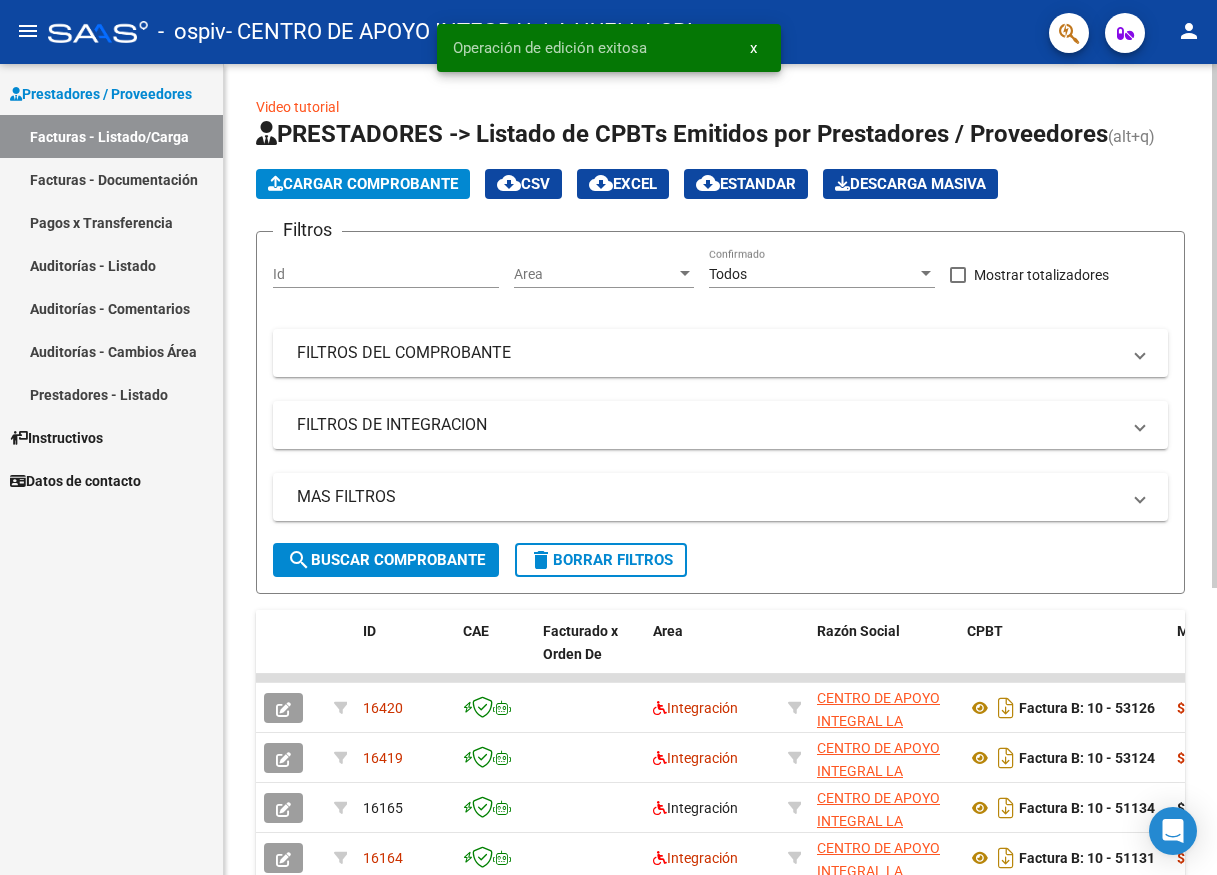 click on "Cargar Comprobante" 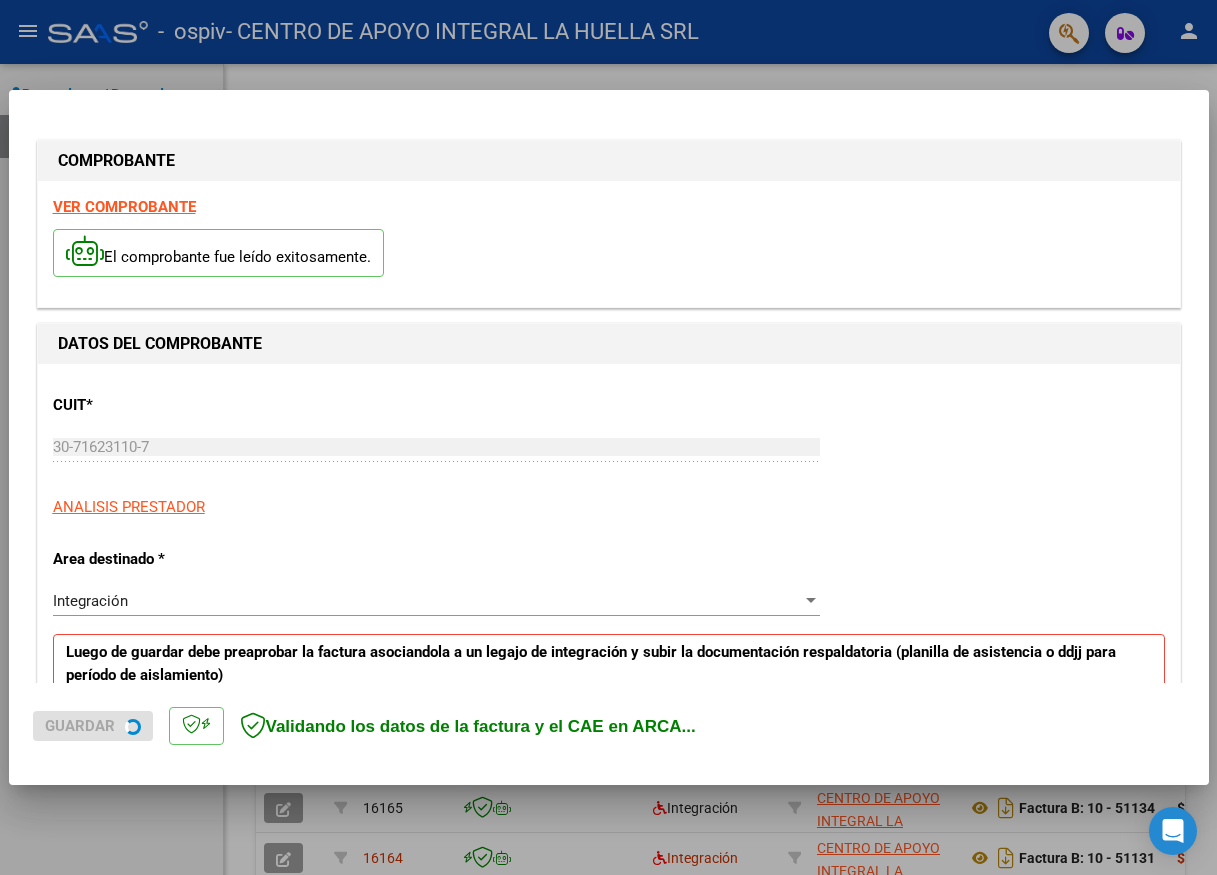 scroll, scrollTop: 300, scrollLeft: 0, axis: vertical 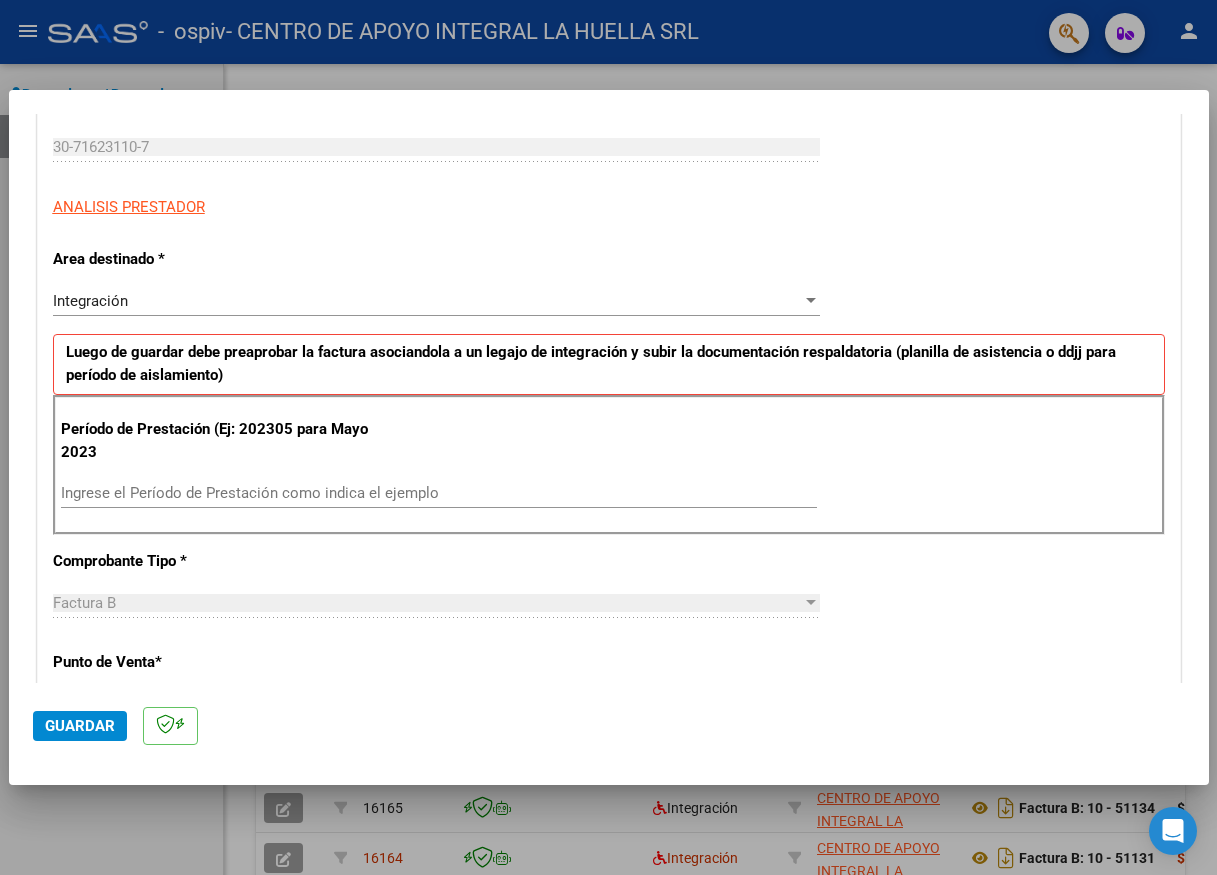 click on "Ingrese el Período de Prestación como indica el ejemplo" at bounding box center (439, 493) 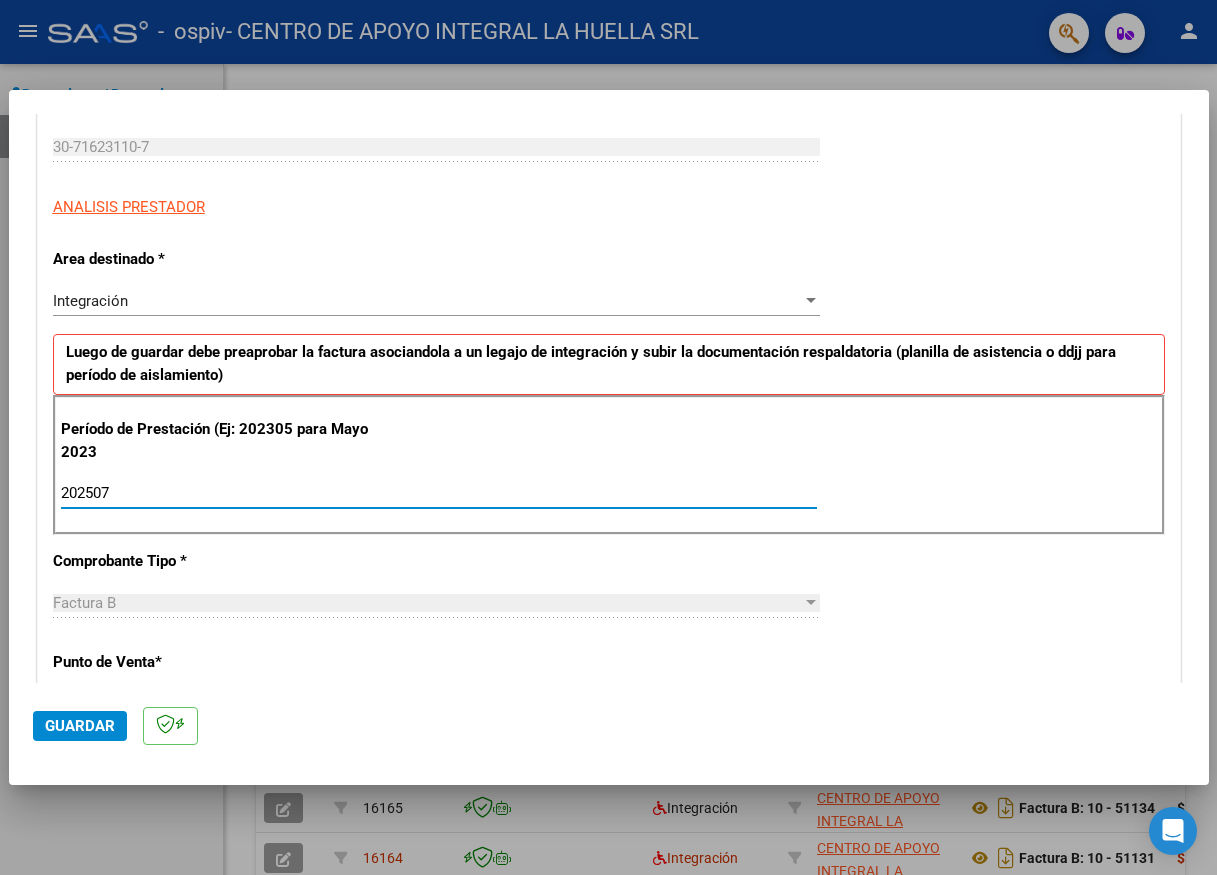 click on "202507" at bounding box center (439, 493) 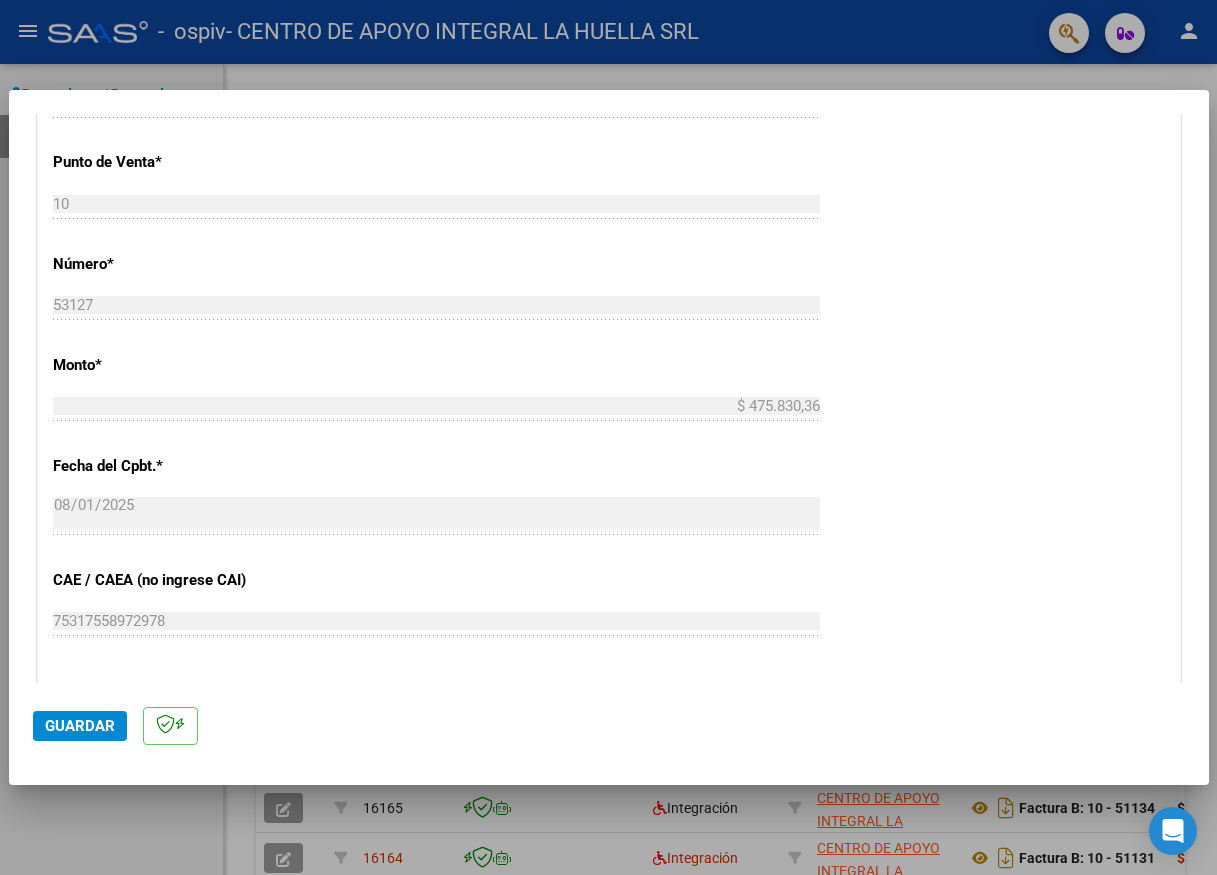 scroll, scrollTop: 1200, scrollLeft: 0, axis: vertical 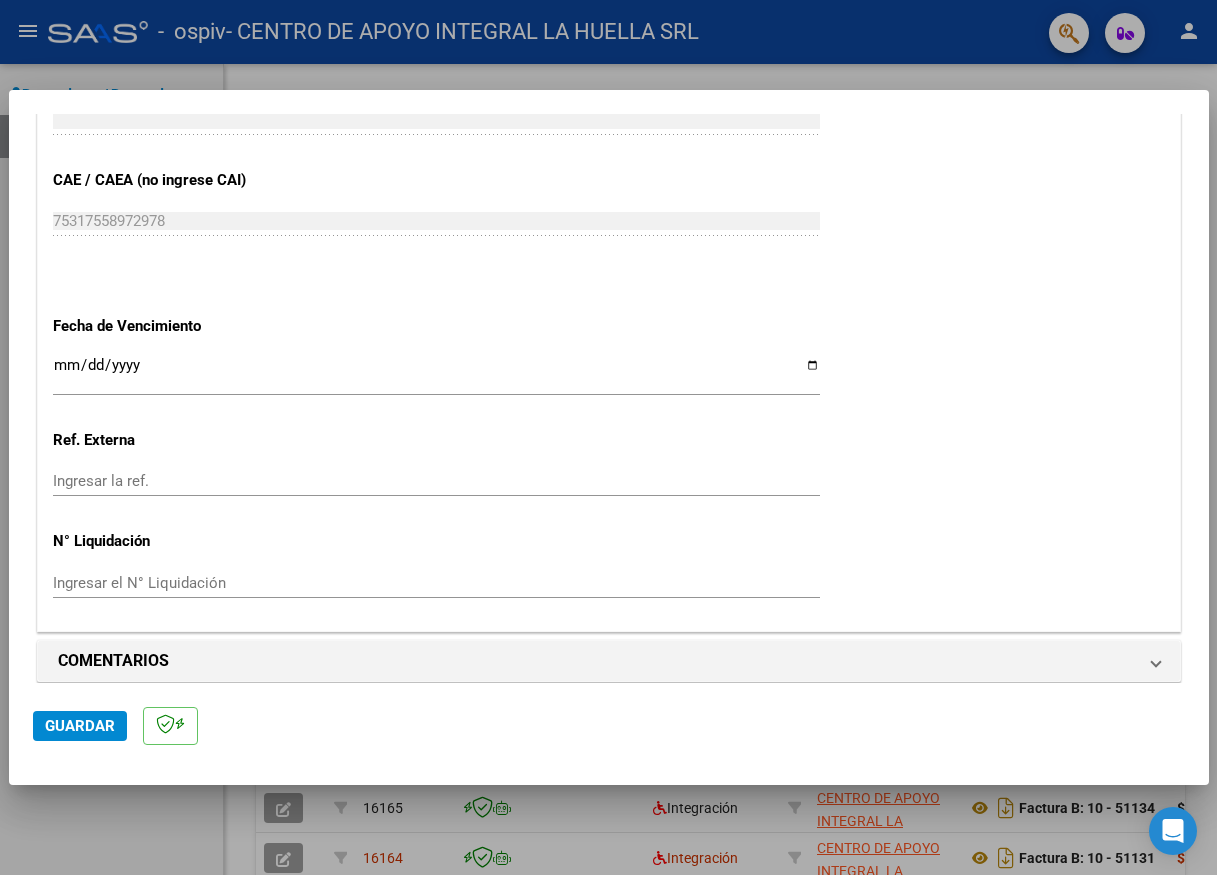 click on "Ingresar la fecha" at bounding box center [436, 373] 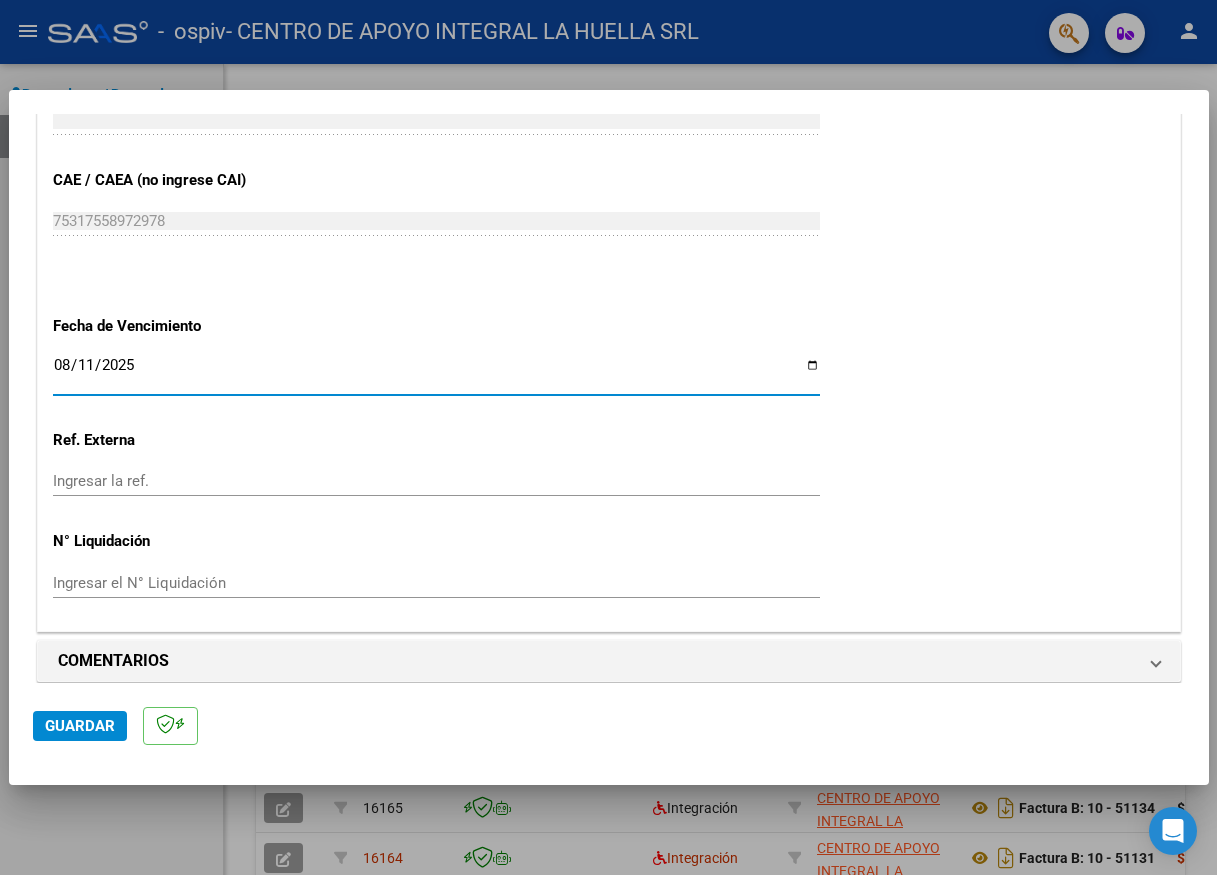 type on "2025-08-11" 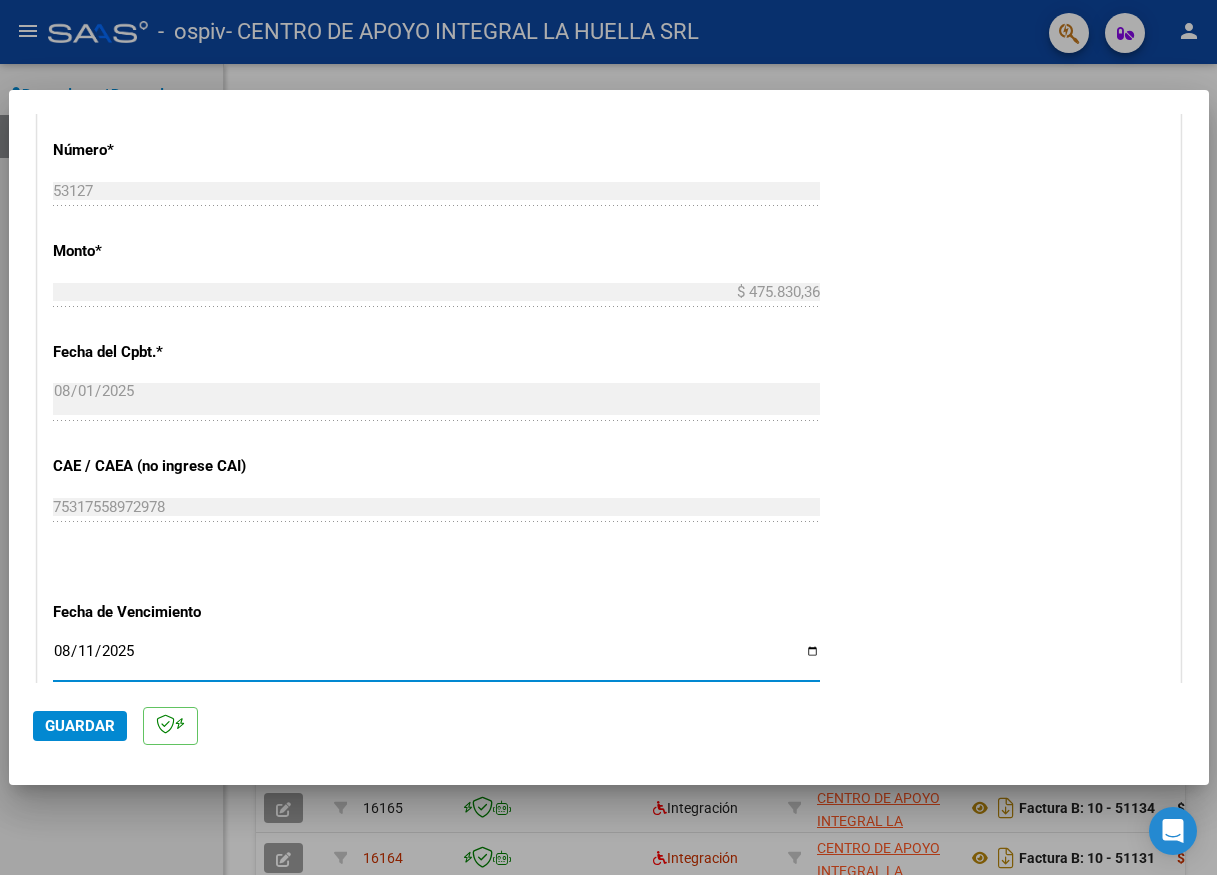 scroll, scrollTop: 1114, scrollLeft: 0, axis: vertical 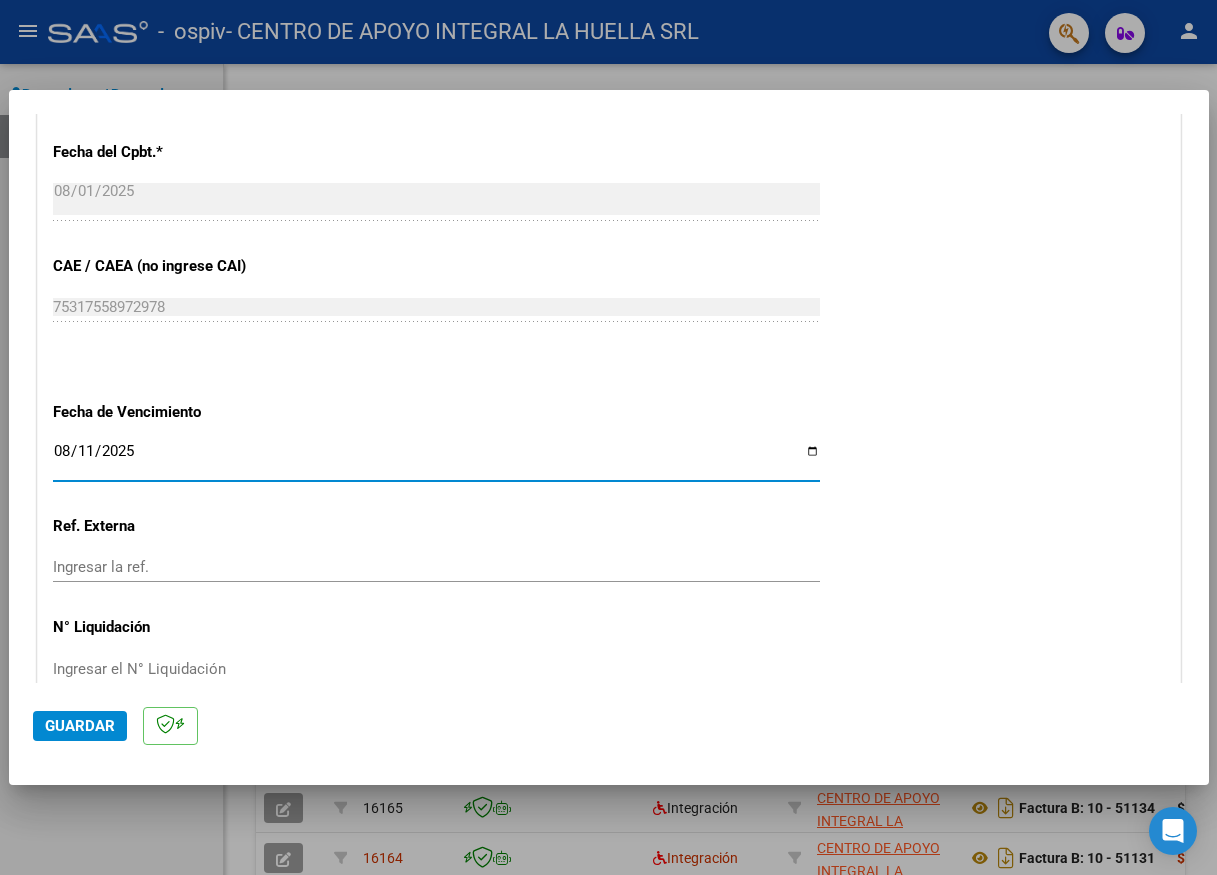 click on "Guardar" 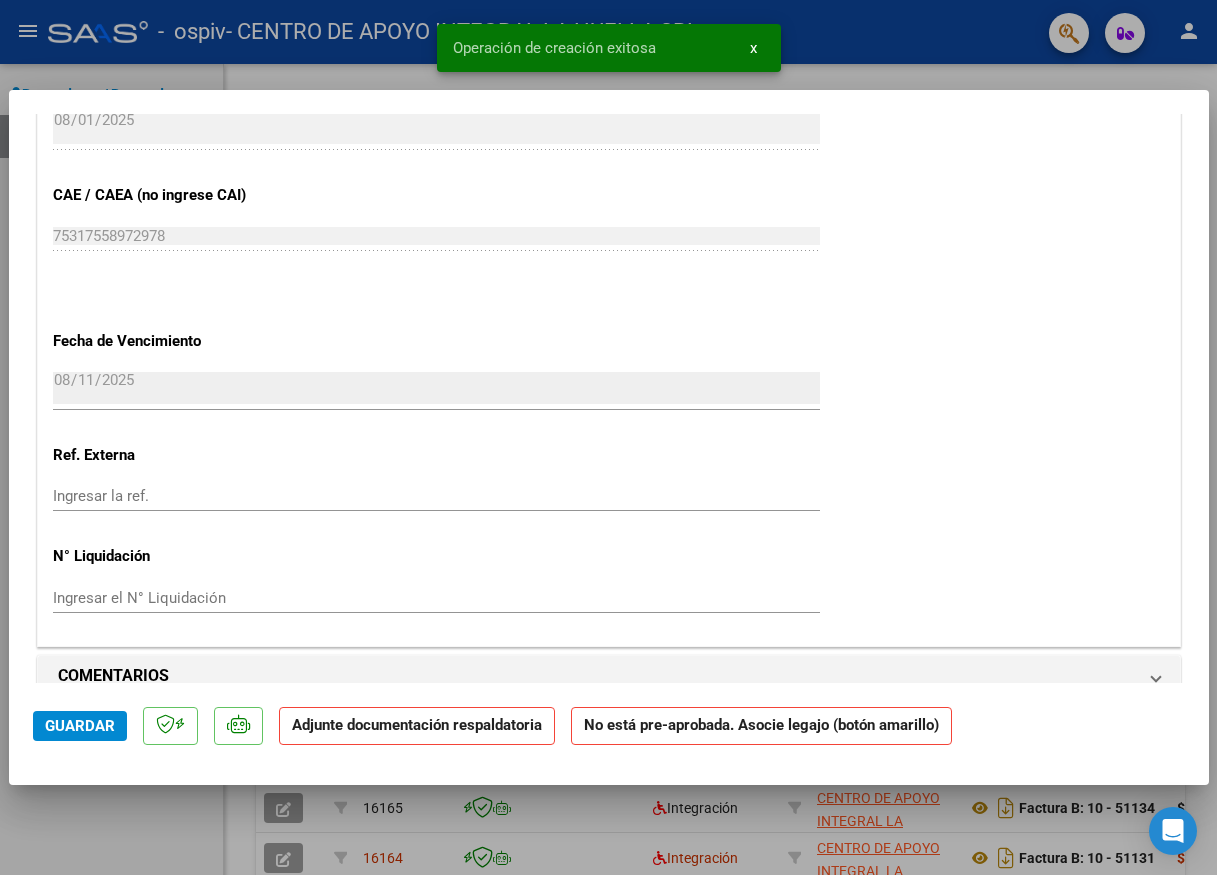 scroll, scrollTop: 1600, scrollLeft: 0, axis: vertical 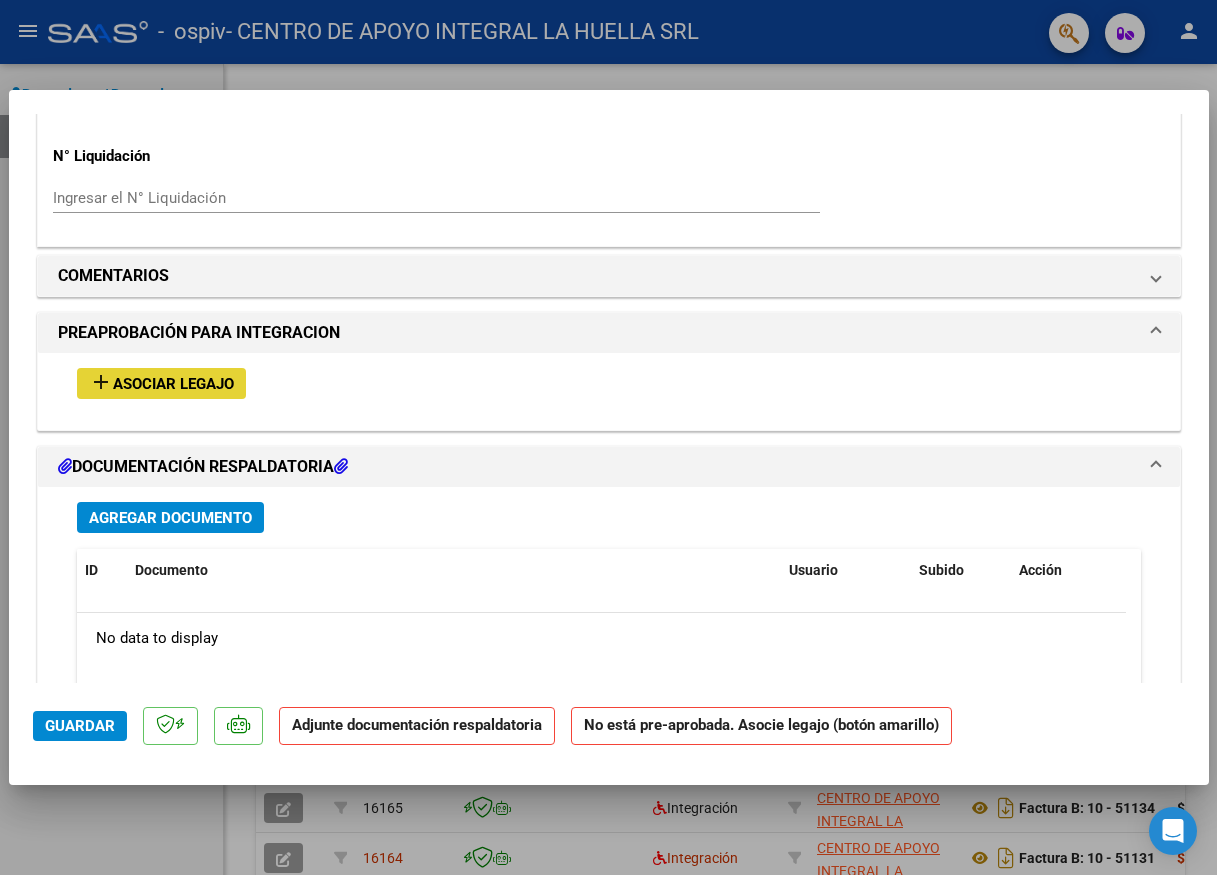click on "add Asociar Legajo" at bounding box center (161, 383) 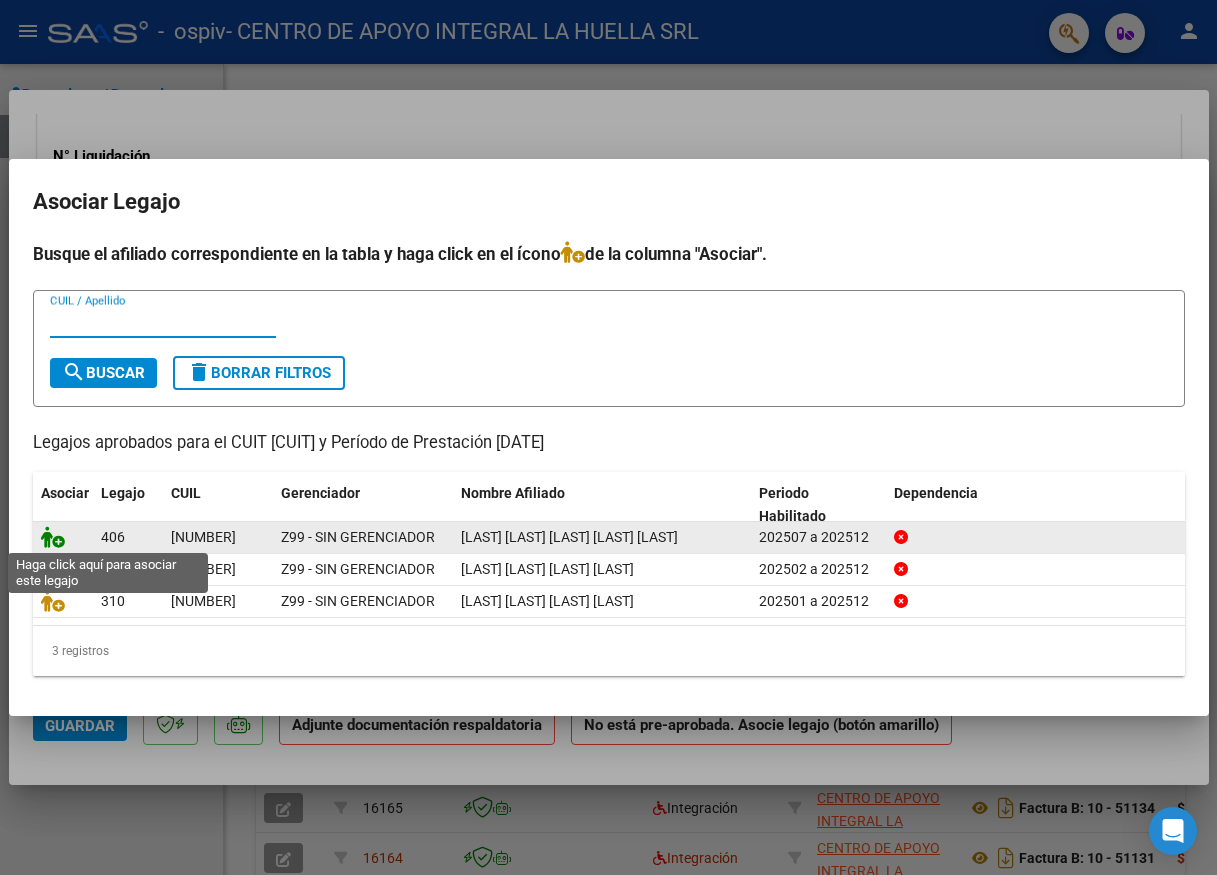 click 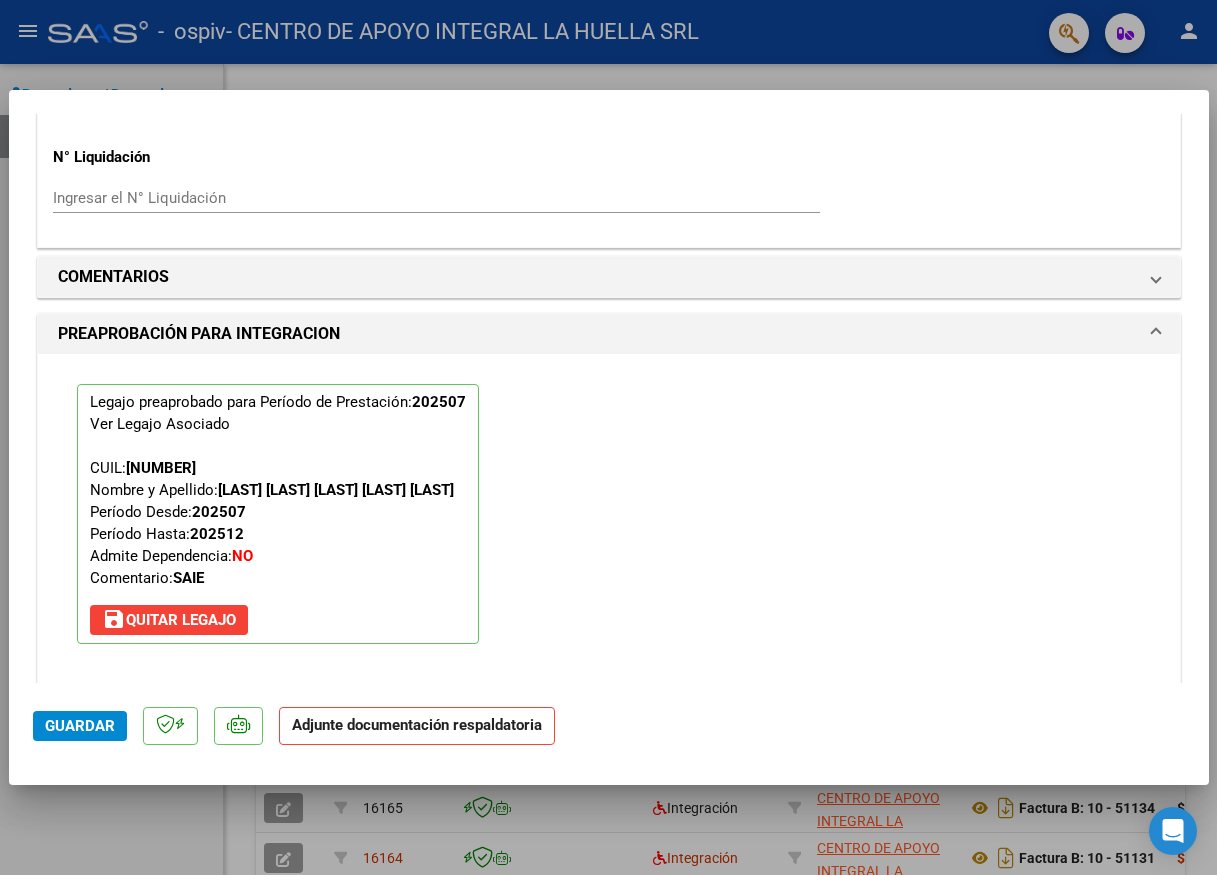 scroll, scrollTop: 2141, scrollLeft: 0, axis: vertical 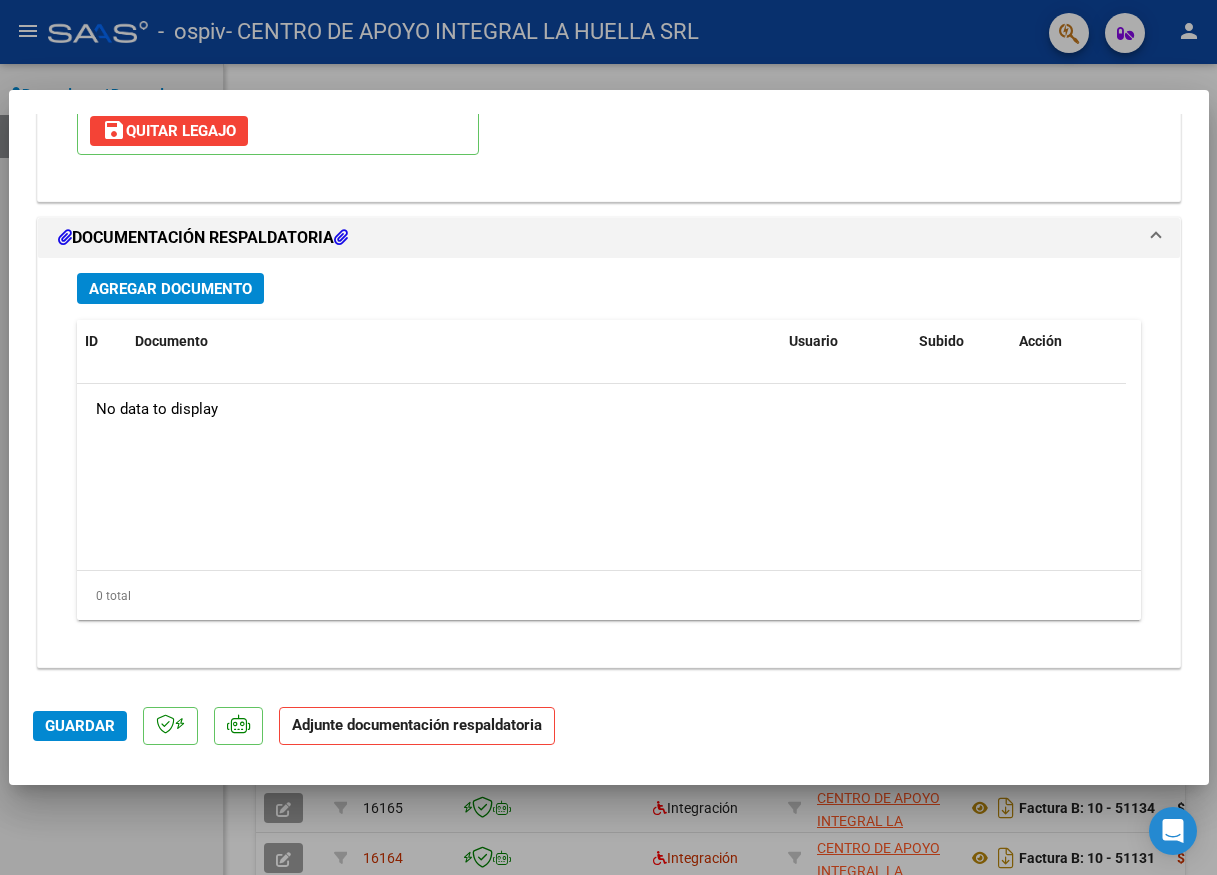 click on "Agregar Documento" at bounding box center (170, 289) 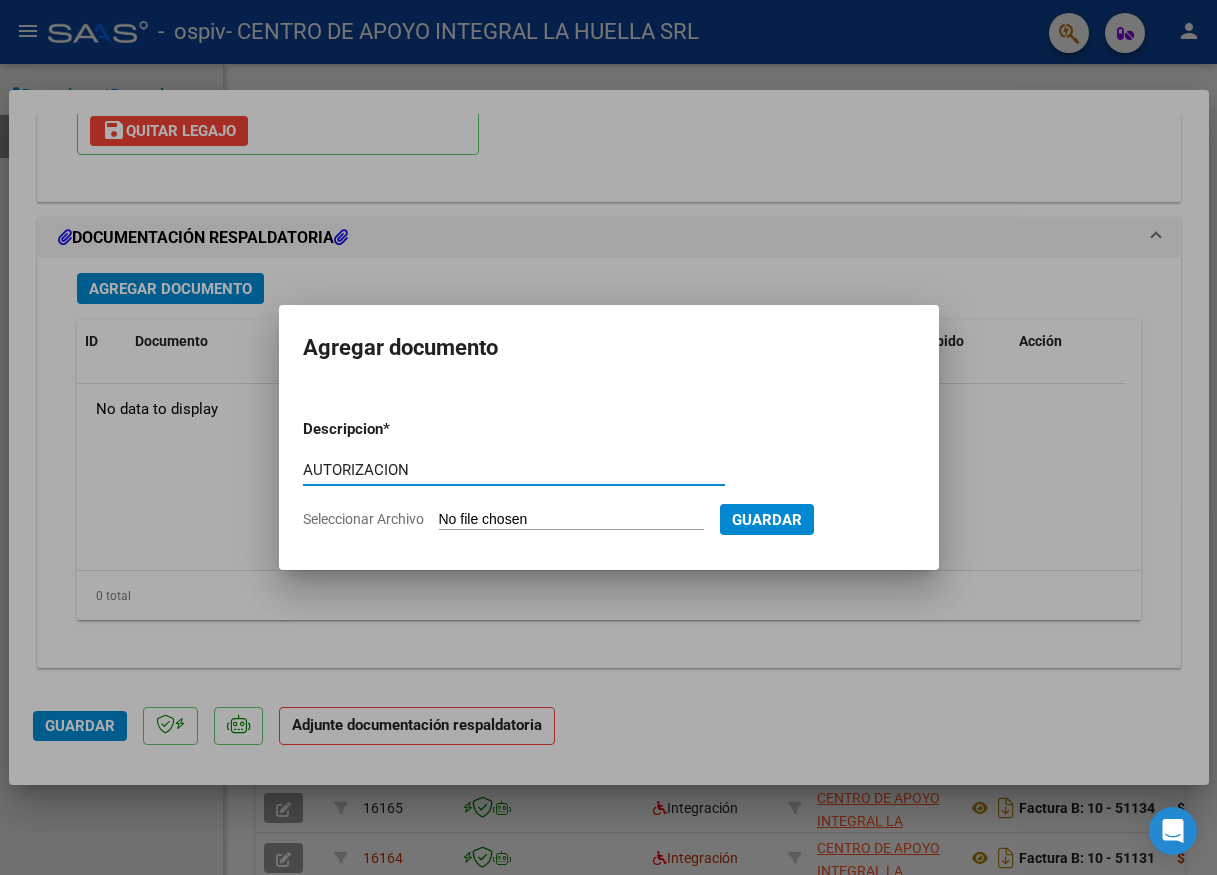 type on "AUTORIZACION" 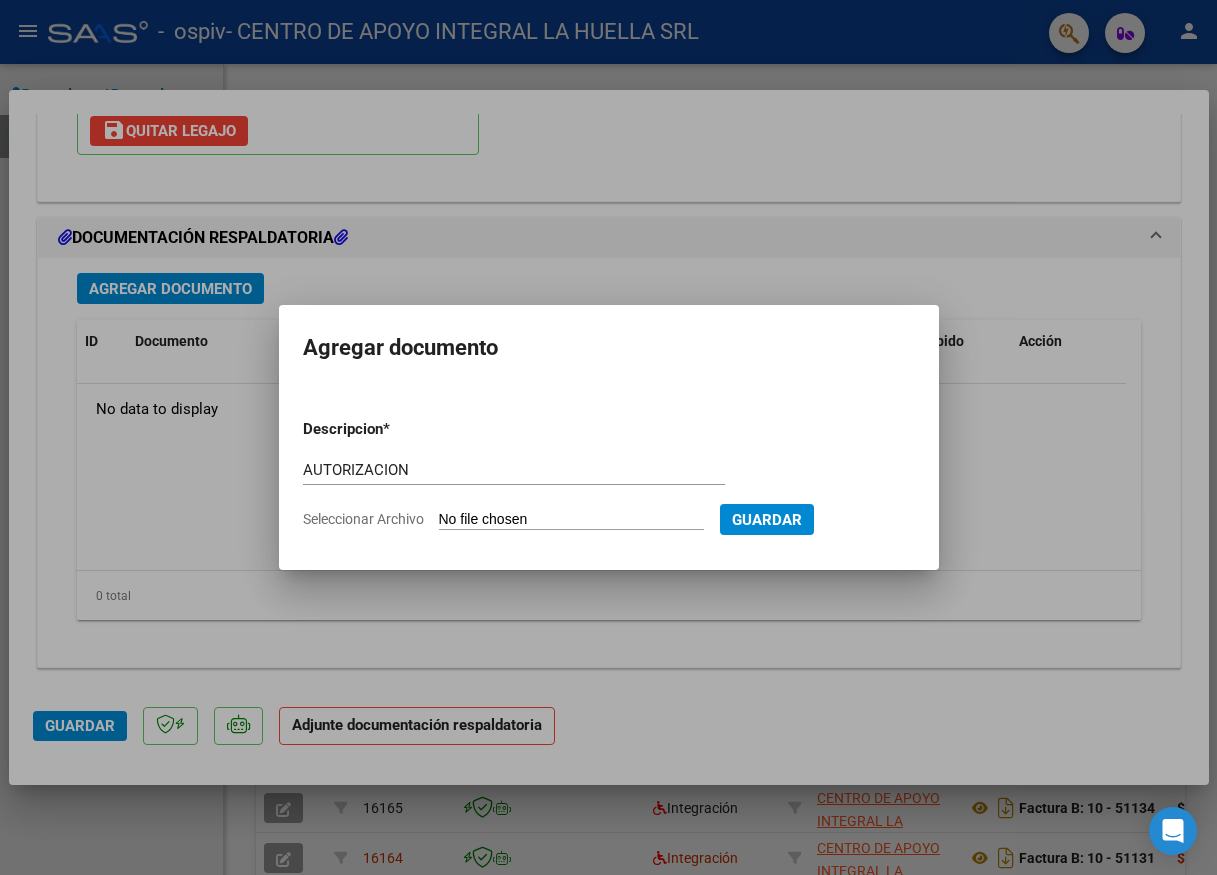 type on "C:\fakepath\[LAST] [LAST] [LAST] [LAST] JULIO AUTORIZACION  SAIE 2025.pdf" 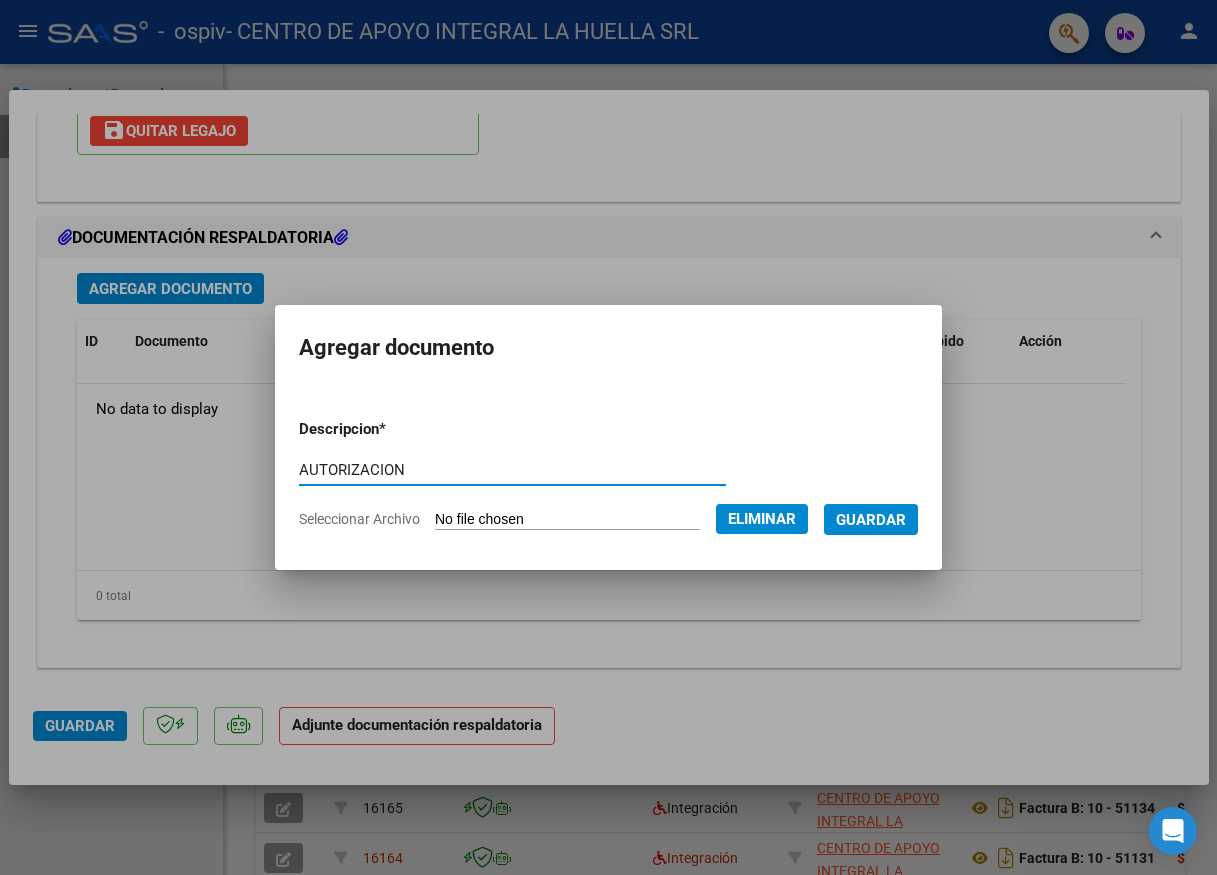 click on "Guardar" at bounding box center [871, 520] 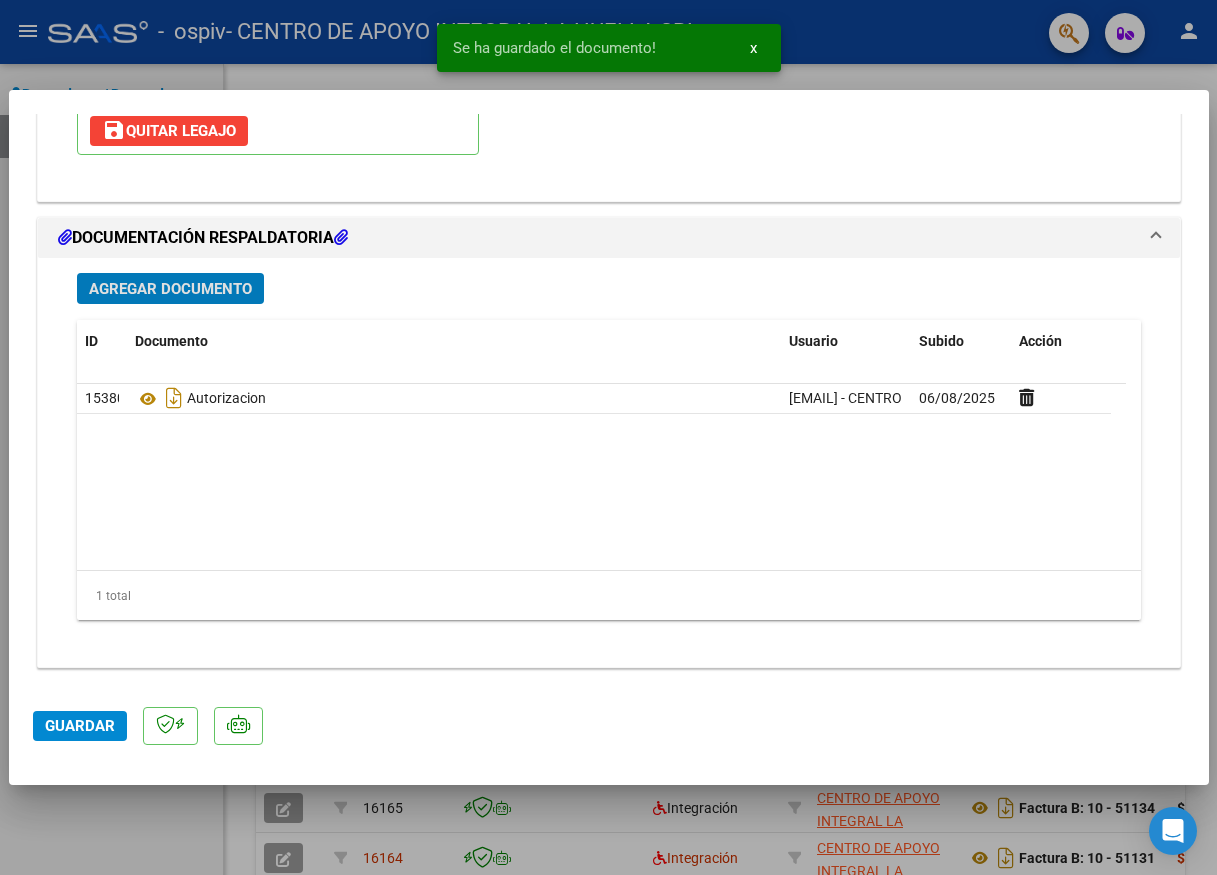 click on "Agregar Documento" at bounding box center (170, 288) 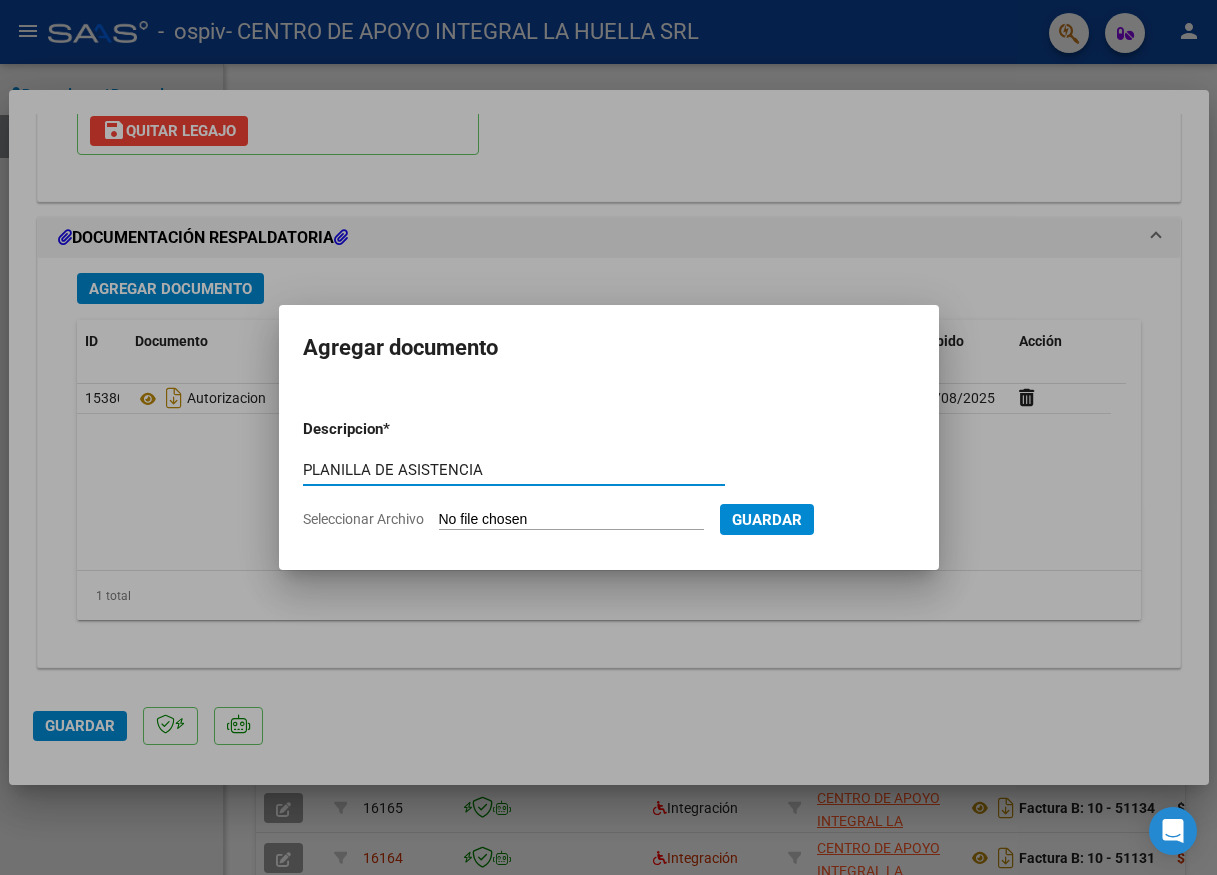 type on "PLANILLA DE ASISTENCIA" 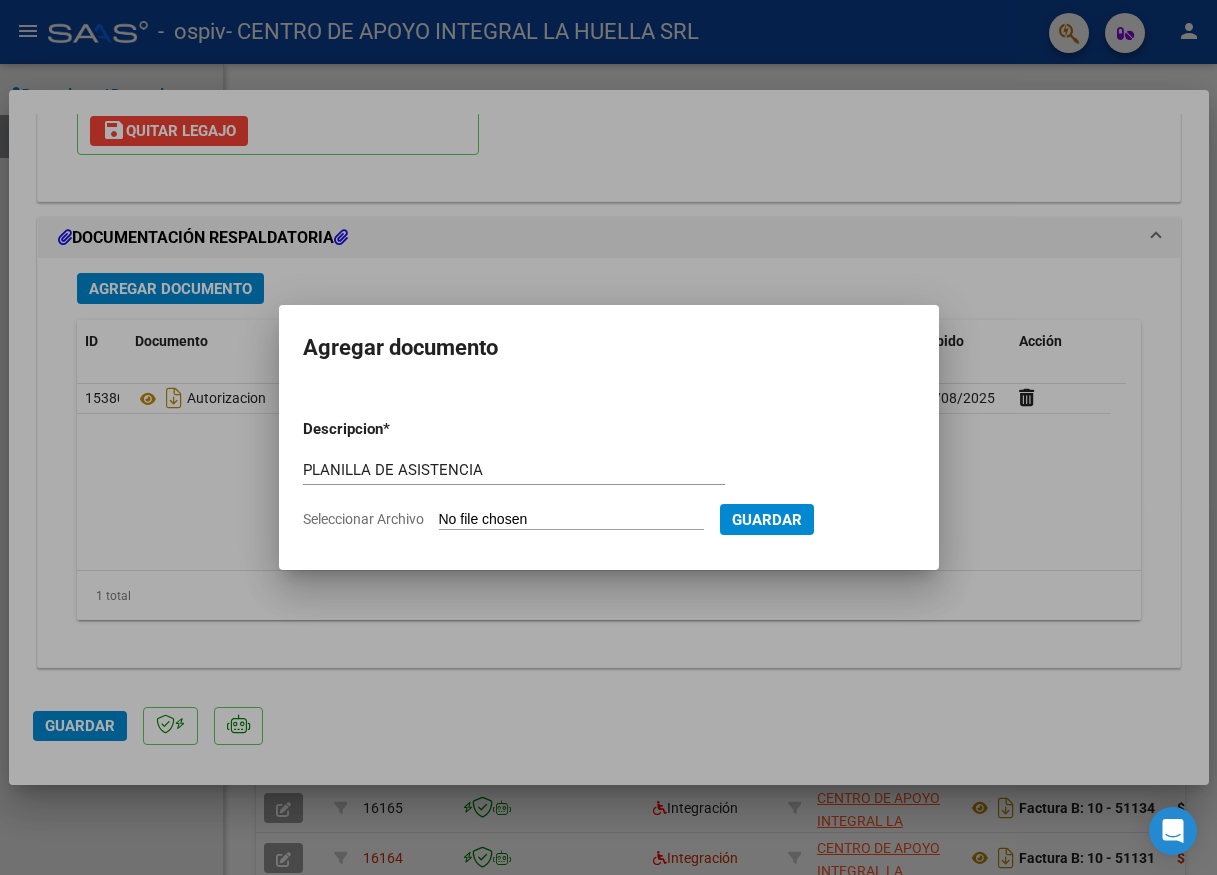 type on "C:\fakepath\[LAST] [LAST] [LAST] [LAST] JULIO-PLANILLA ASISTENCIA-JULIO-S-OSPIV.pdf" 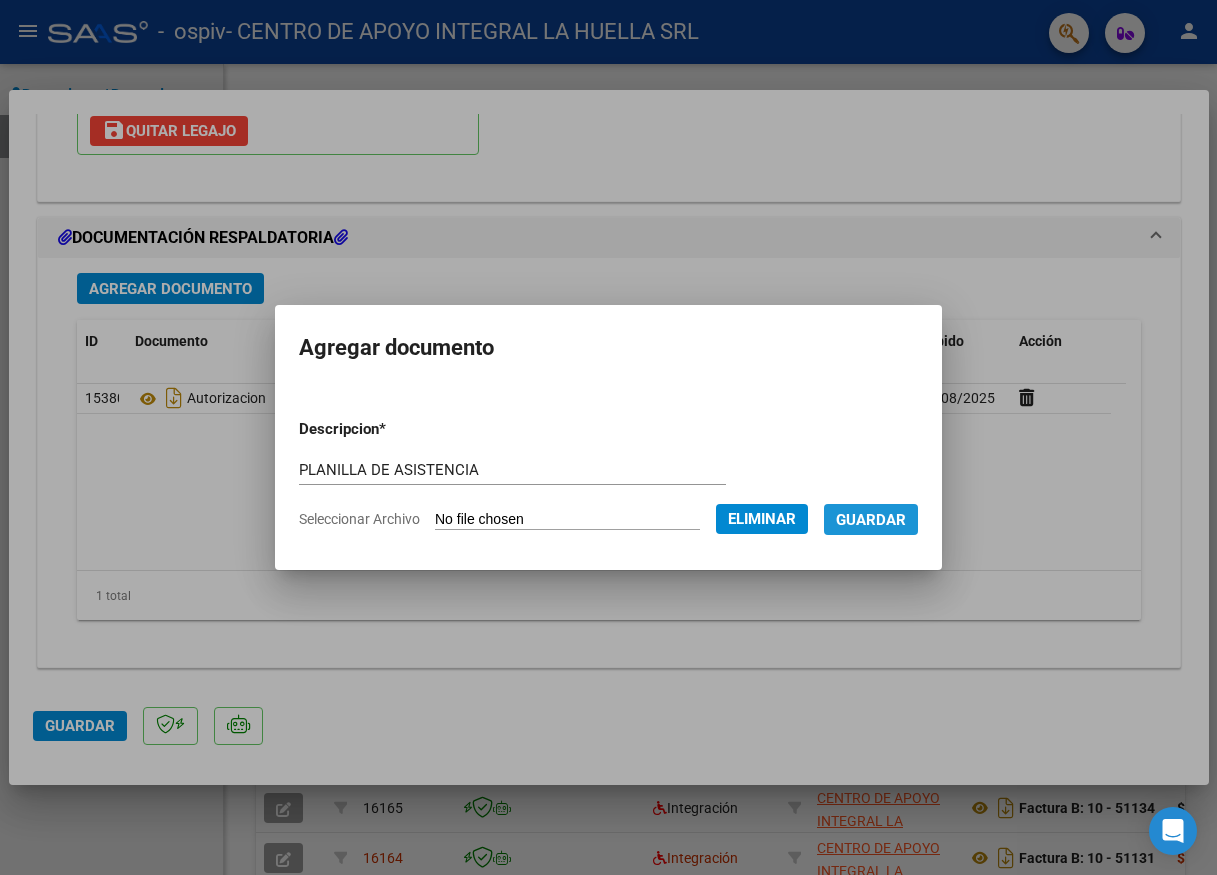 click on "Guardar" at bounding box center (871, 520) 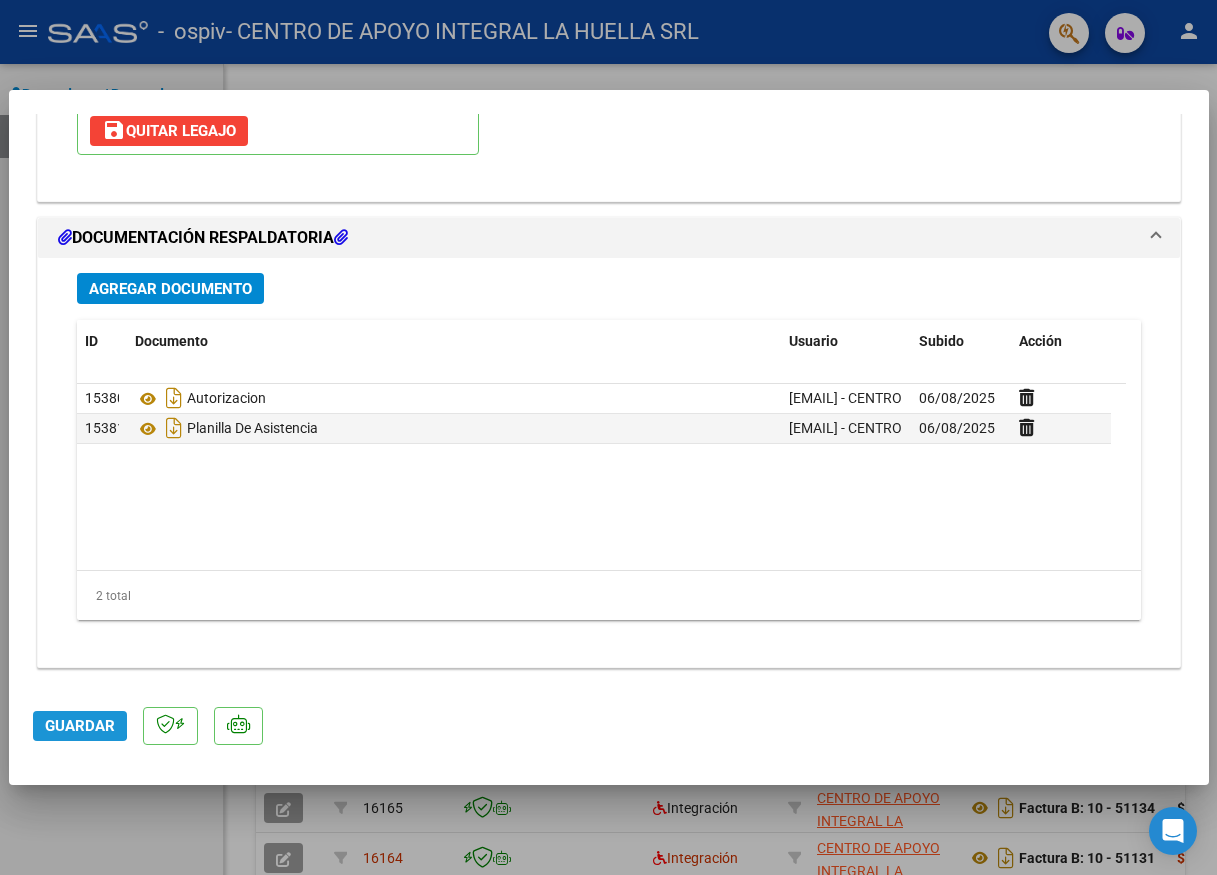 click on "Guardar" 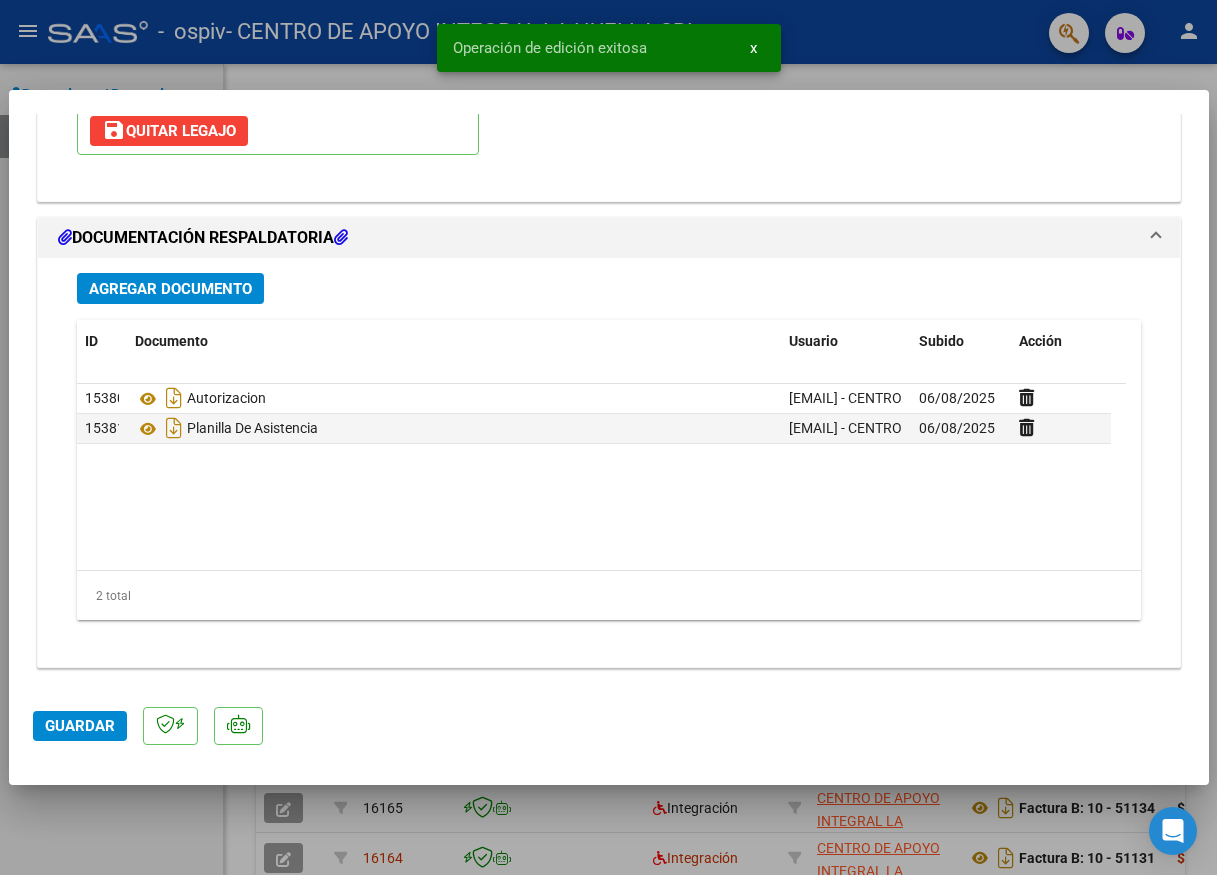 click on "Guardar" 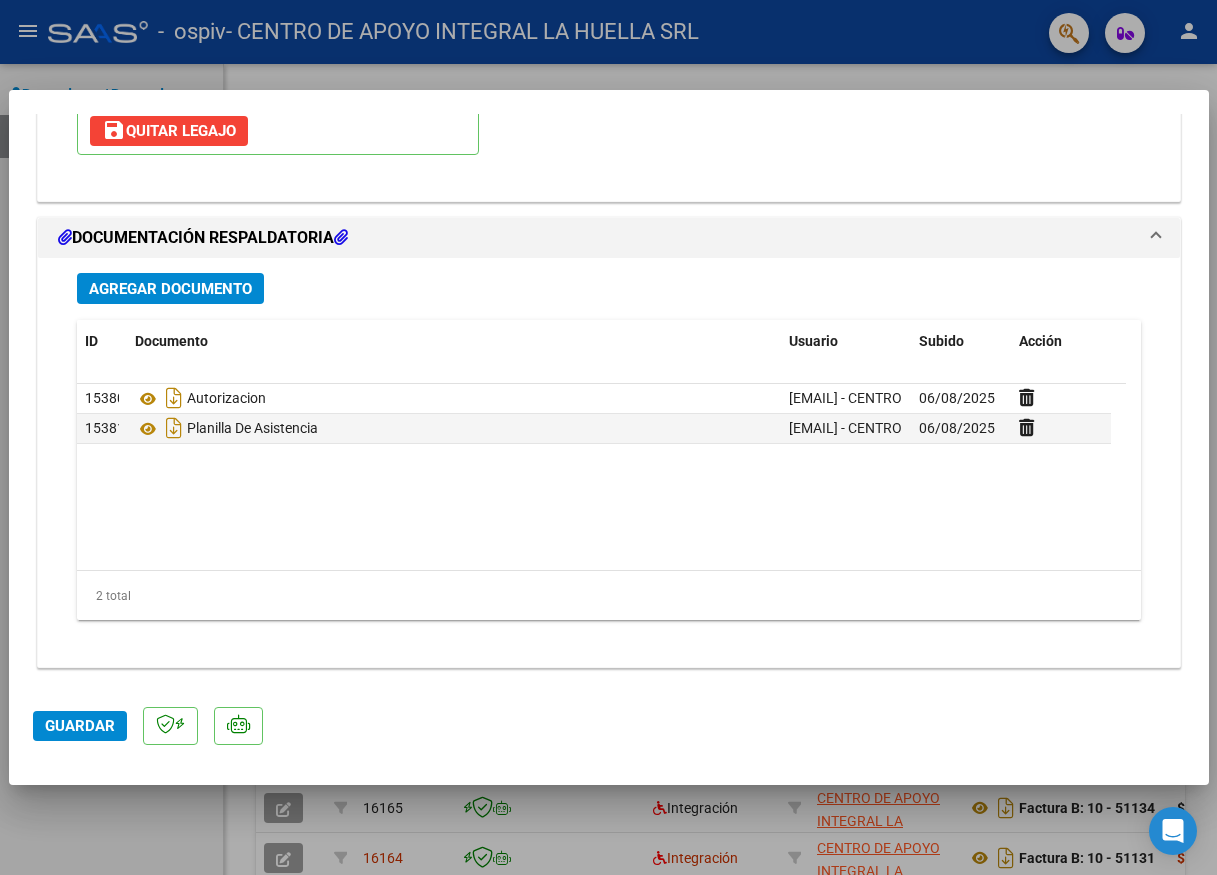 click on "Guardar" 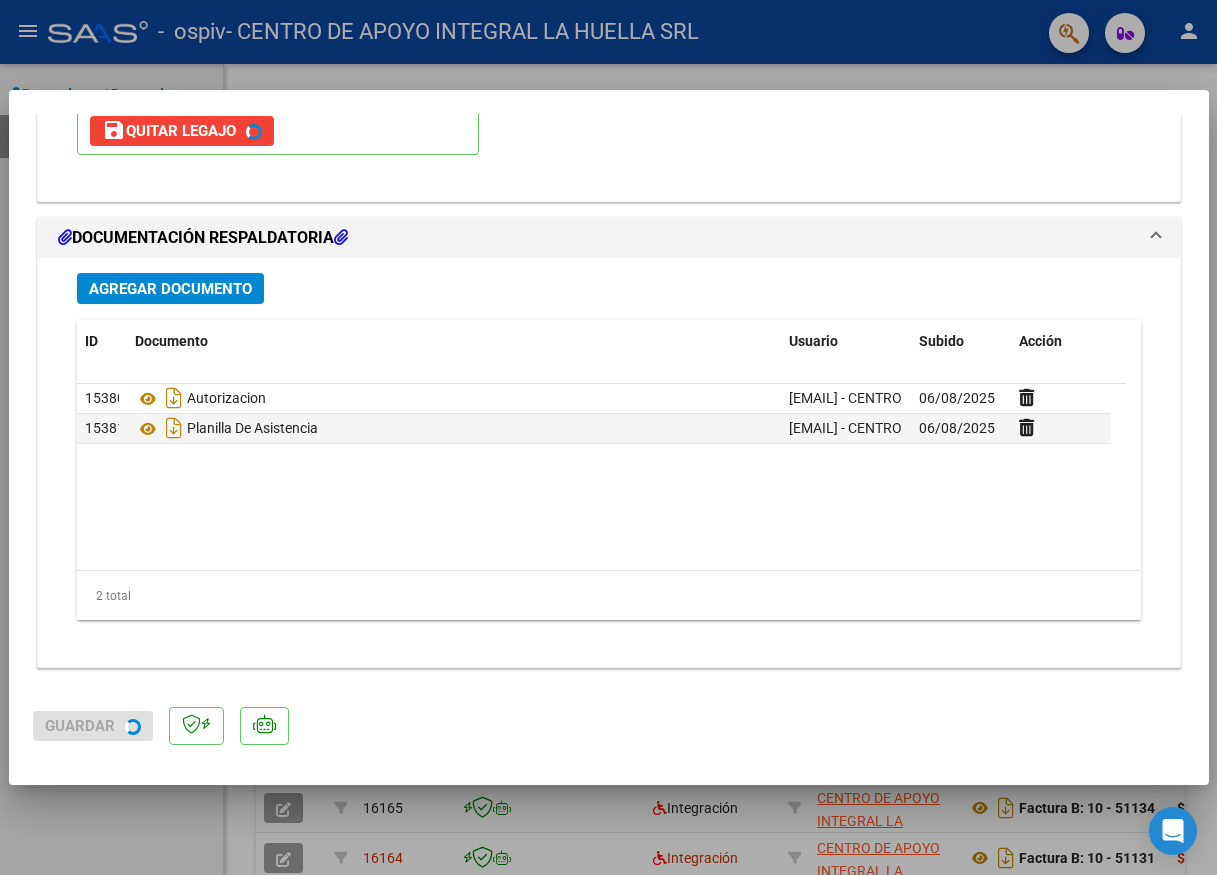 click at bounding box center (608, 437) 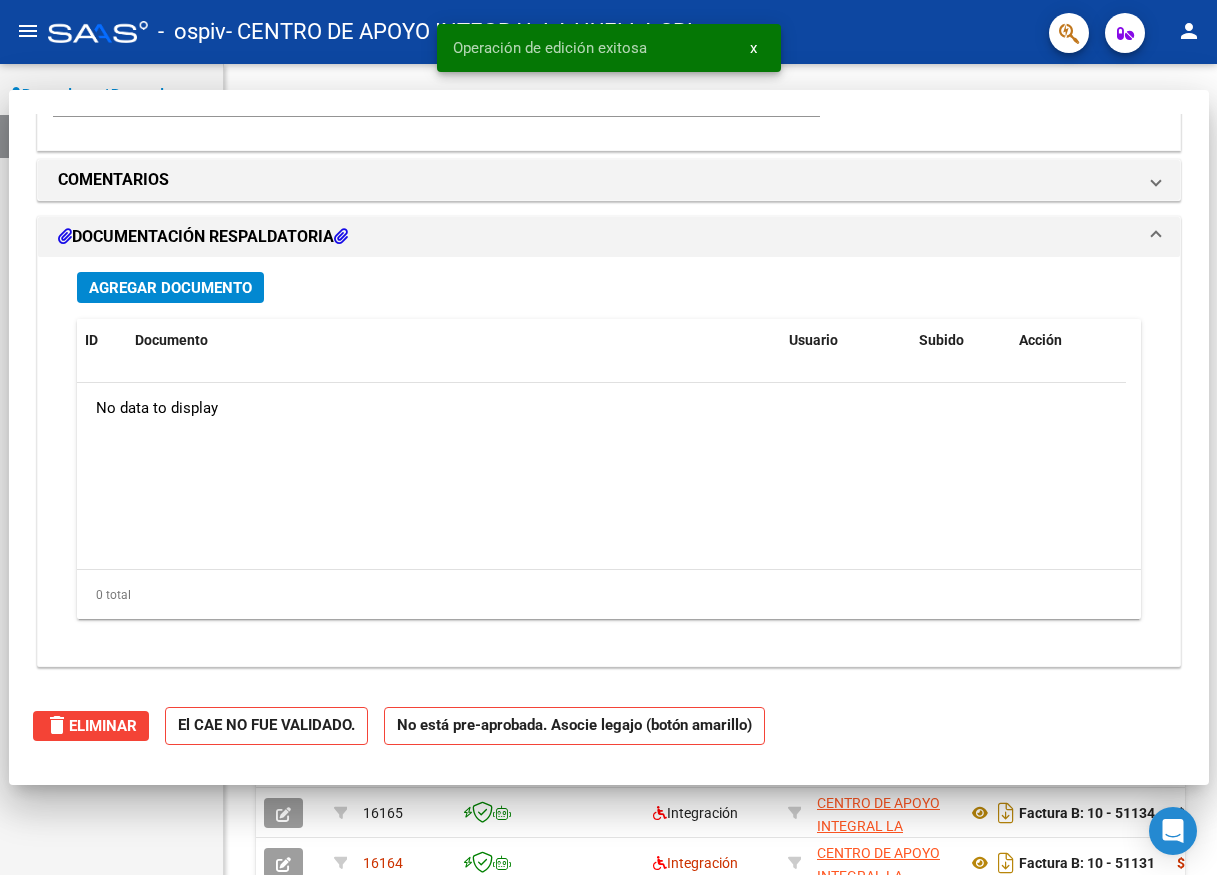 scroll, scrollTop: 0, scrollLeft: 0, axis: both 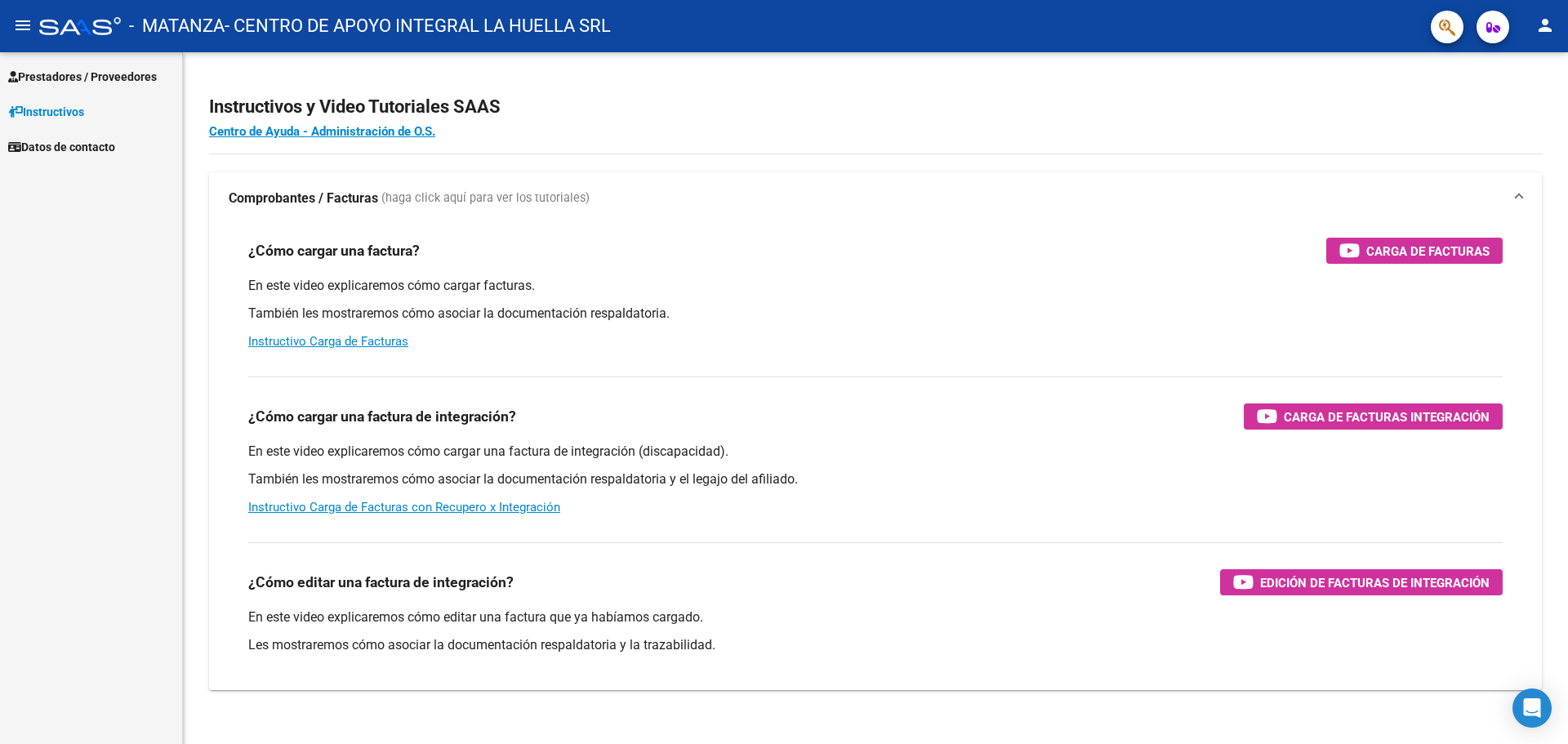 click on "Prestadores / Proveedores" at bounding box center (82, 77) 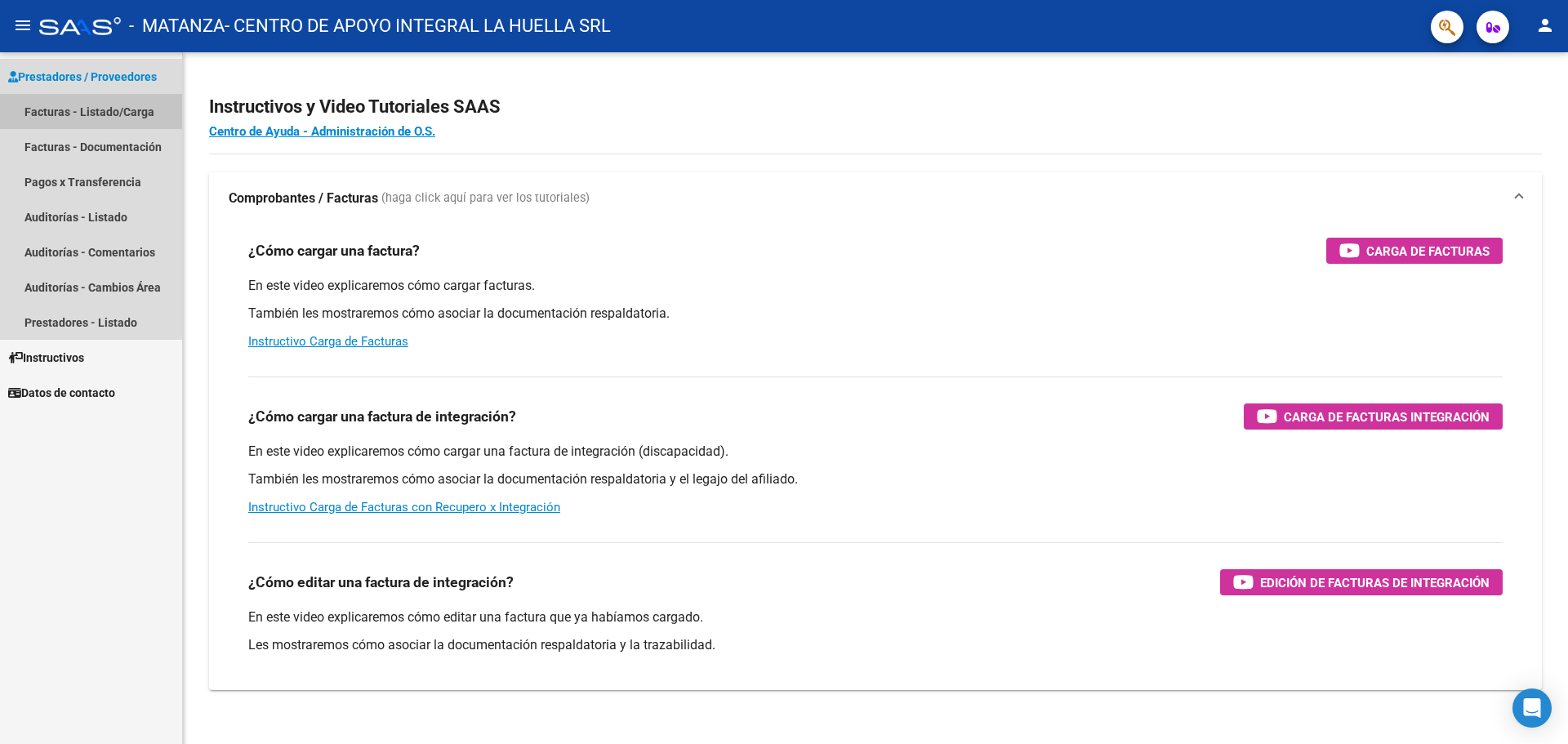 click on "Facturas - Listado/Carga" at bounding box center (91, 111) 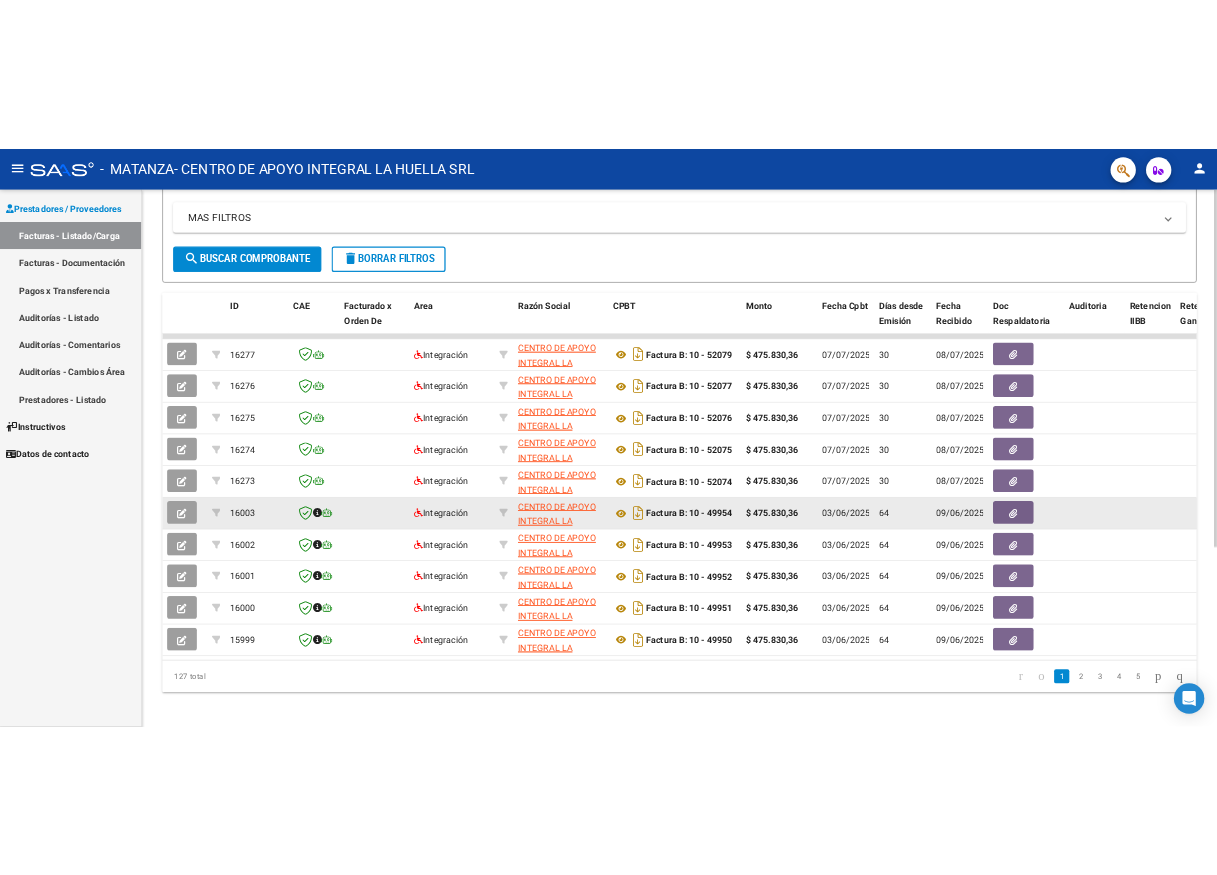scroll, scrollTop: 0, scrollLeft: 0, axis: both 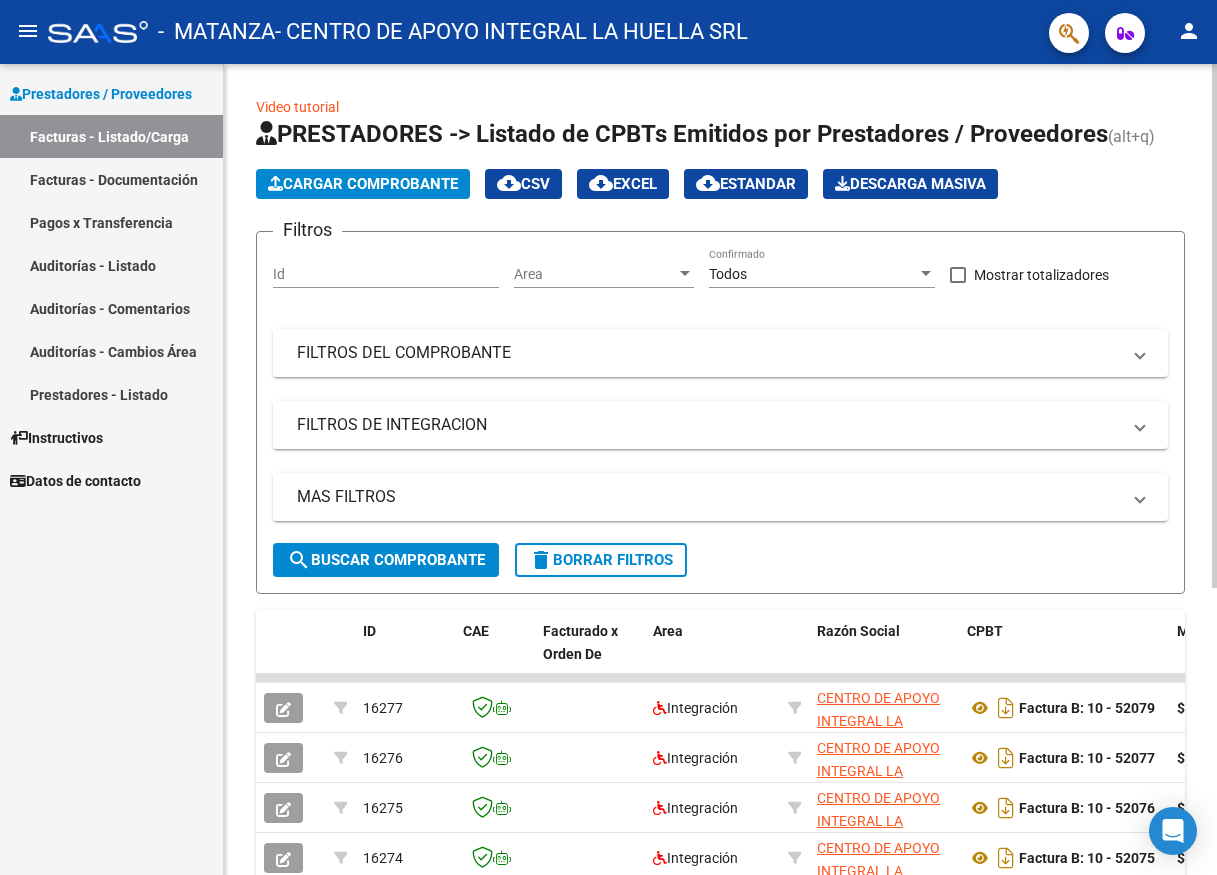 click on "Cargar Comprobante" 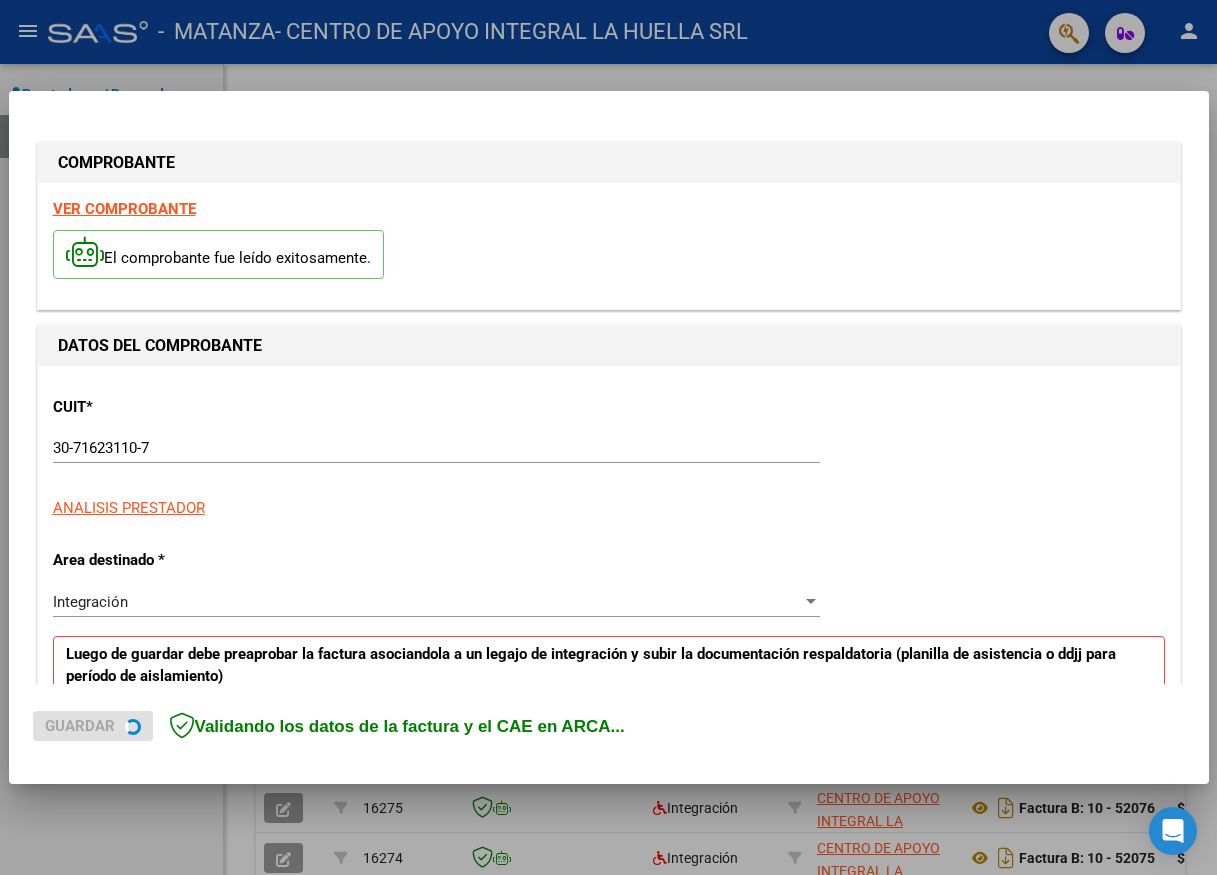 scroll, scrollTop: 600, scrollLeft: 0, axis: vertical 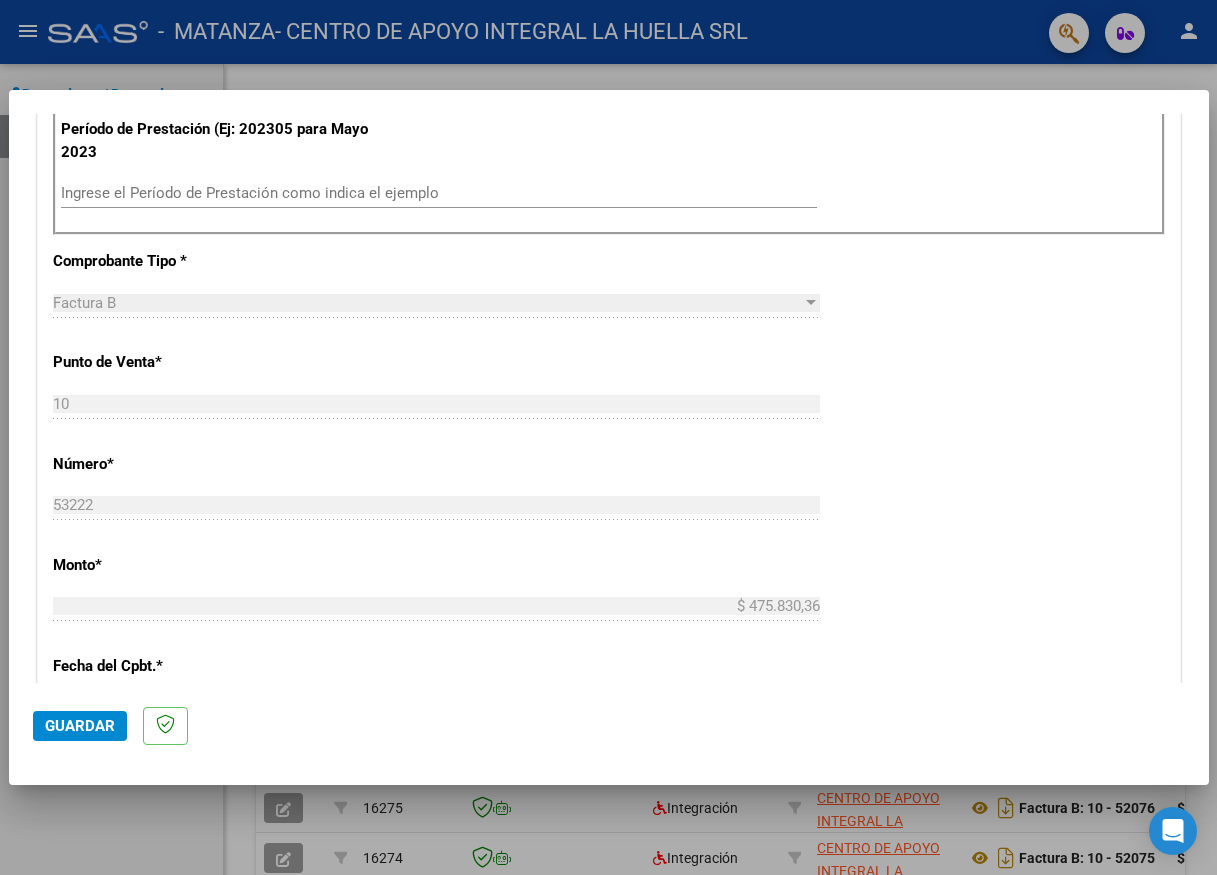 click on "Ingrese el Período de Prestación como indica el ejemplo" at bounding box center (439, 193) 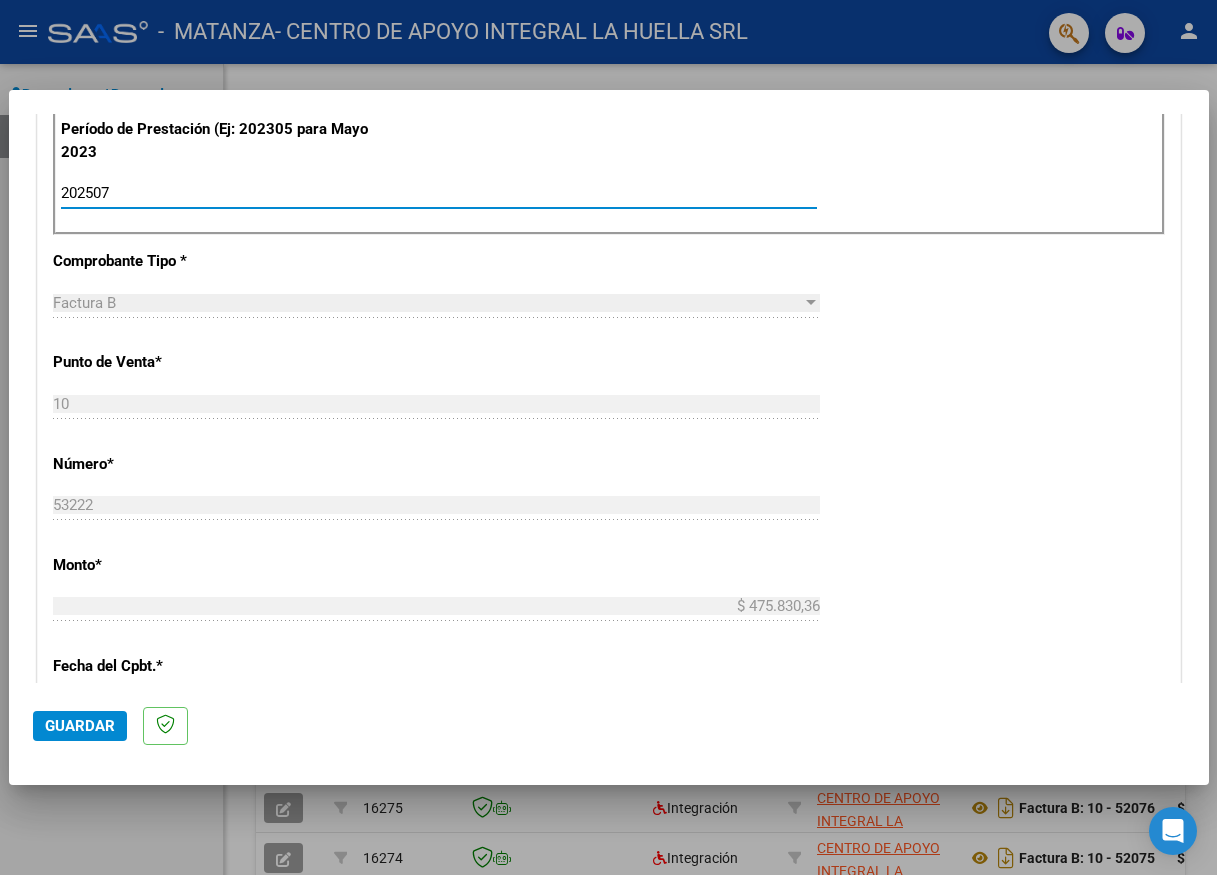 scroll, scrollTop: 1000, scrollLeft: 0, axis: vertical 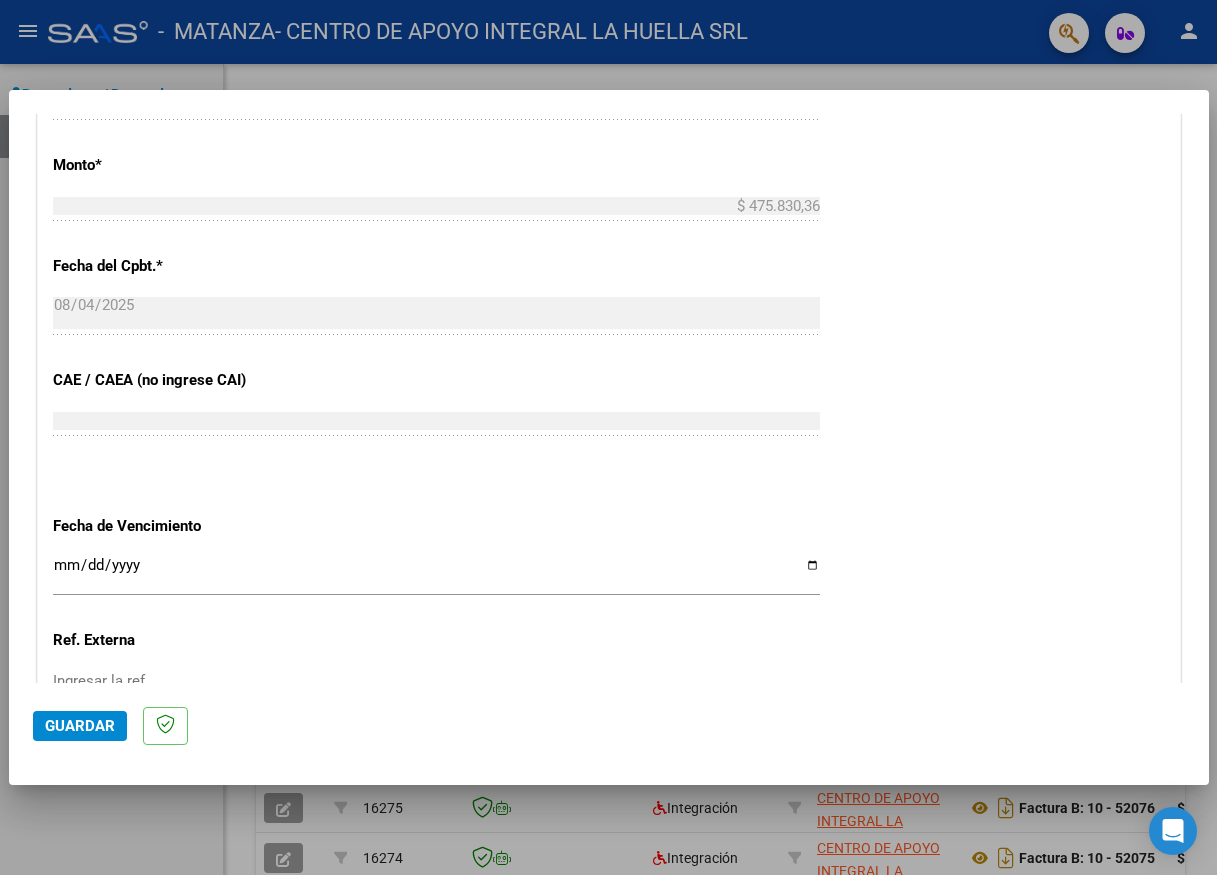 type on "202507" 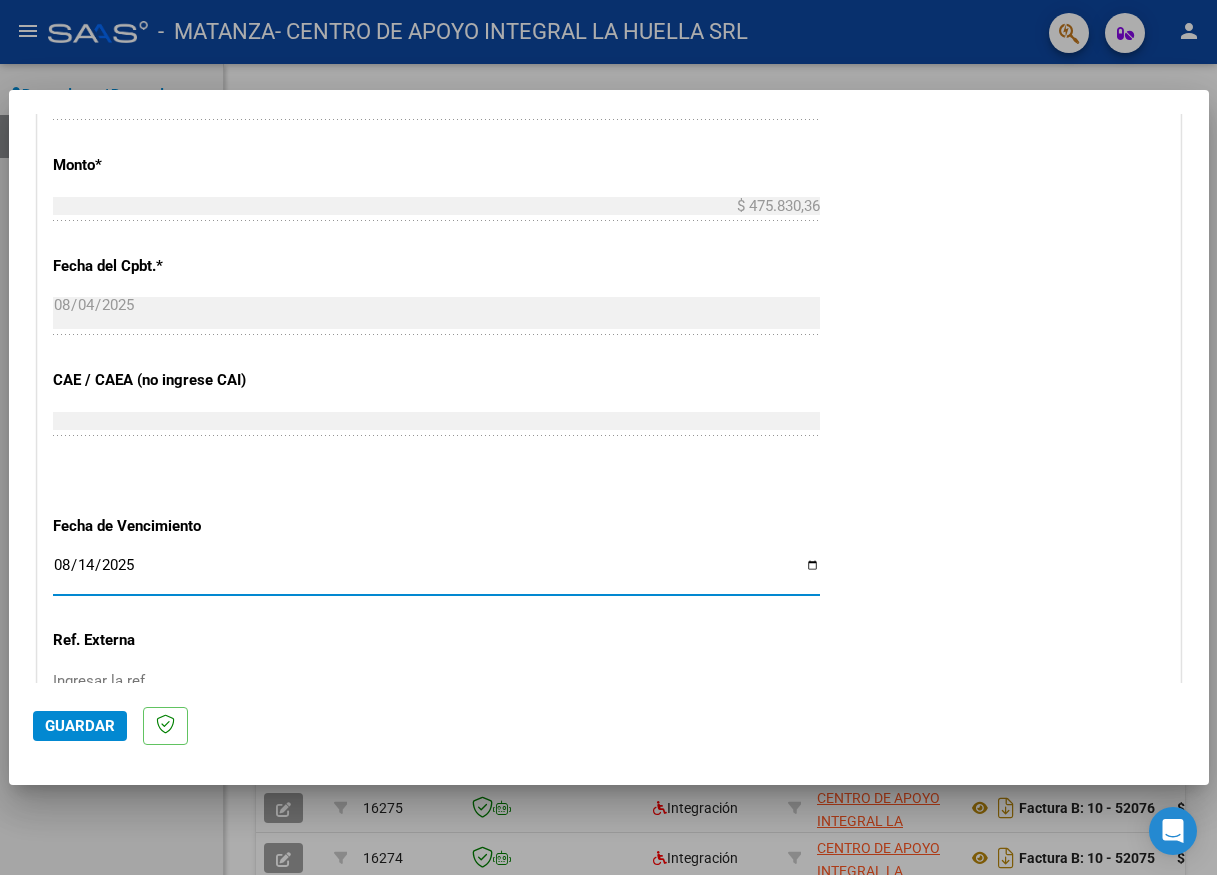 type on "2025-08-14" 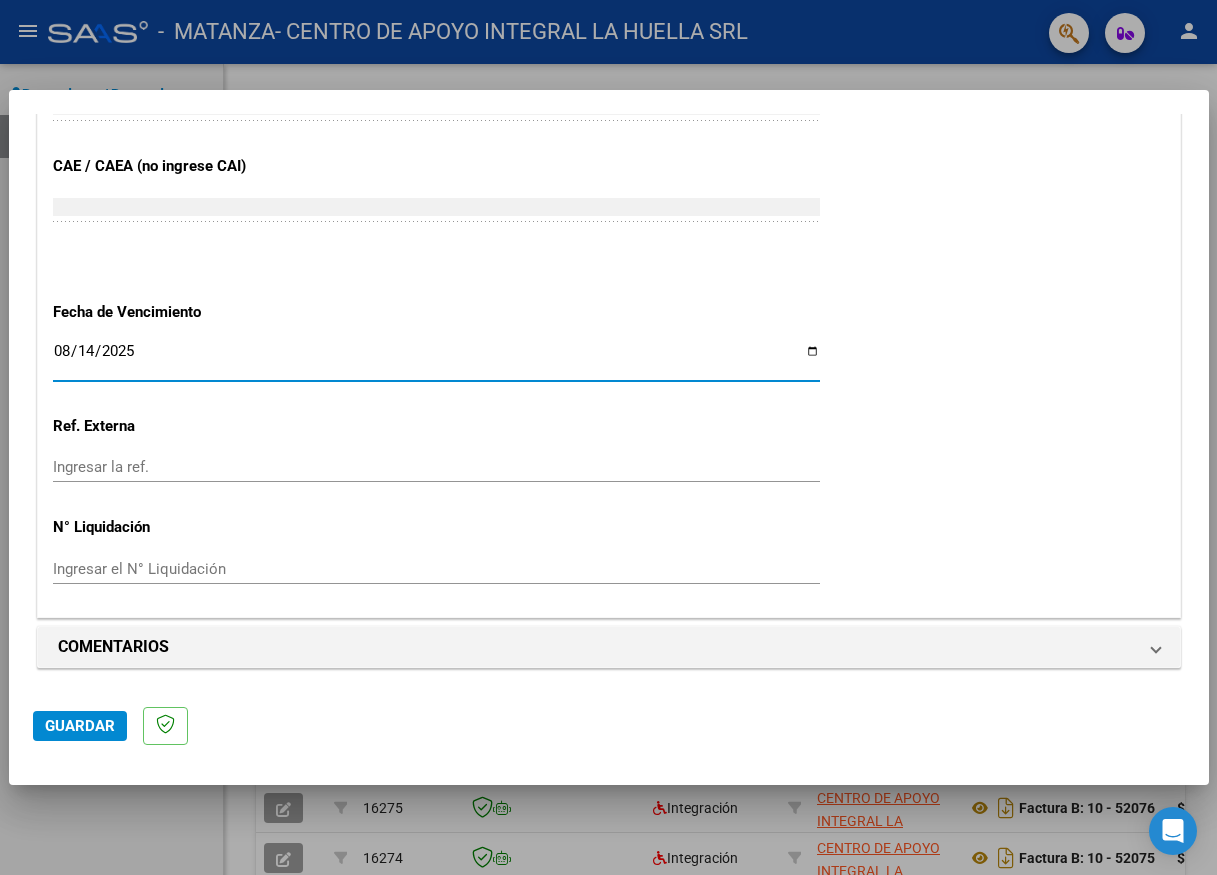 click on "Guardar" 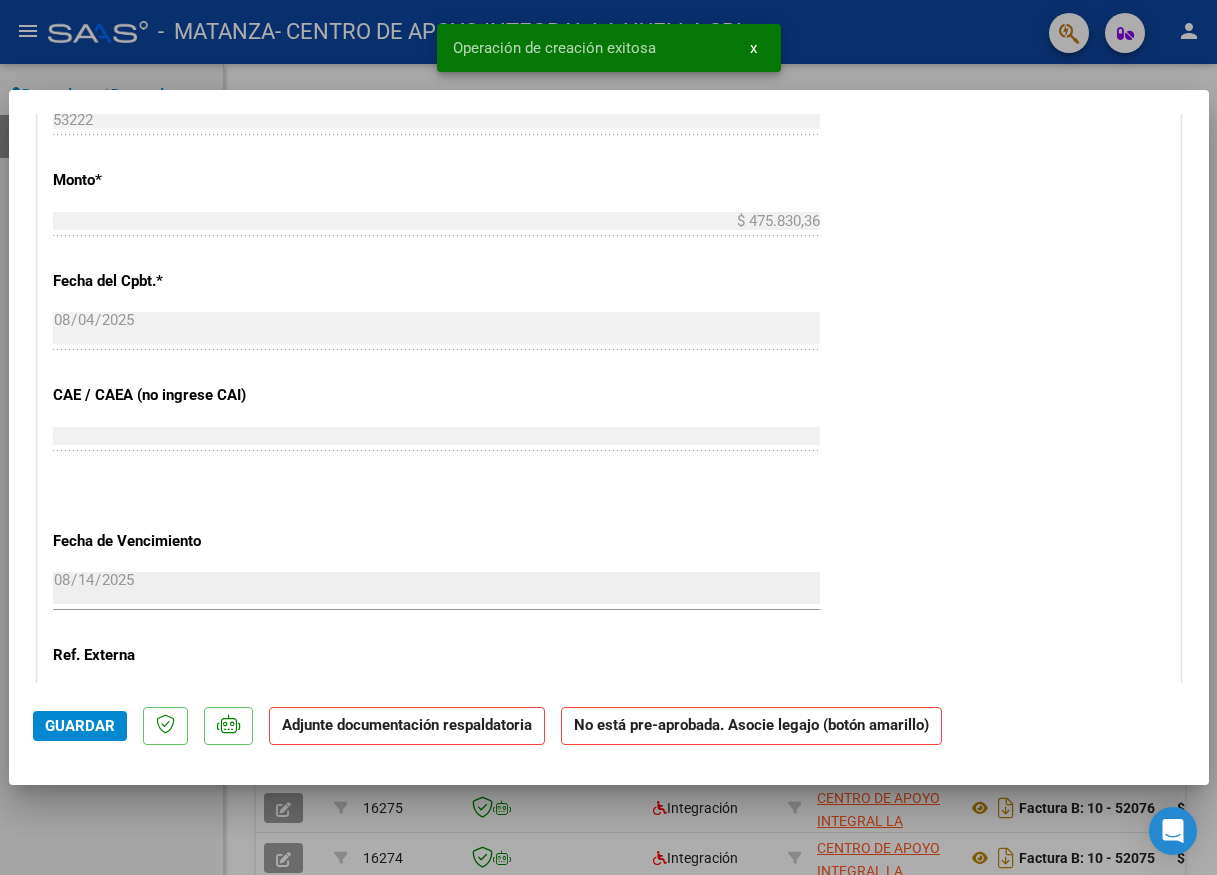 scroll, scrollTop: 1400, scrollLeft: 0, axis: vertical 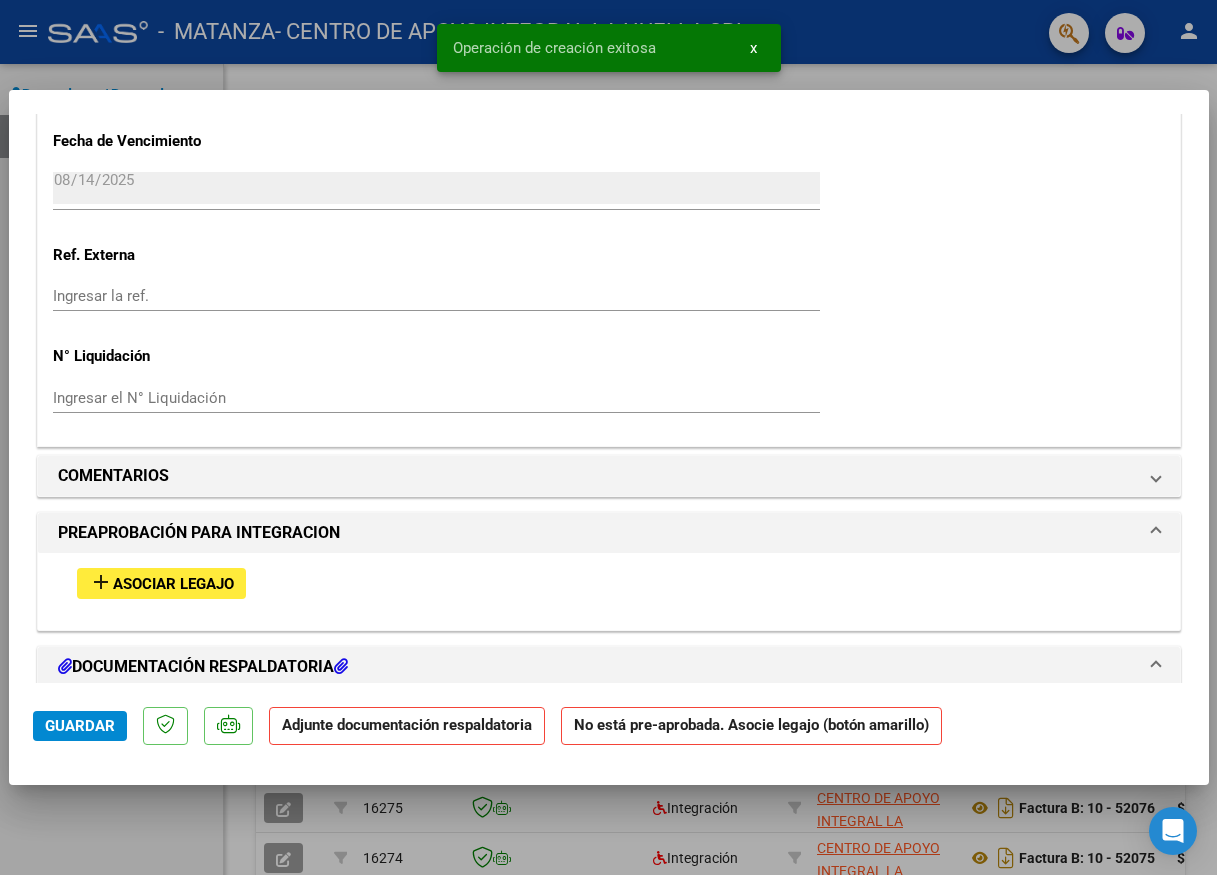 click on "Asociar Legajo" at bounding box center [173, 584] 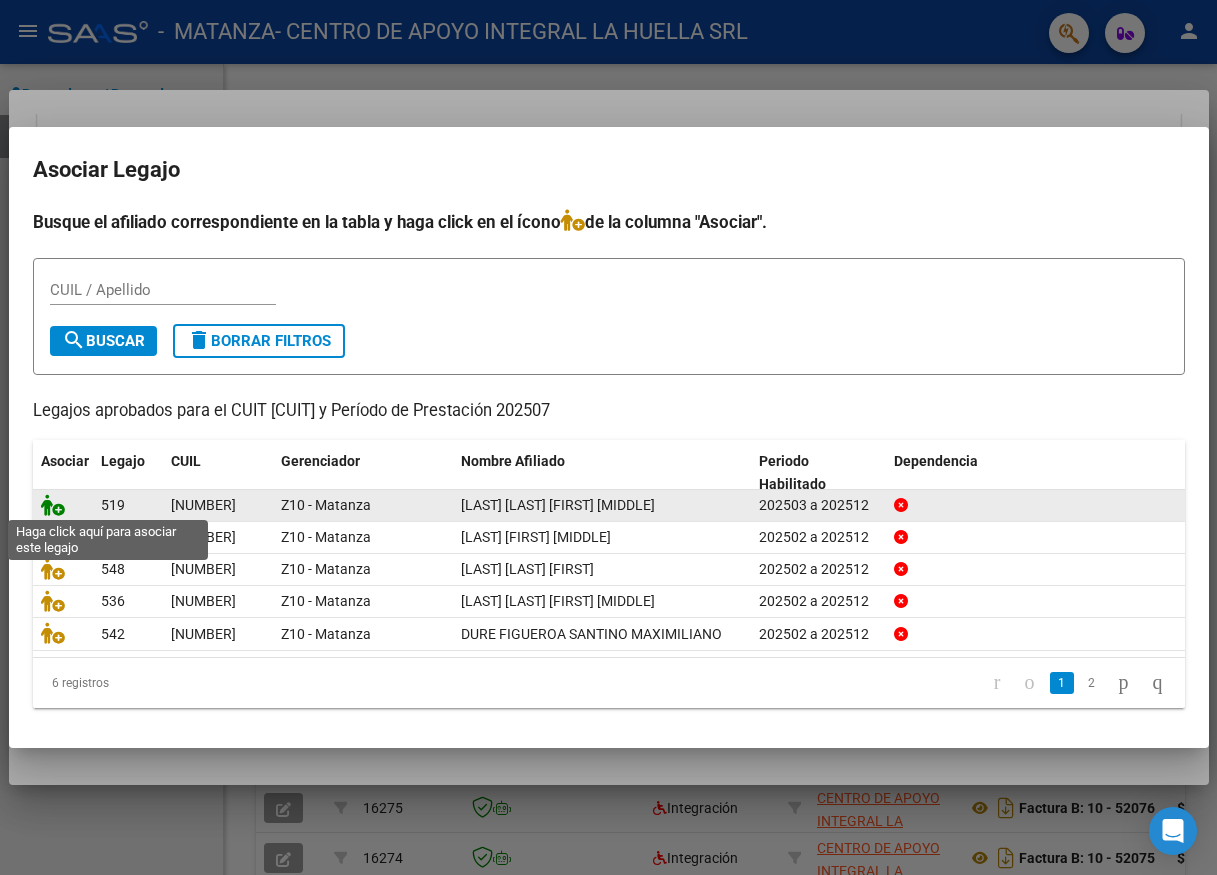 click 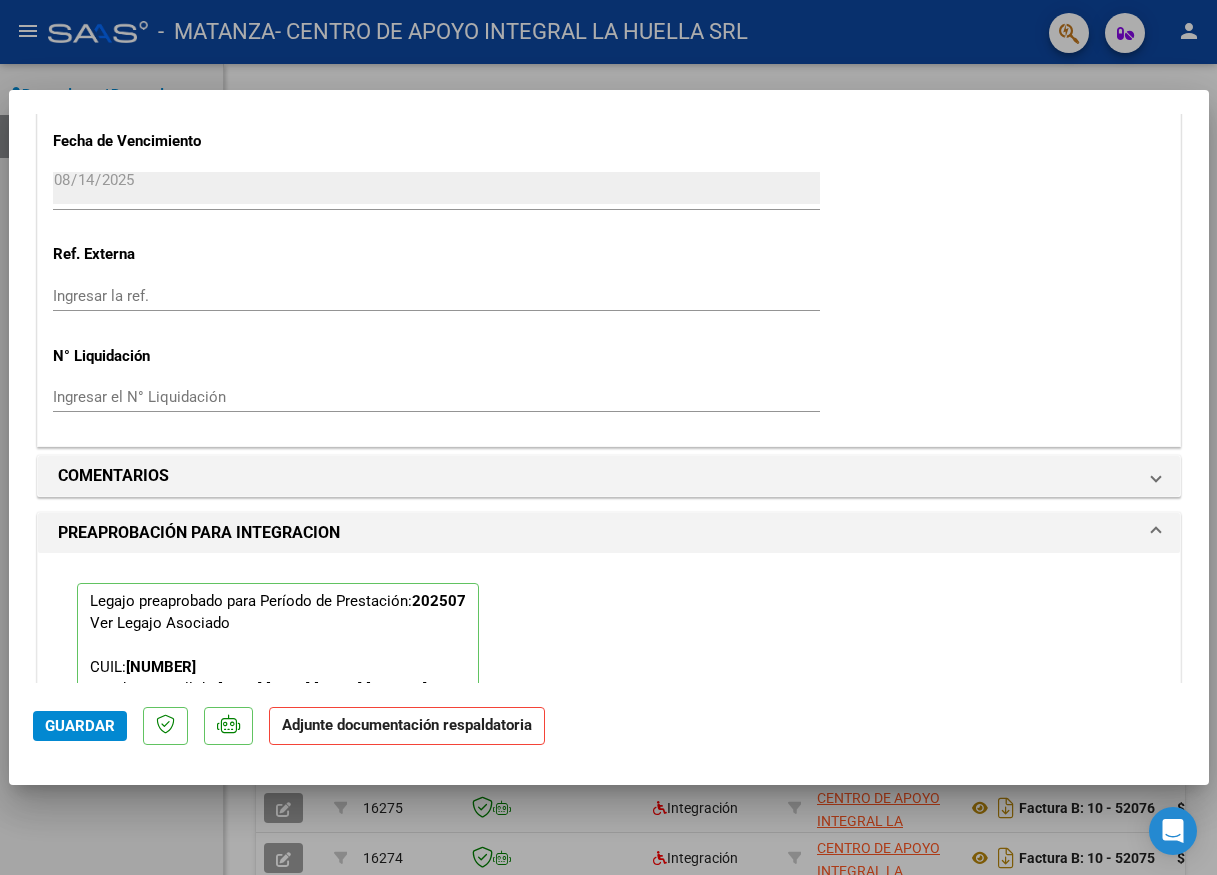 scroll, scrollTop: 2141, scrollLeft: 0, axis: vertical 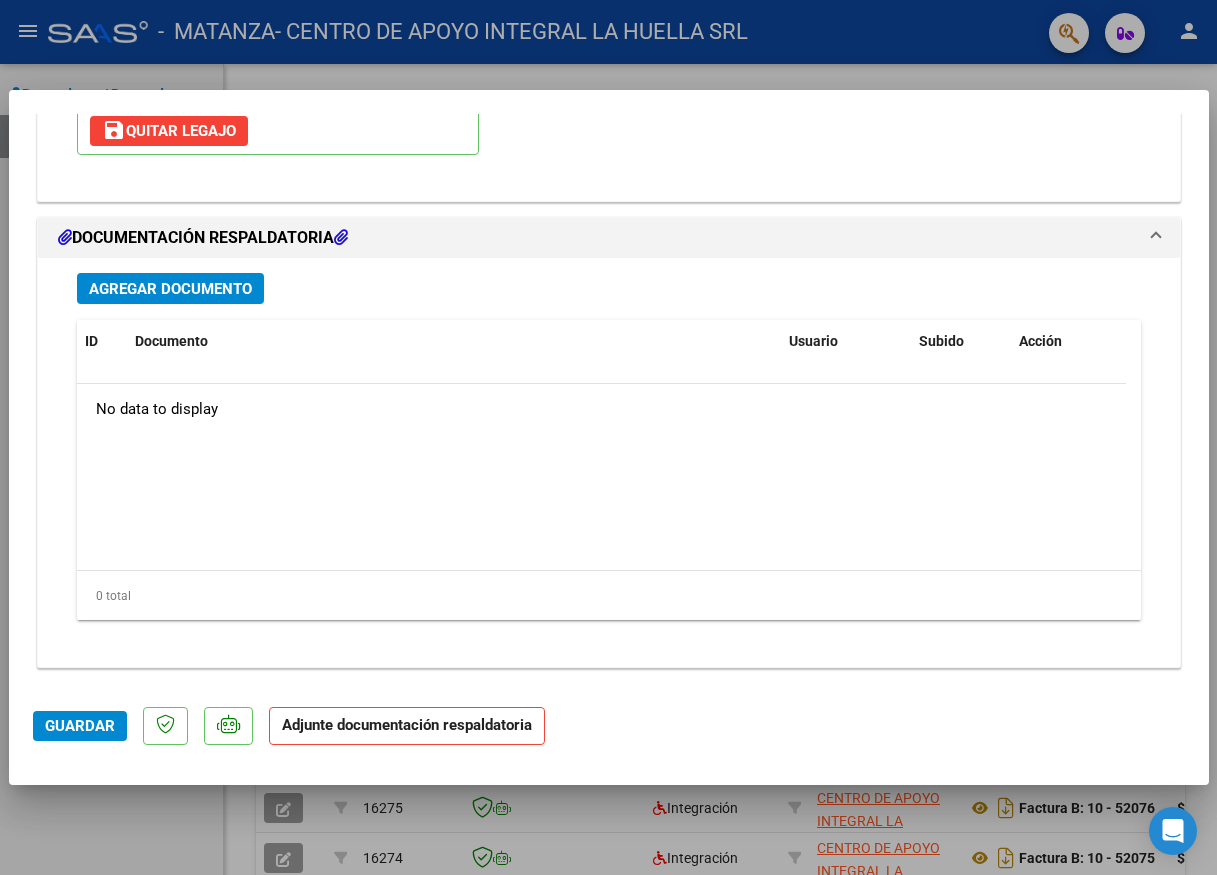 click on "Agregar Documento" at bounding box center (170, 289) 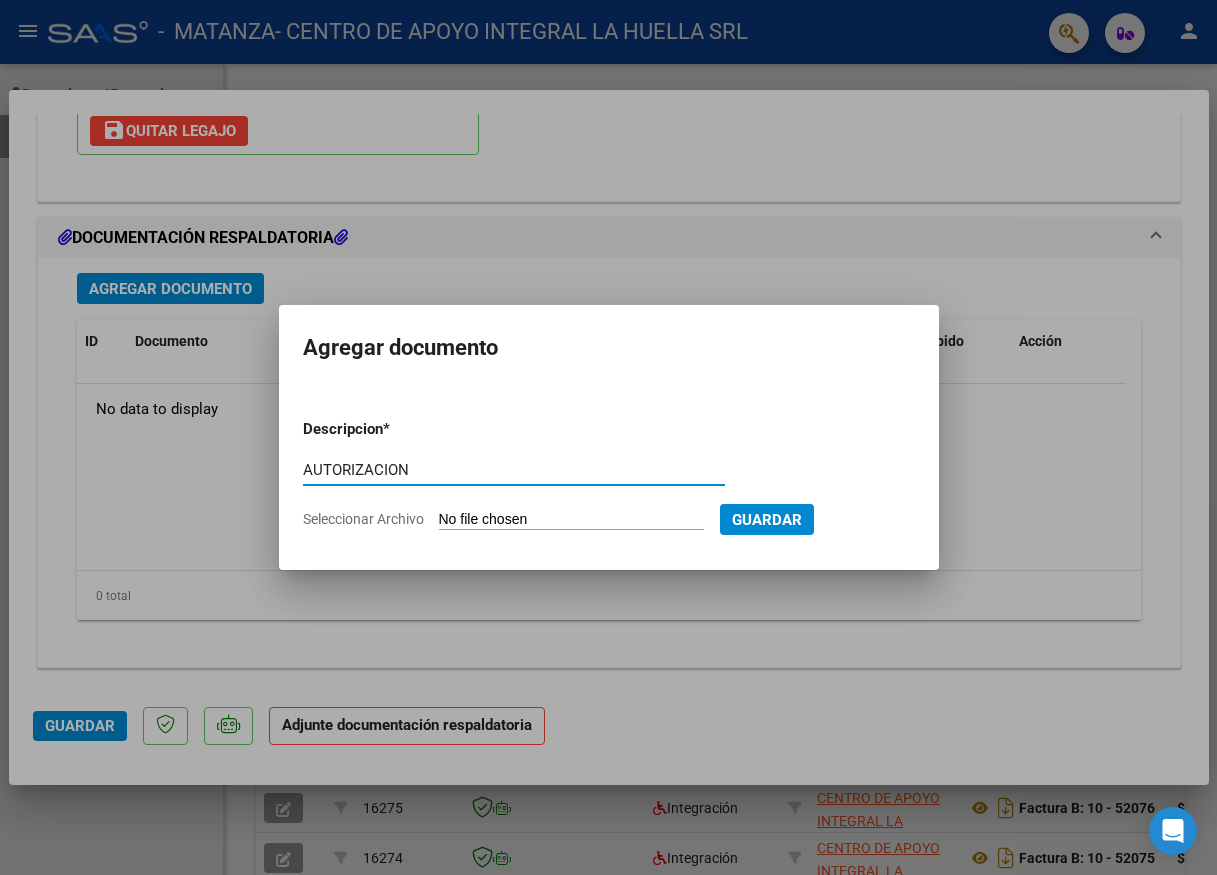 type on "AUTORIZACION" 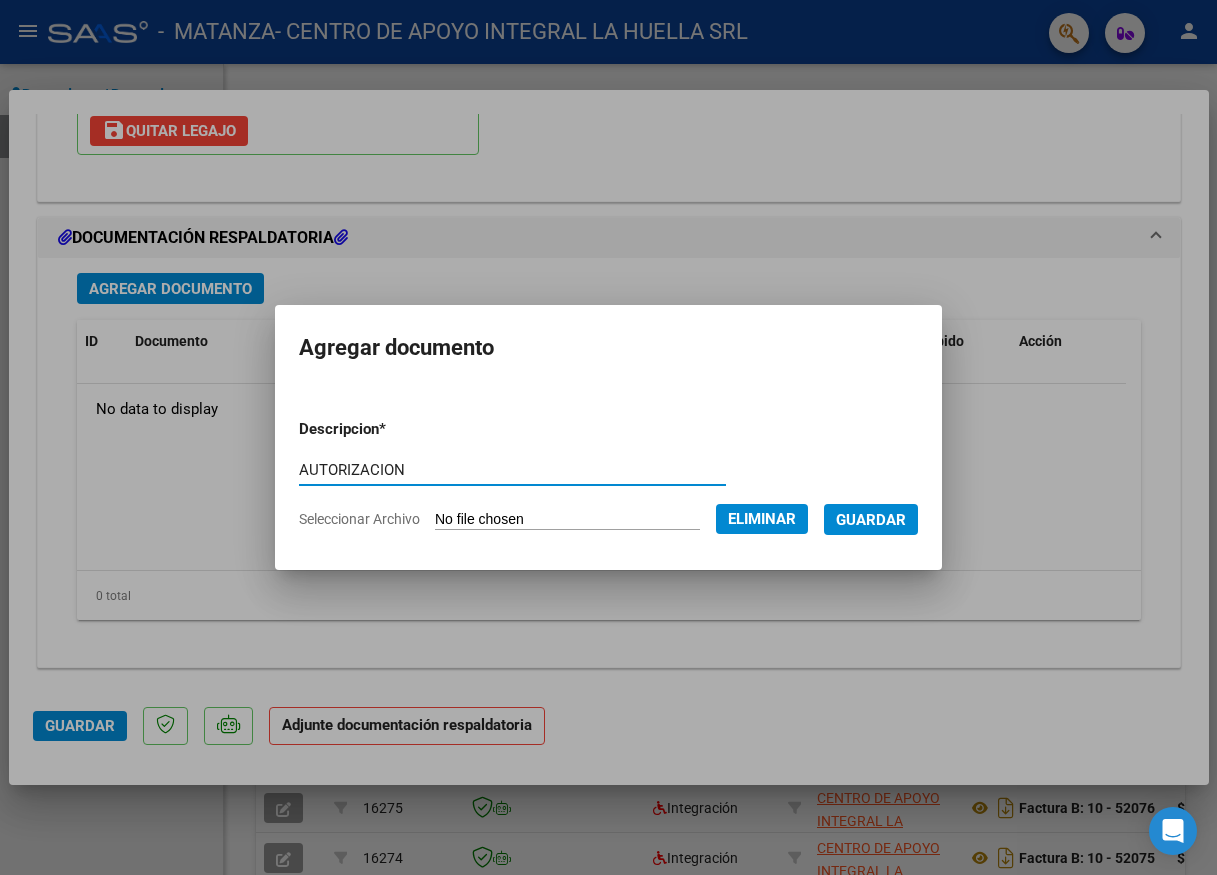 click on "Guardar" at bounding box center (871, 520) 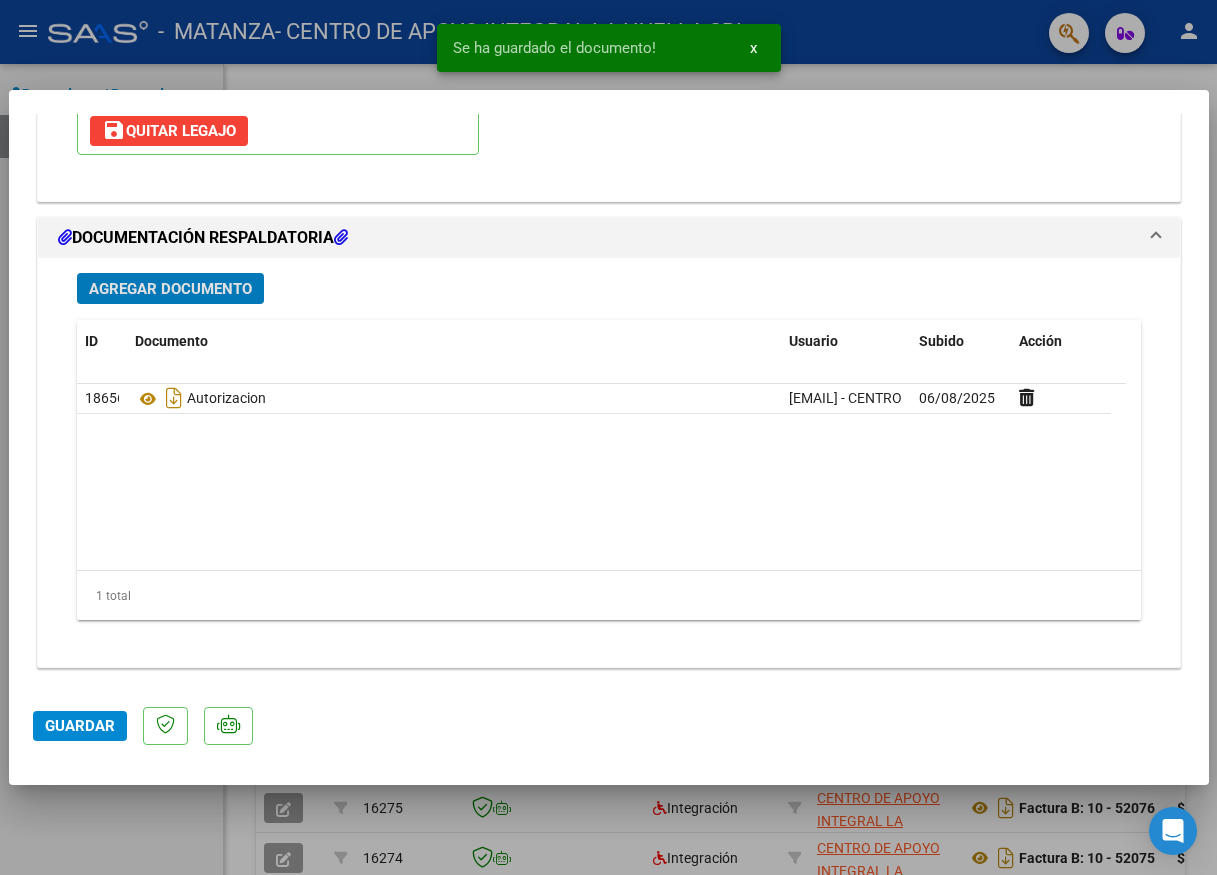 click on "Agregar Documento" at bounding box center [170, 289] 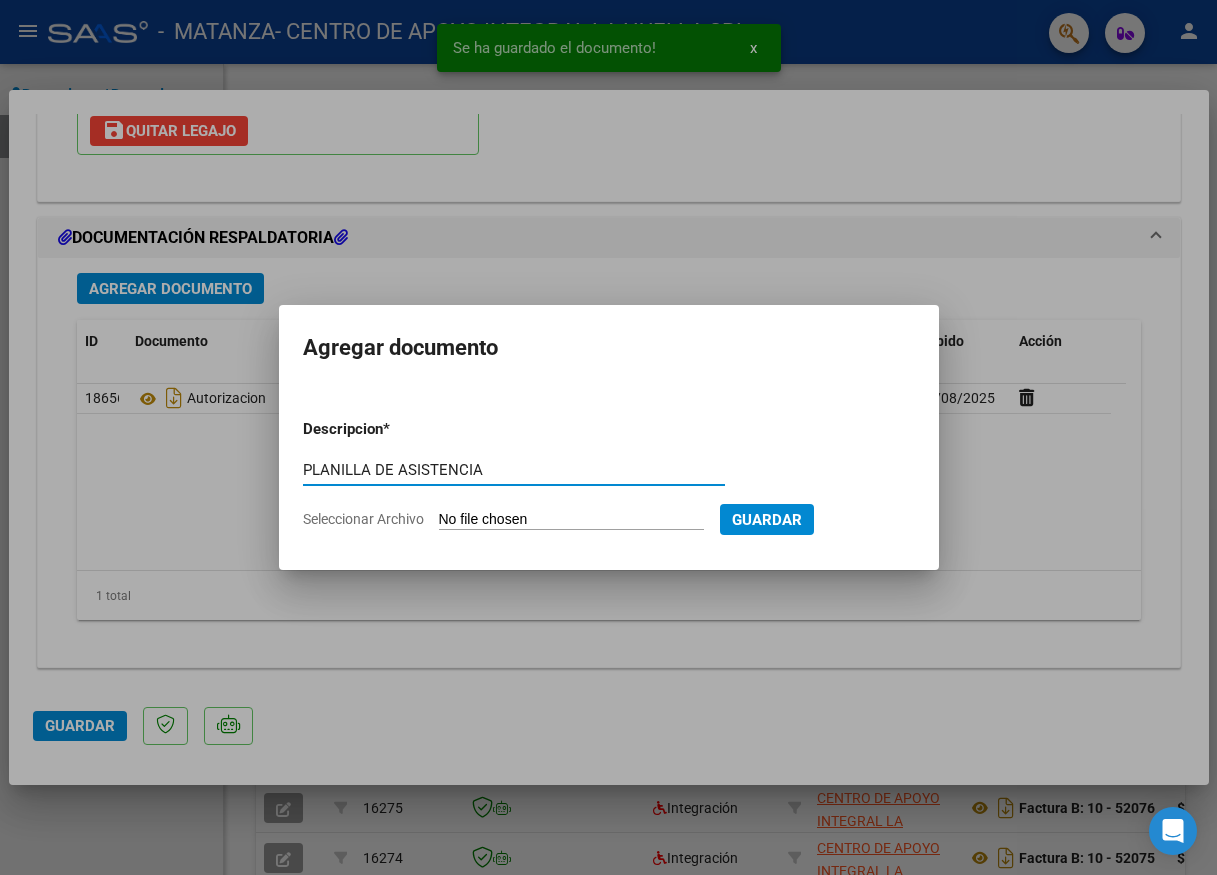 type on "PLANILLA DE ASISTENCIA" 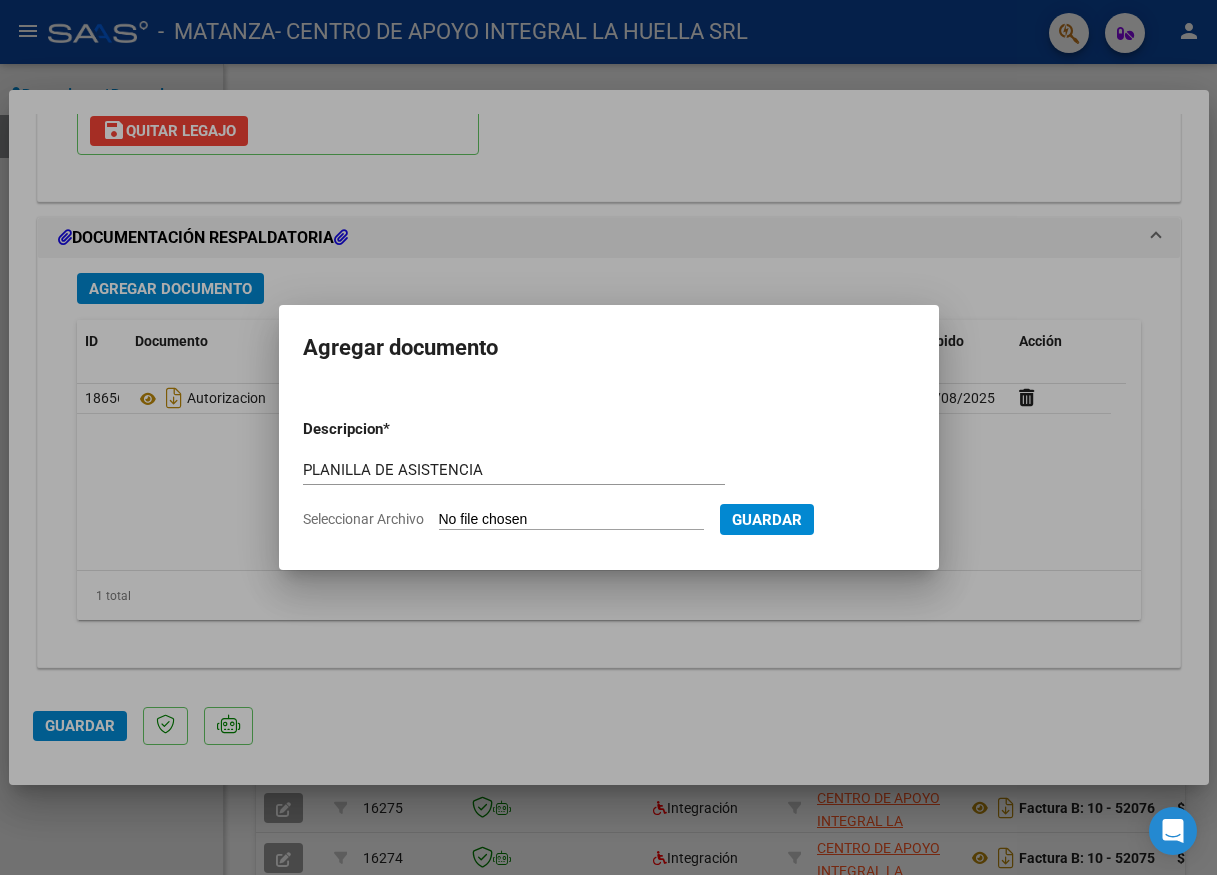 type on "C:\fakepath\RIVAROLA ARANDA NICOLAS EMANUEL-PLANILLA ASISTENCIA-JULIO-S-OSPMLM.pdf" 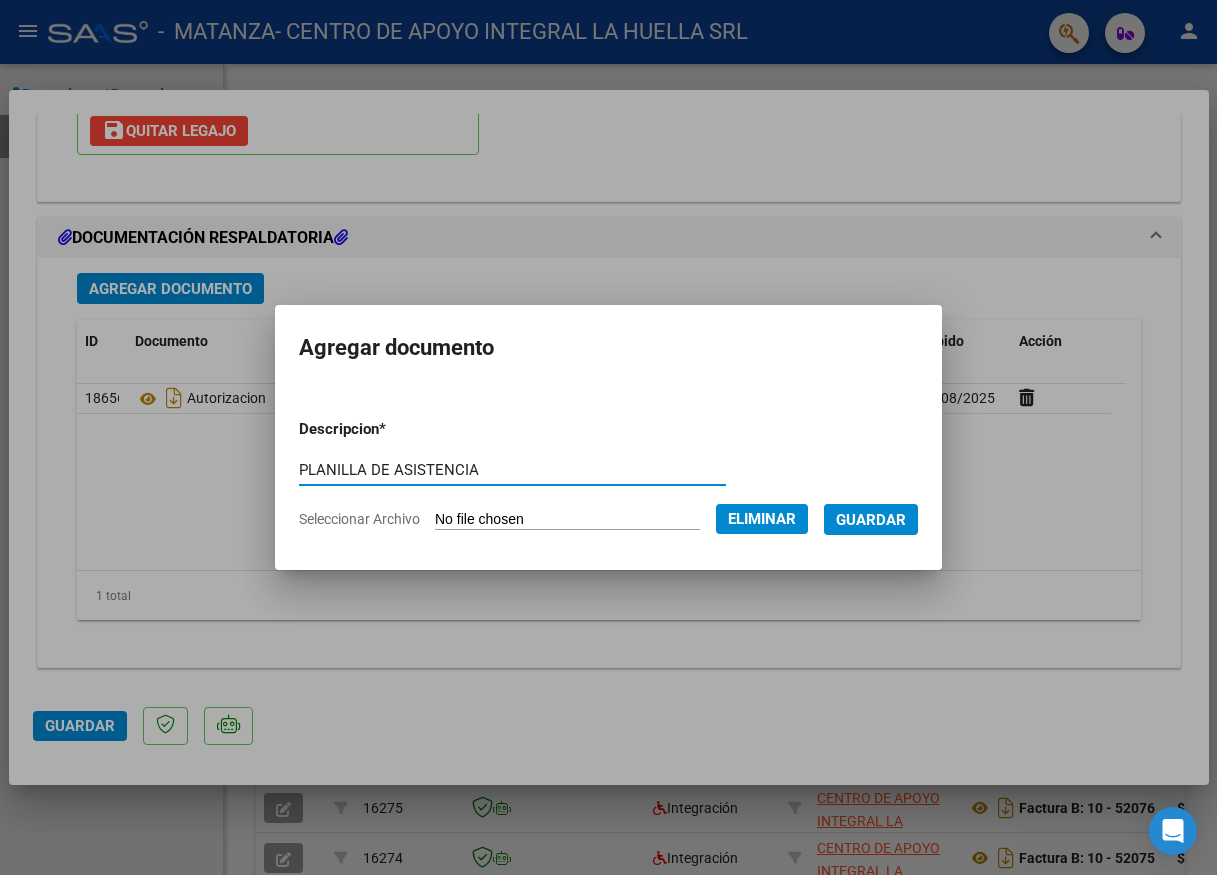 click on "Guardar" at bounding box center [871, 520] 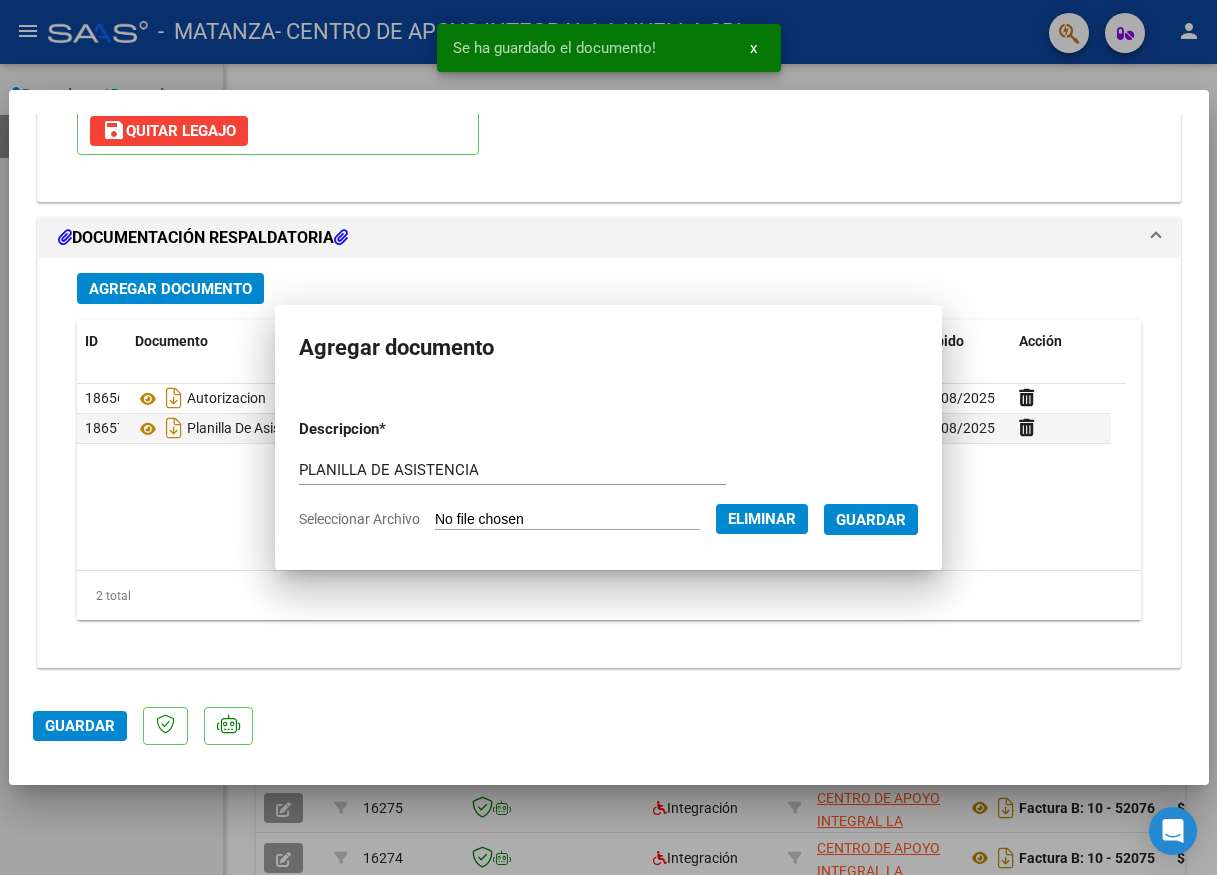 click on "Guardar" 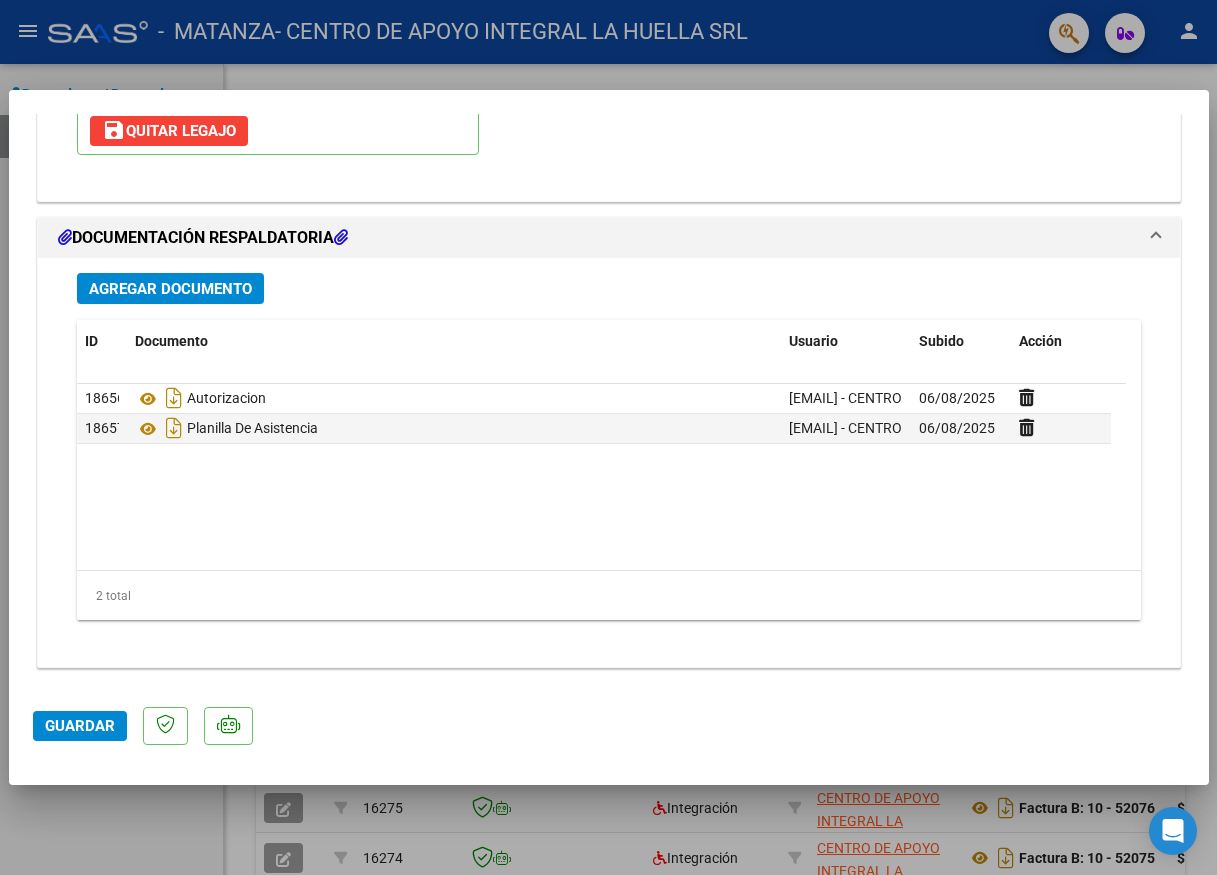 click on "Guardar" 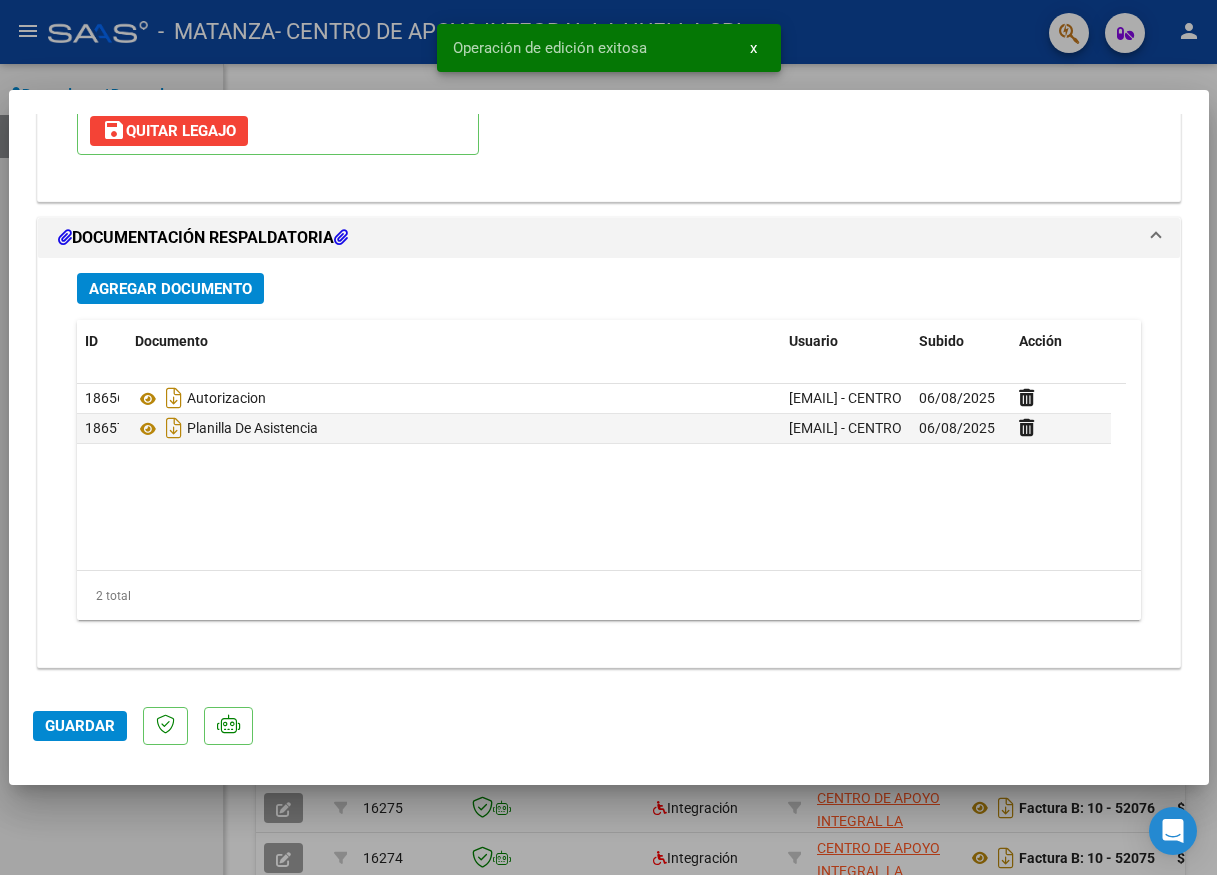 drag, startPoint x: 193, startPoint y: 839, endPoint x: 497, endPoint y: 313, distance: 607.5294 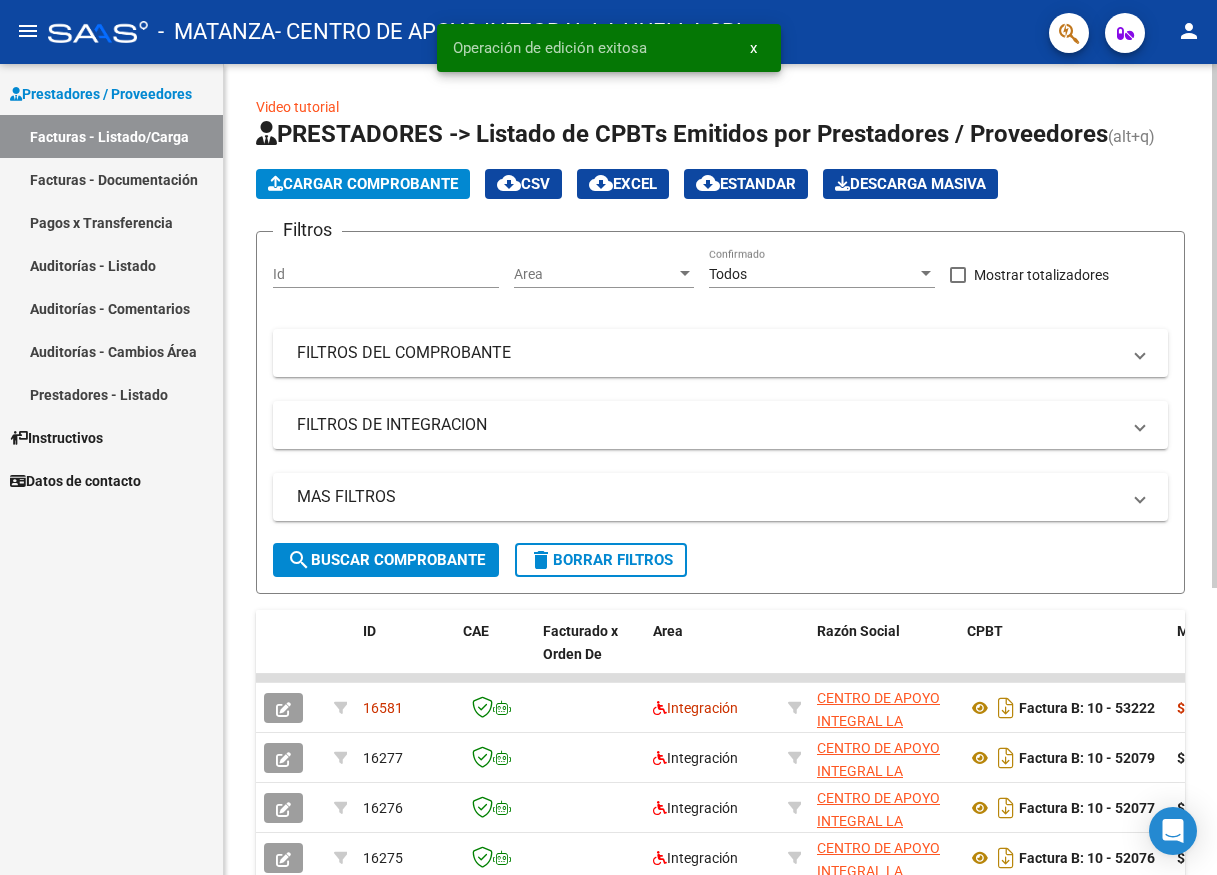 click on "Cargar Comprobante" 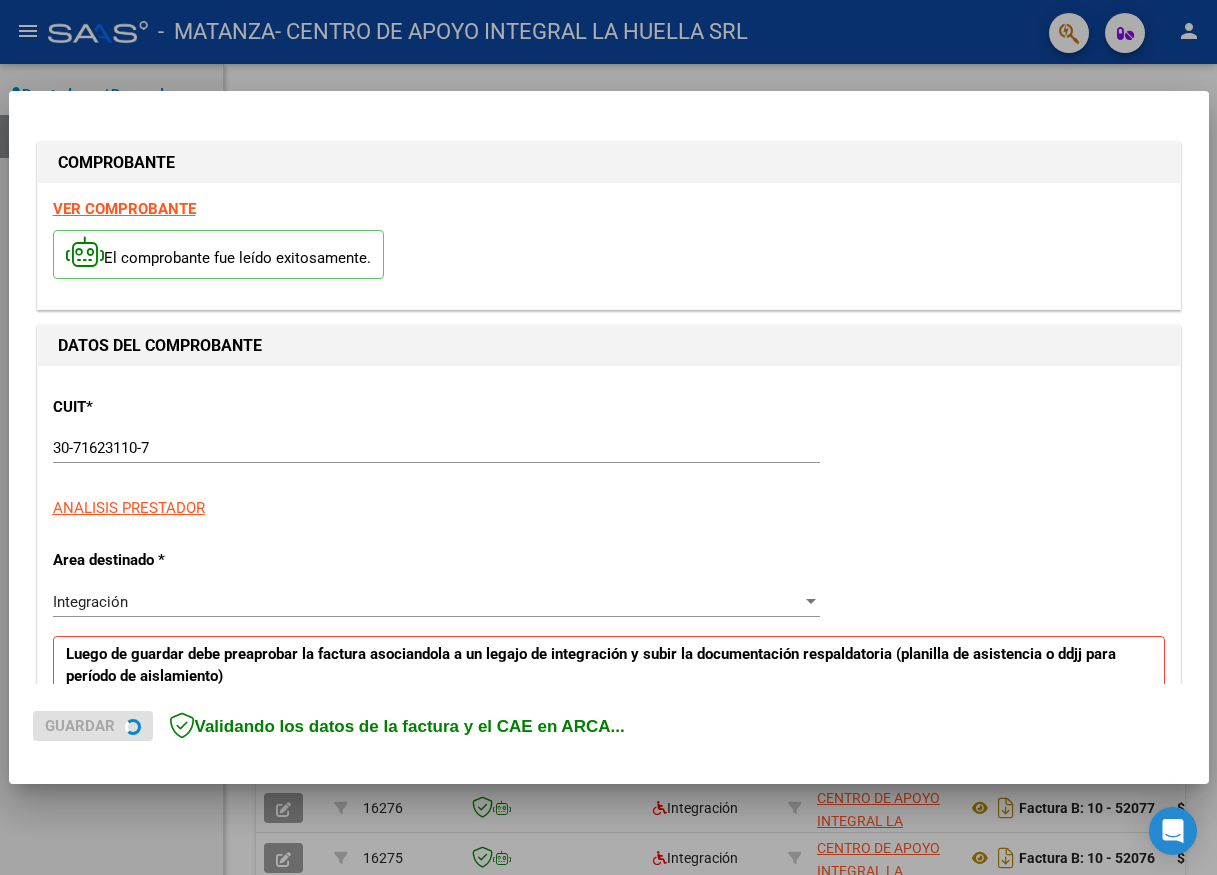 scroll, scrollTop: 300, scrollLeft: 0, axis: vertical 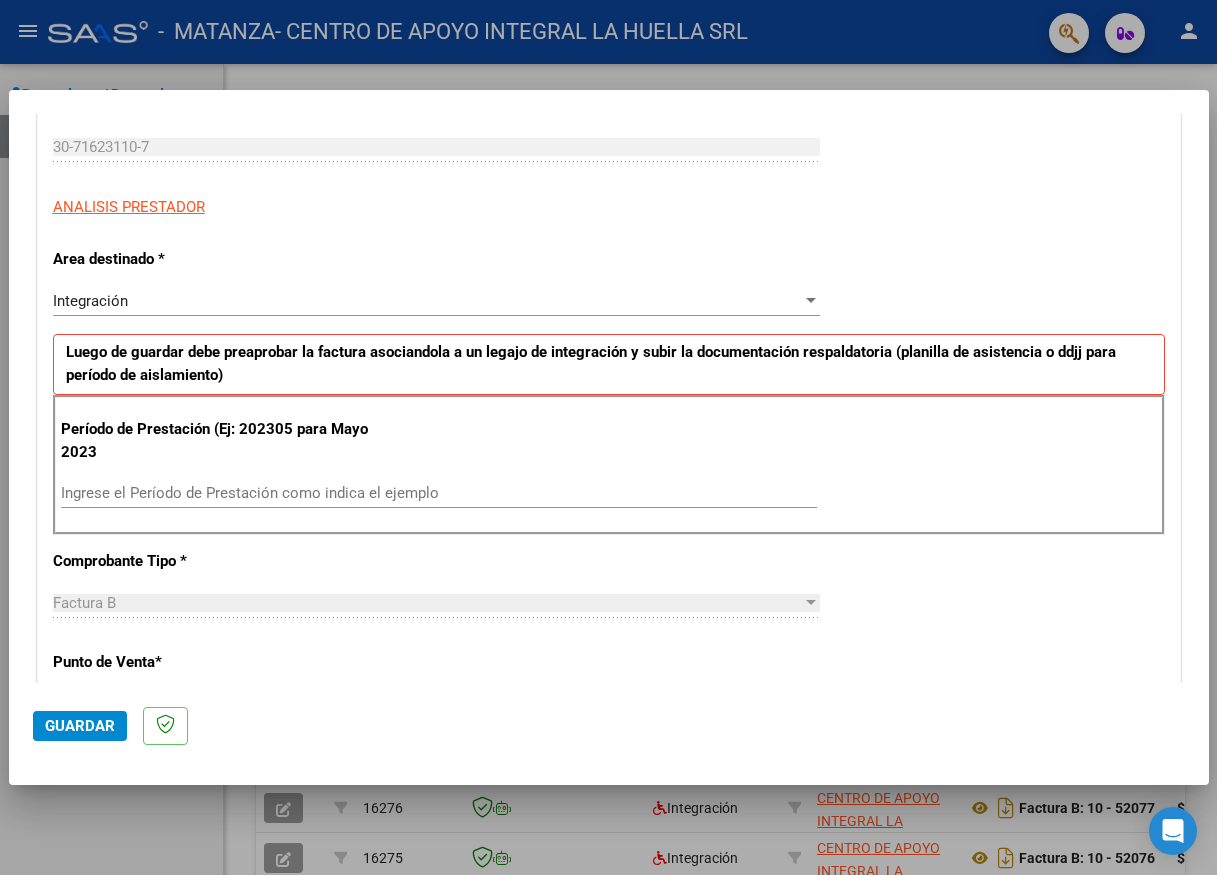 click on "Ingrese el Período de Prestación como indica el ejemplo" at bounding box center [439, 493] 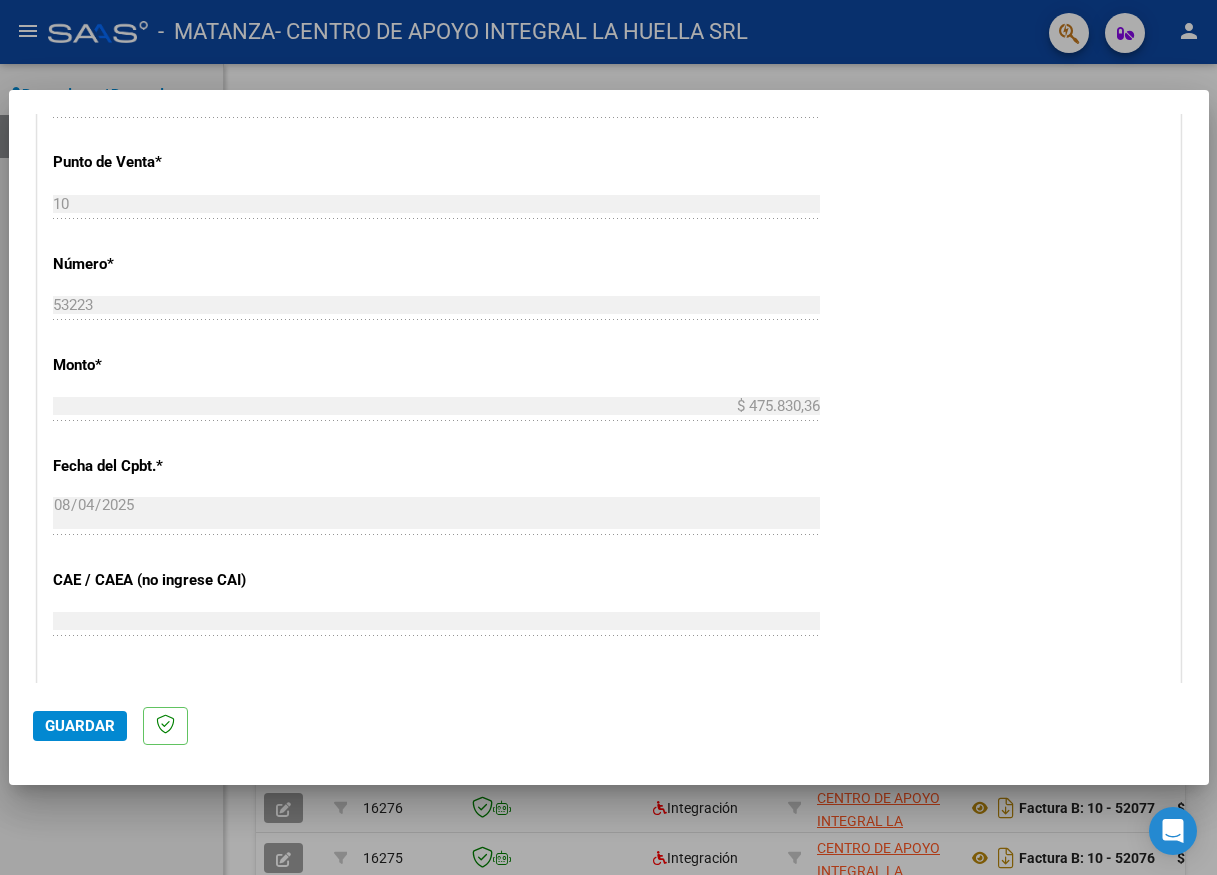 scroll, scrollTop: 1100, scrollLeft: 0, axis: vertical 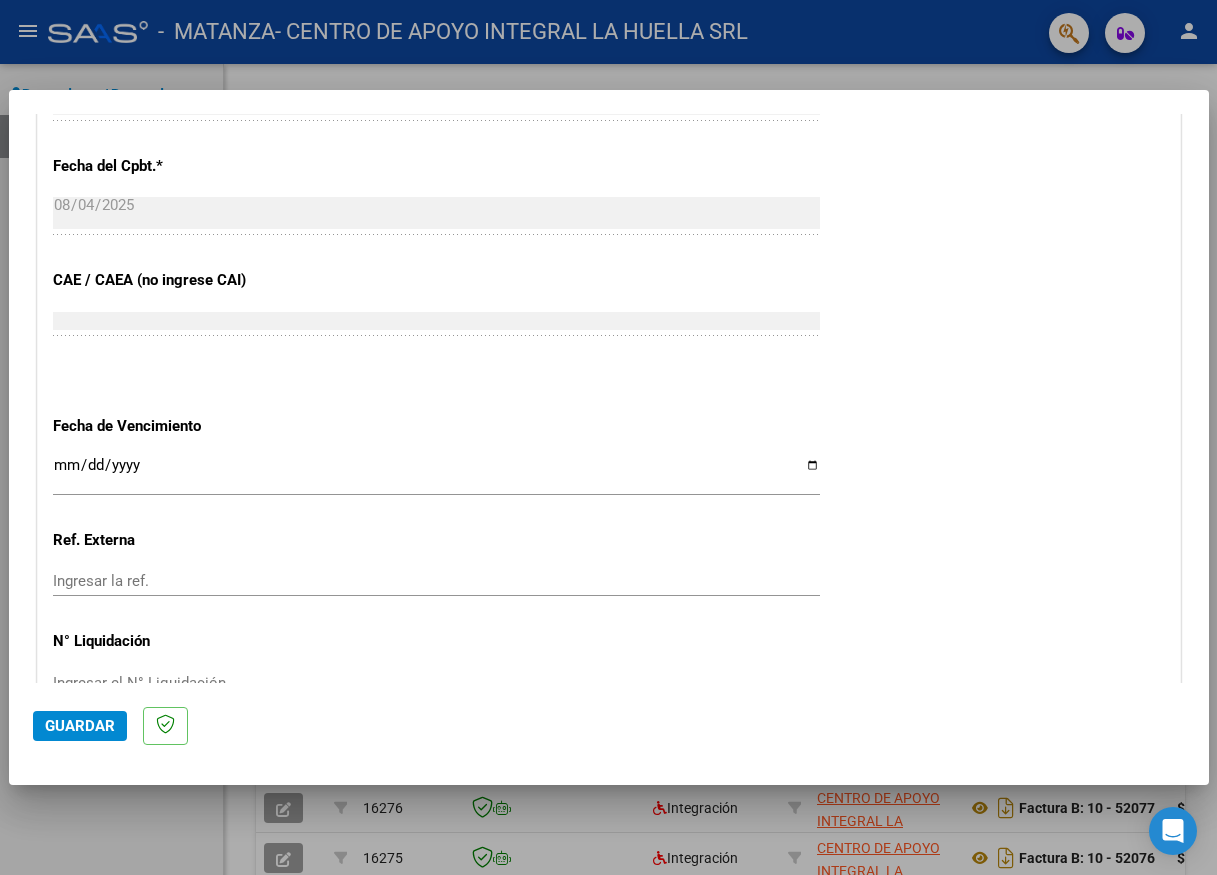type on "202507" 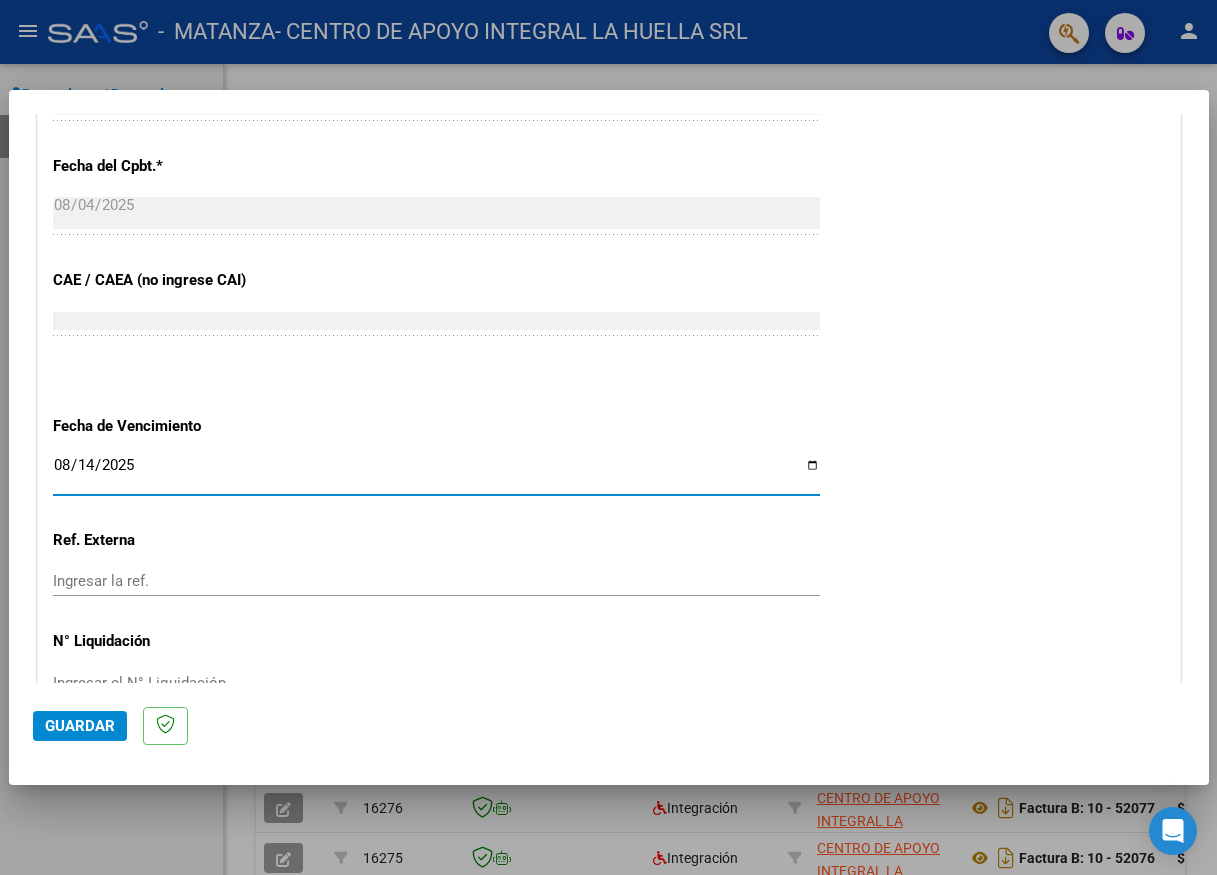 type on "2025-08-14" 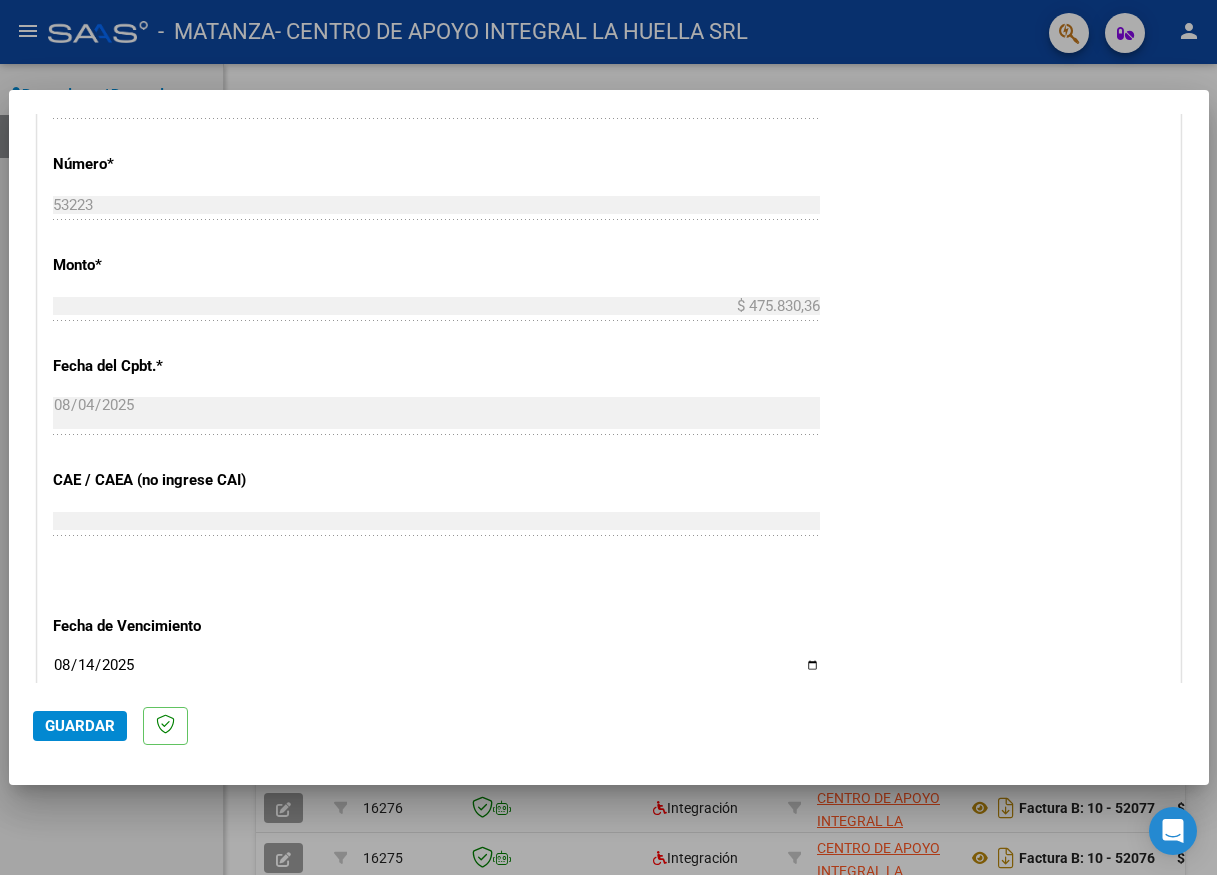 scroll, scrollTop: 1214, scrollLeft: 0, axis: vertical 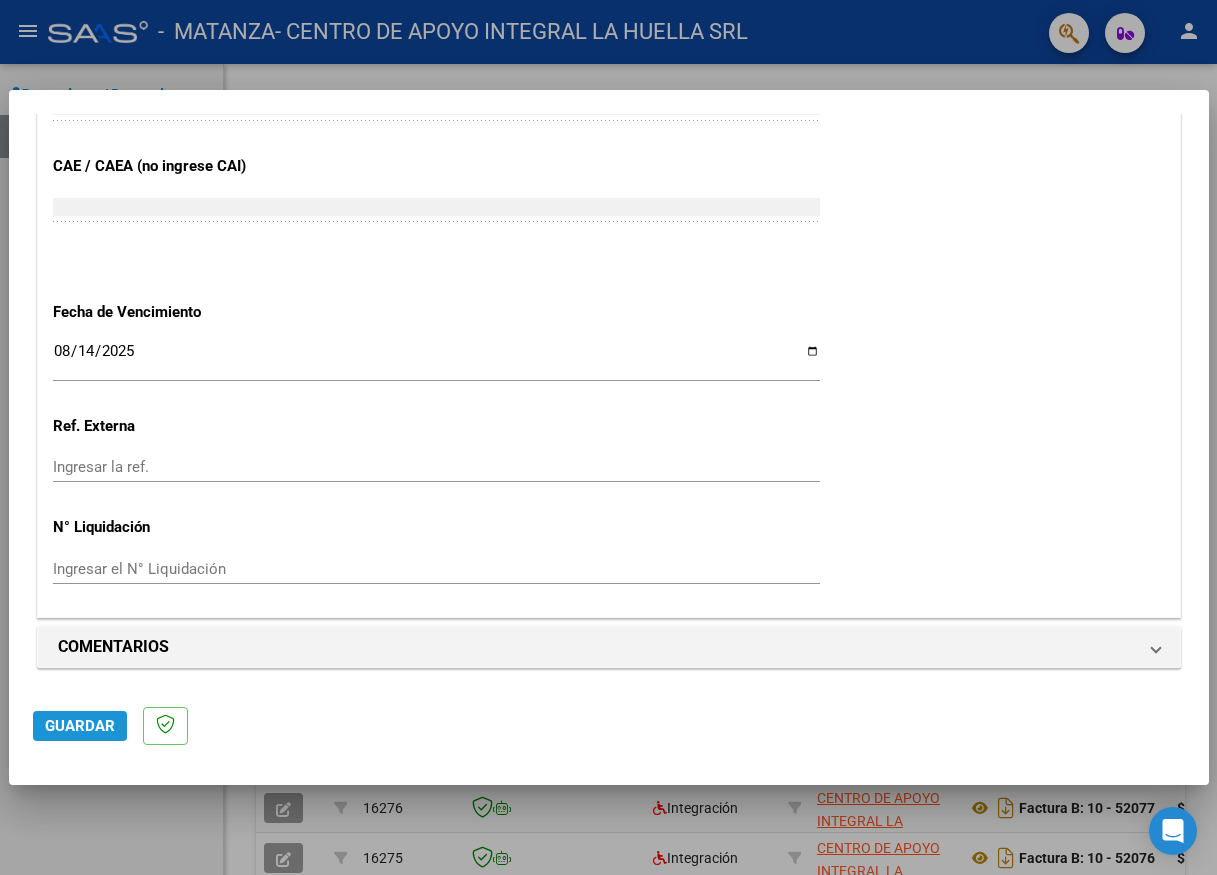 click on "Guardar" 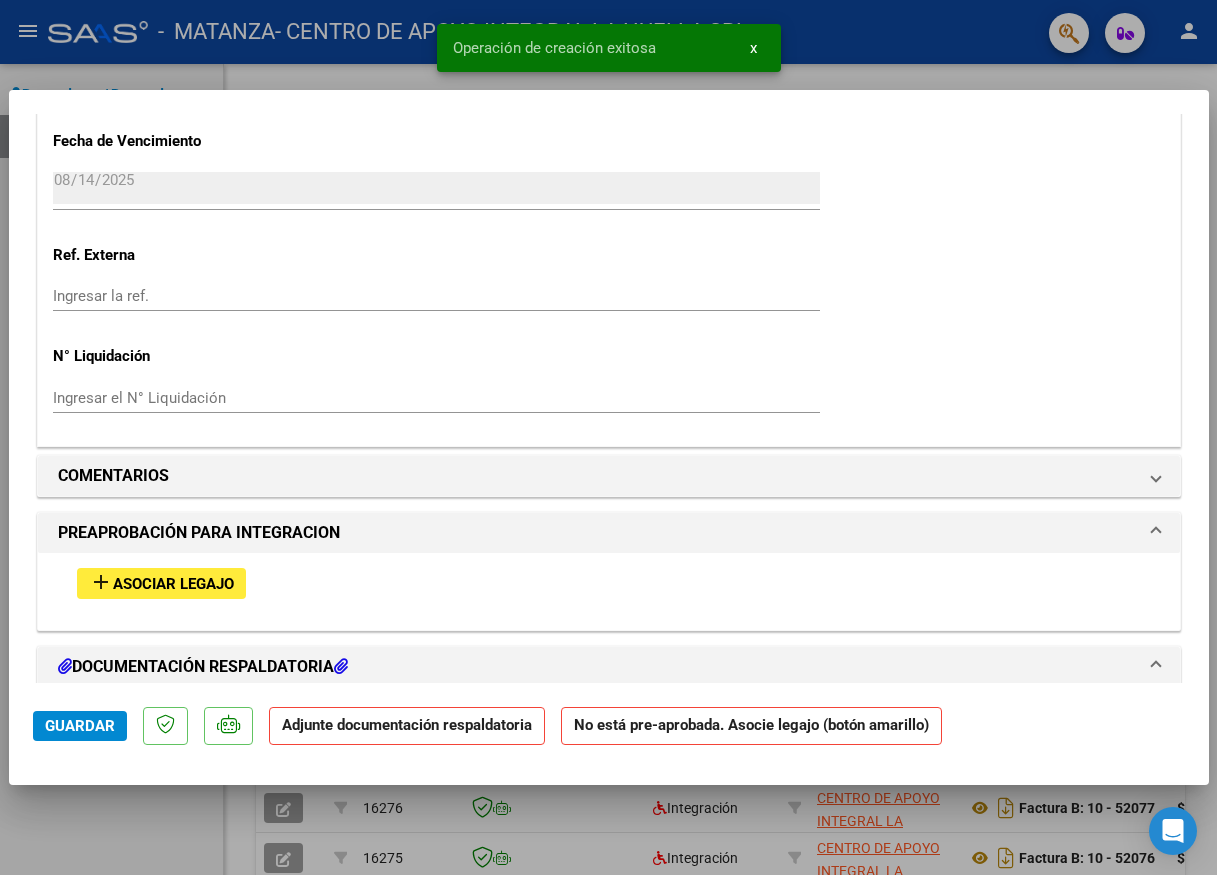 scroll, scrollTop: 1700, scrollLeft: 0, axis: vertical 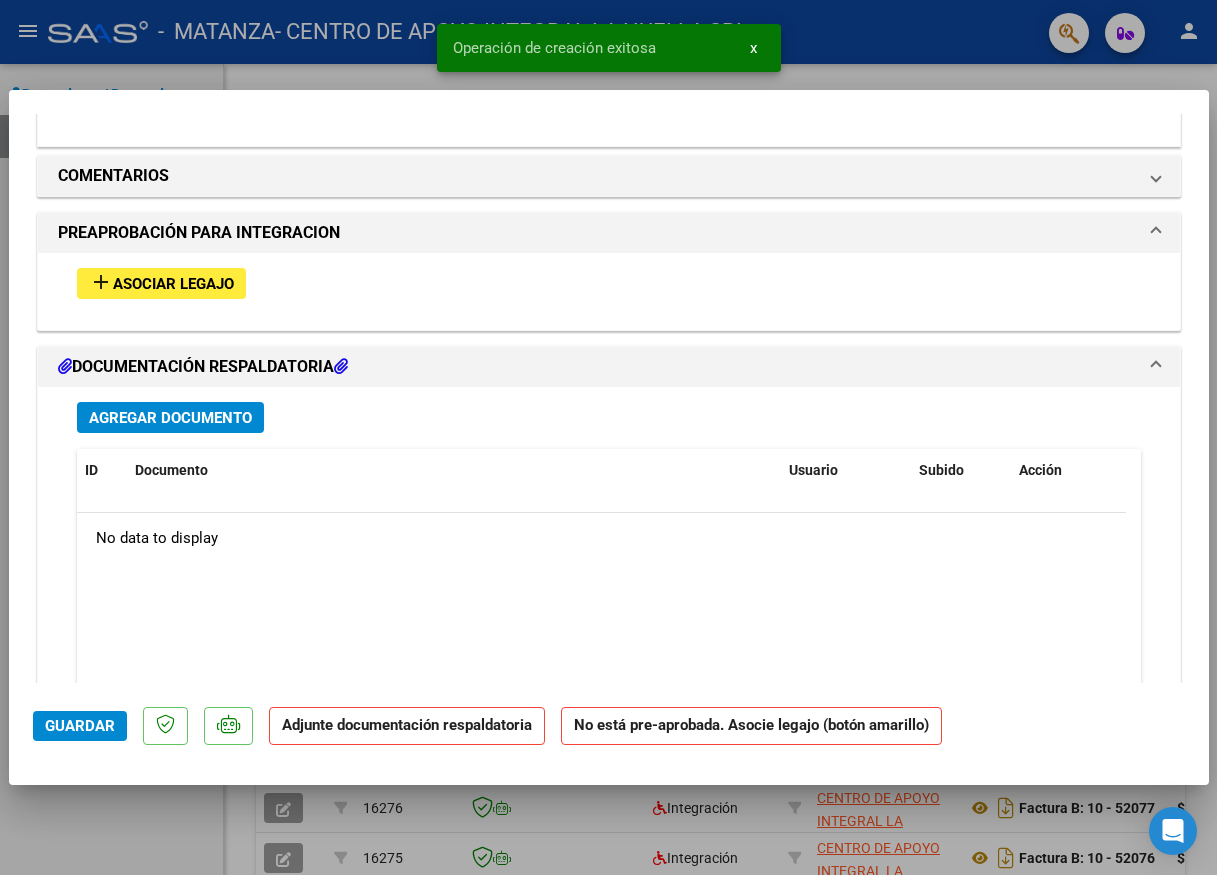 click on "Asociar Legajo" at bounding box center (173, 284) 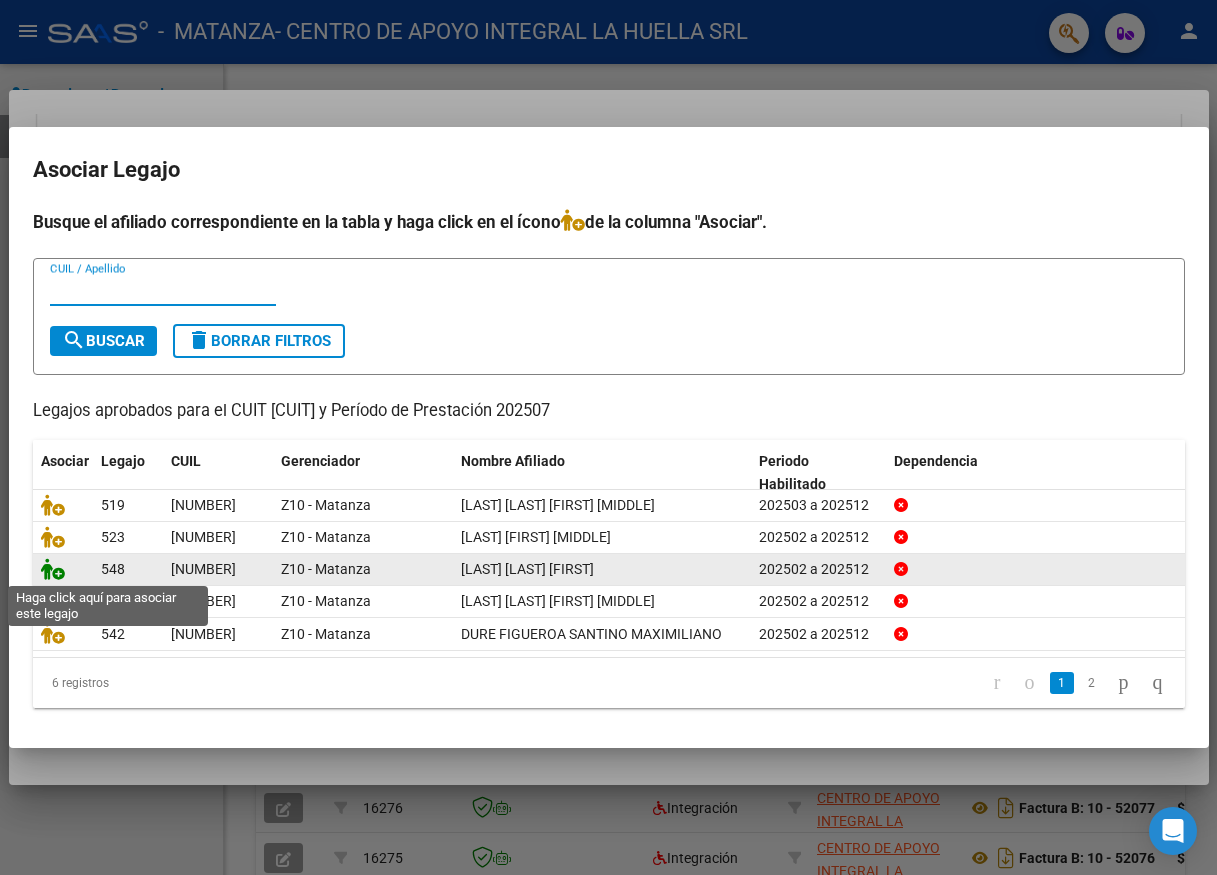 click 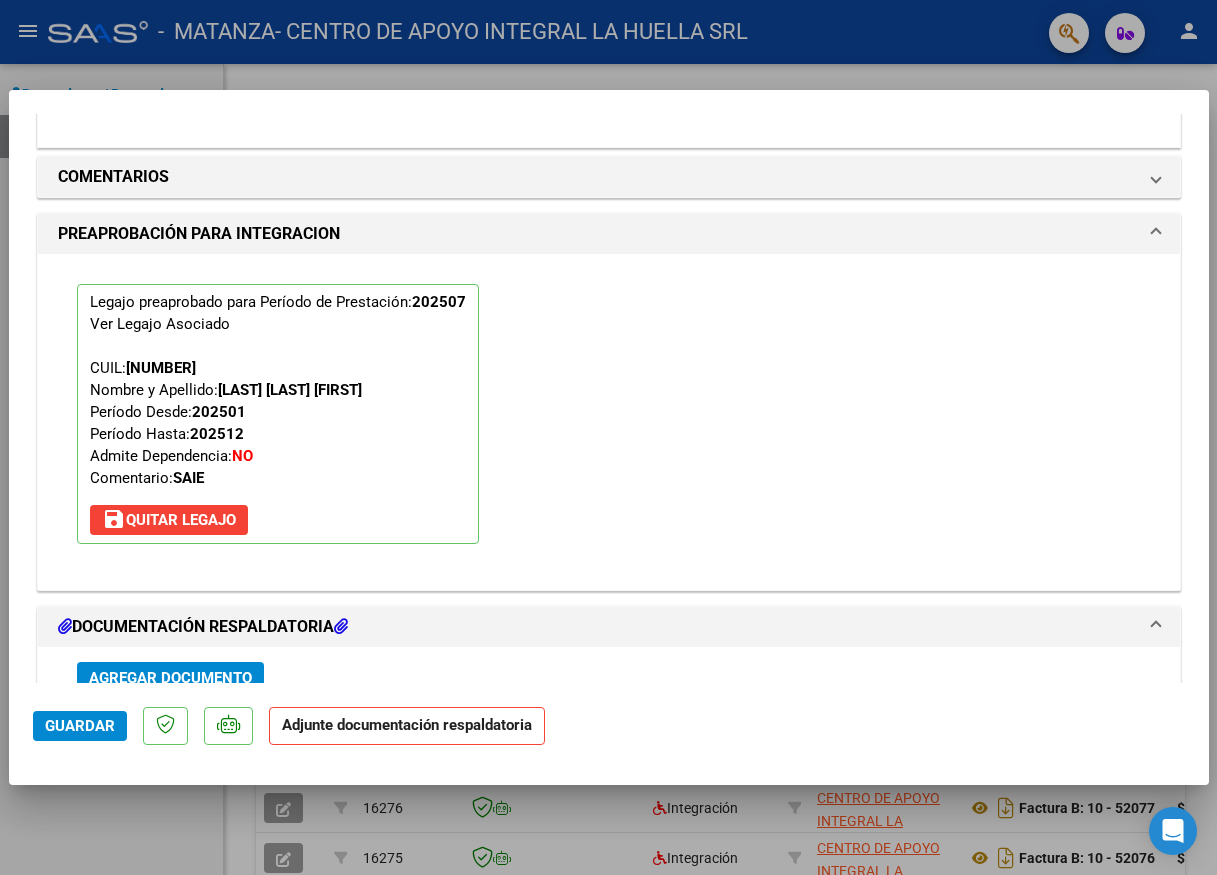 scroll, scrollTop: 2141, scrollLeft: 0, axis: vertical 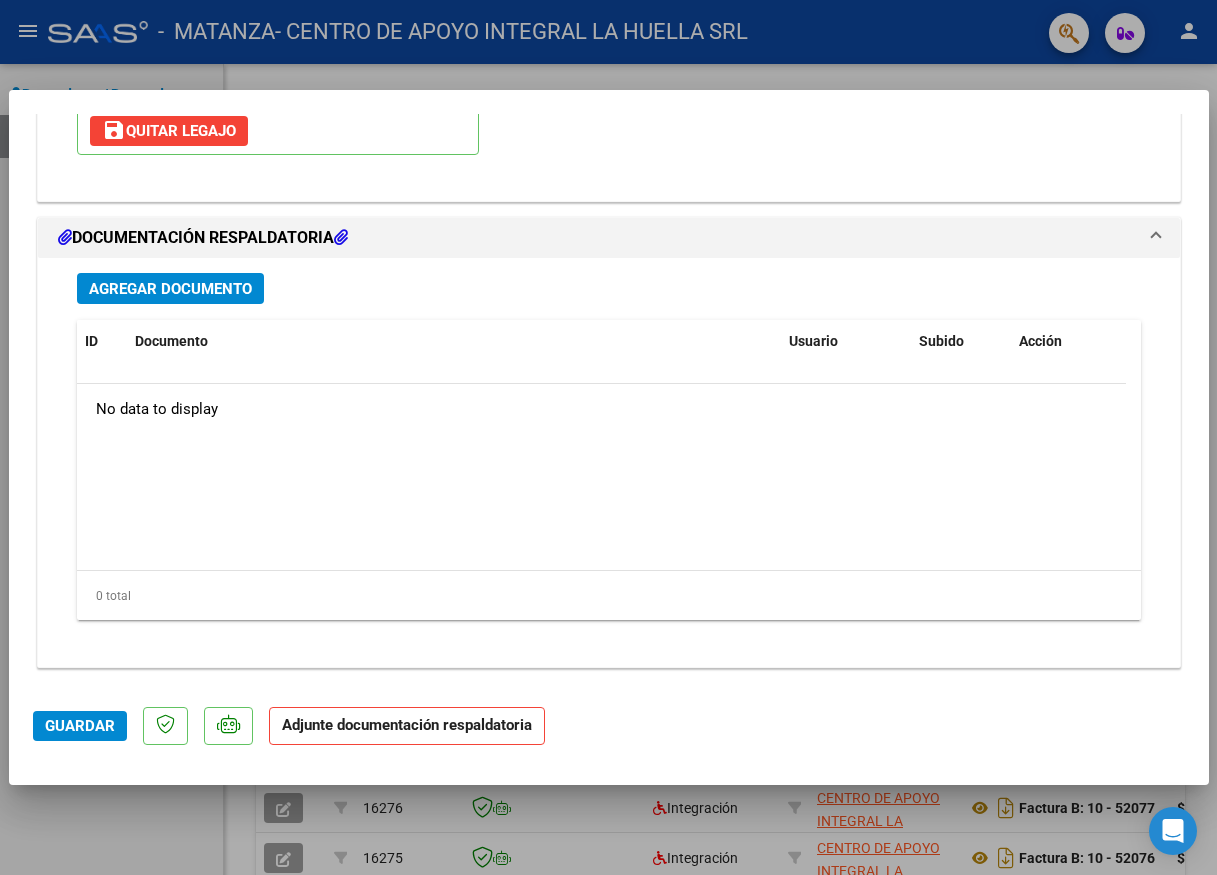 click on "Agregar Documento" at bounding box center (170, 289) 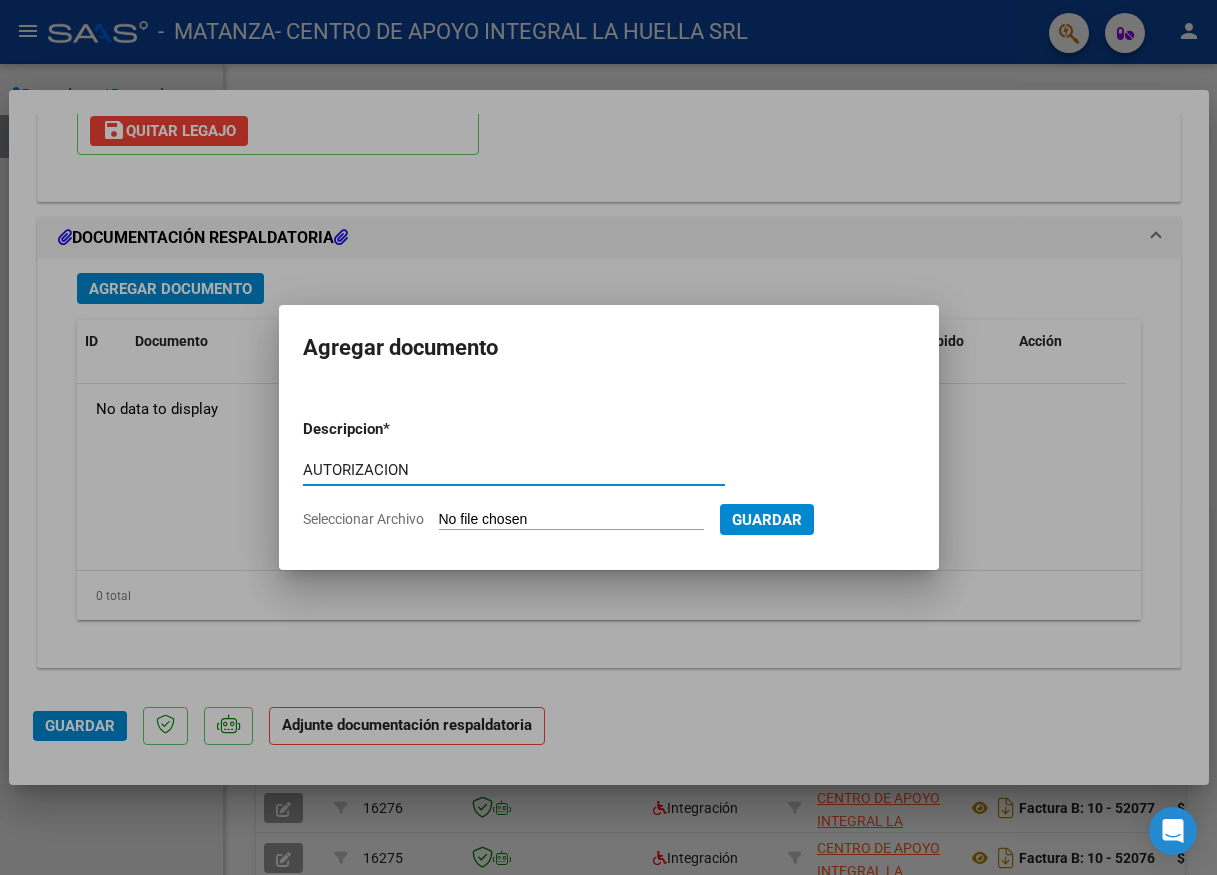type on "AUTORIZACION" 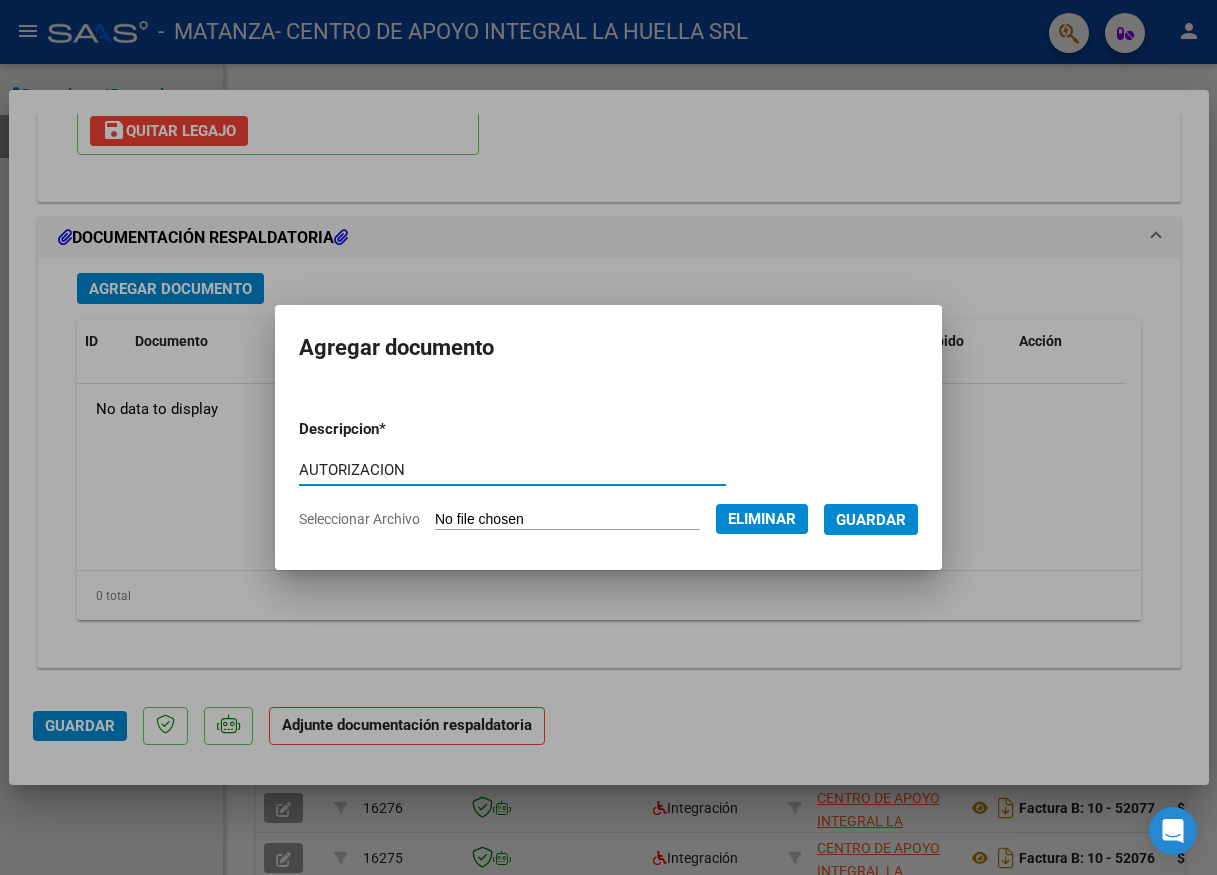 click on "Guardar" at bounding box center [871, 520] 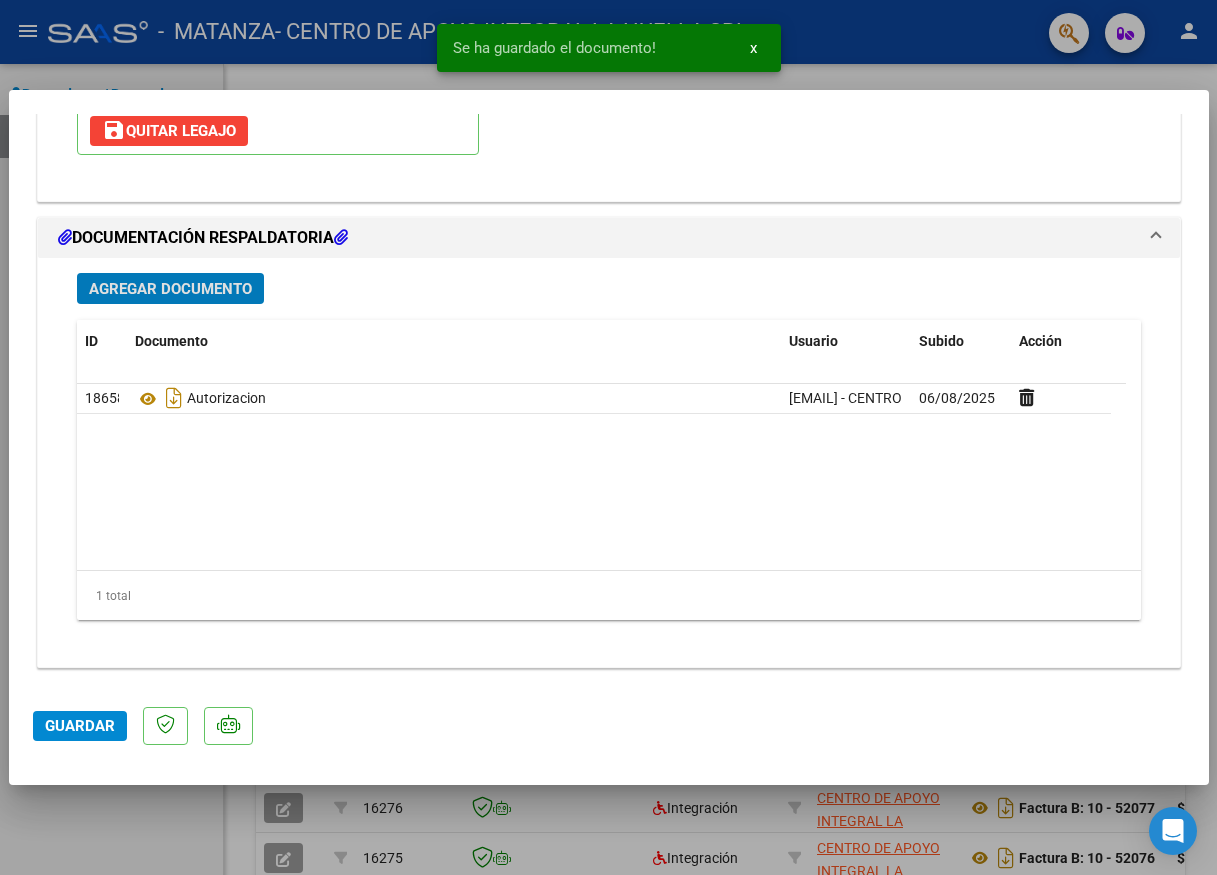 click on "Agregar Documento" at bounding box center [170, 289] 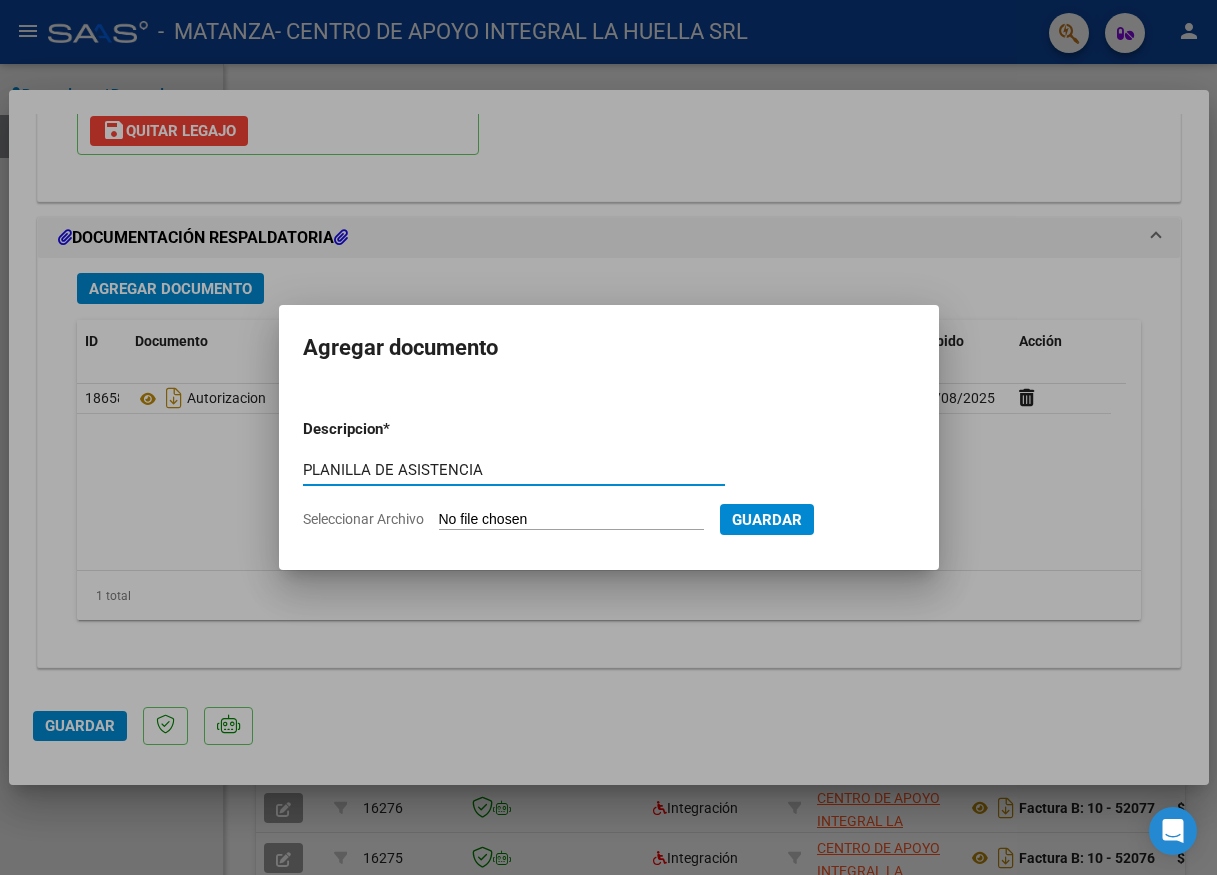 type on "PLANILLA DE ASISTENCIA" 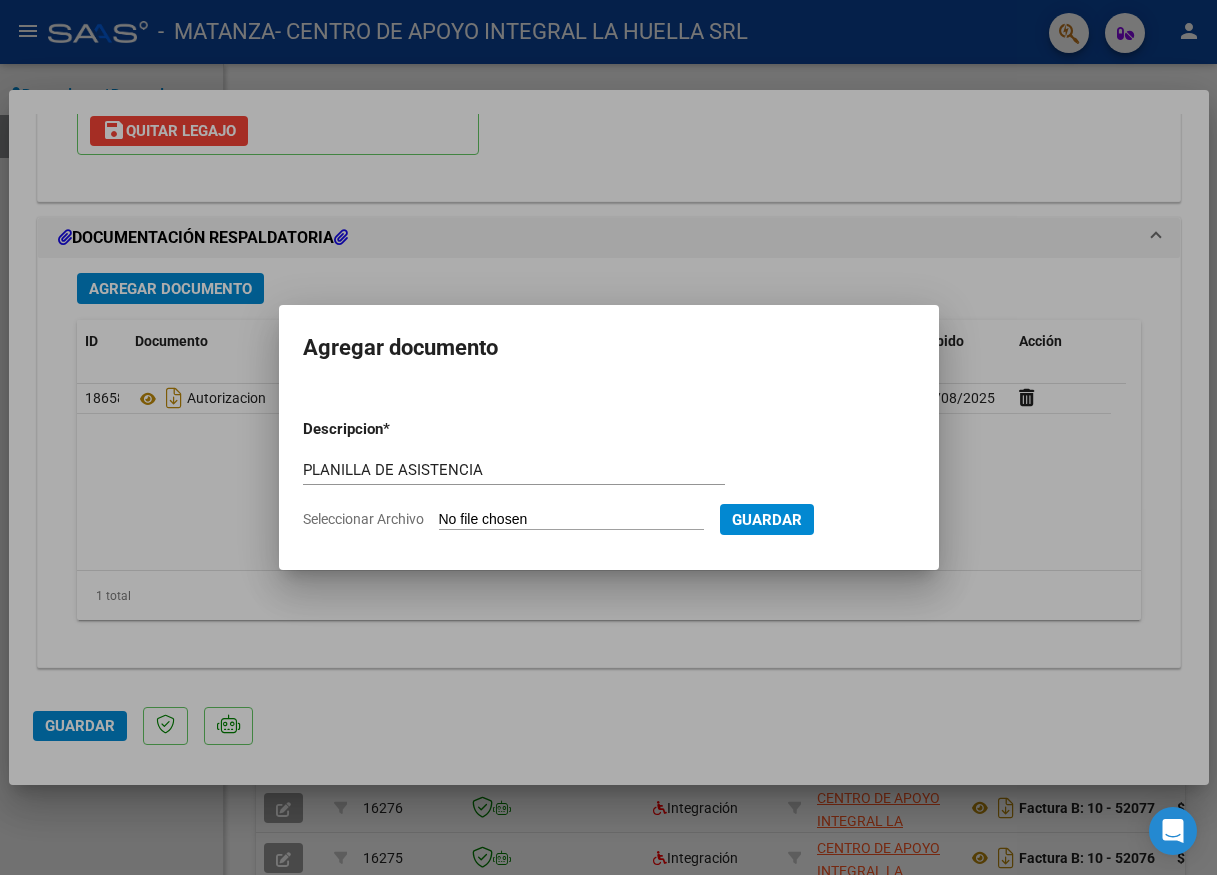 type on "C:\fakepath\ALEMAN IAQUINTA THIAGO VALENTIN-PLANILLA ASISTENCIA-JULIO-S-OSPMLM.pdf" 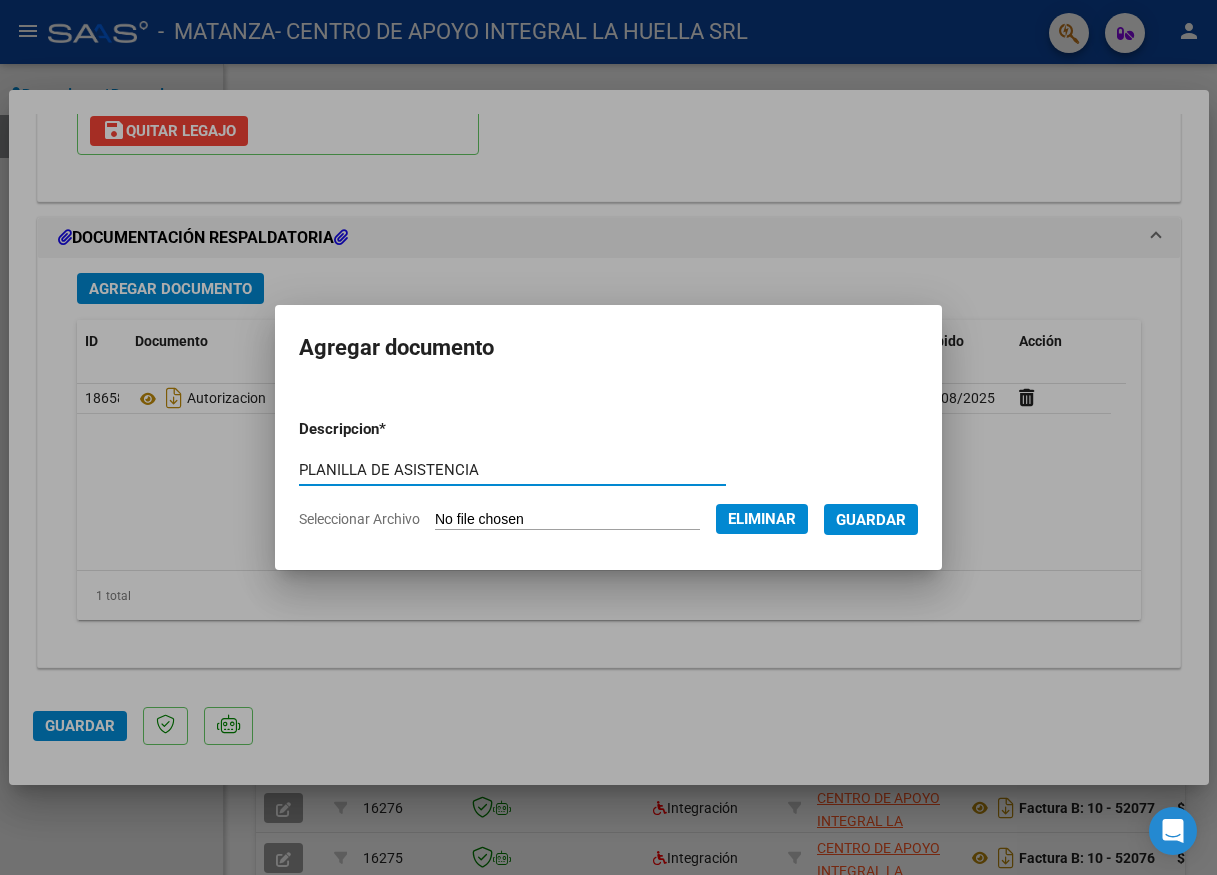 click on "Guardar" at bounding box center (871, 519) 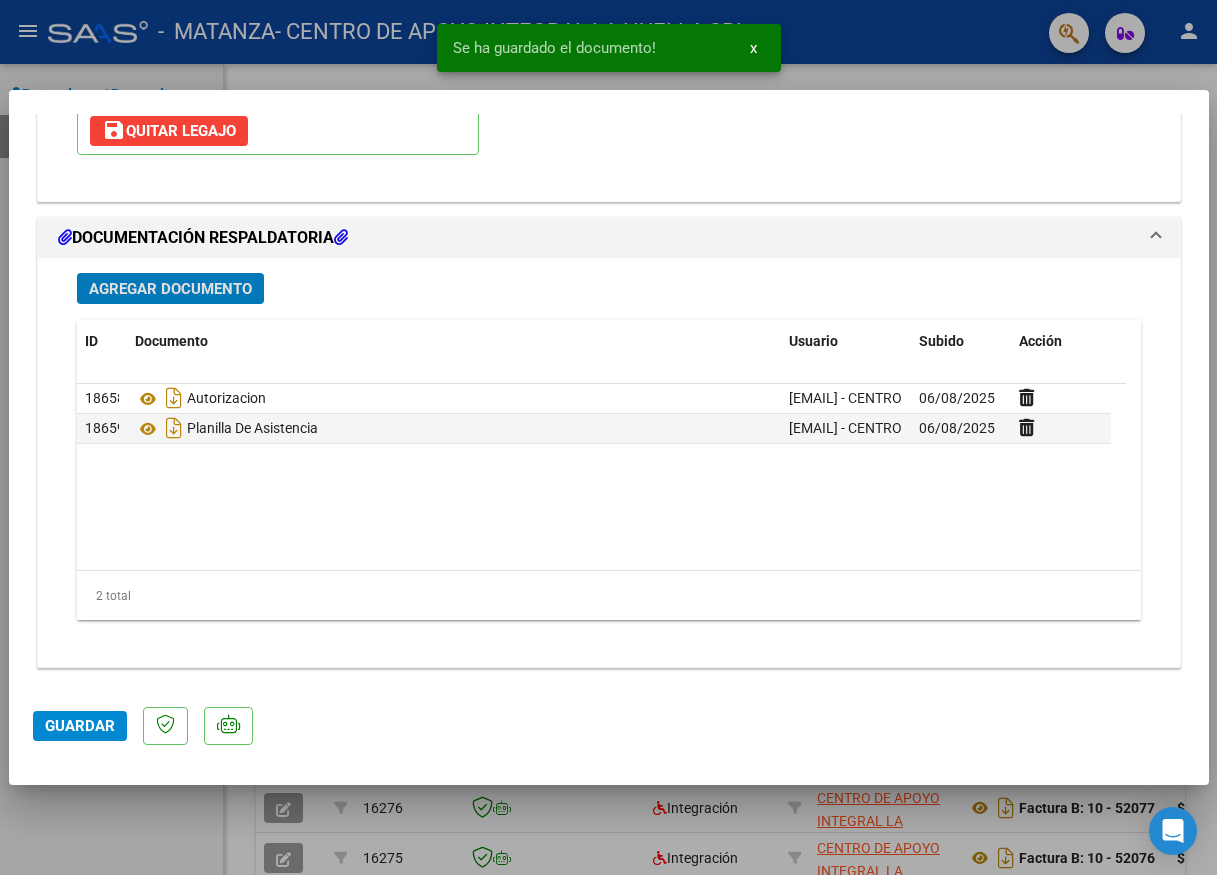 click on "Guardar" 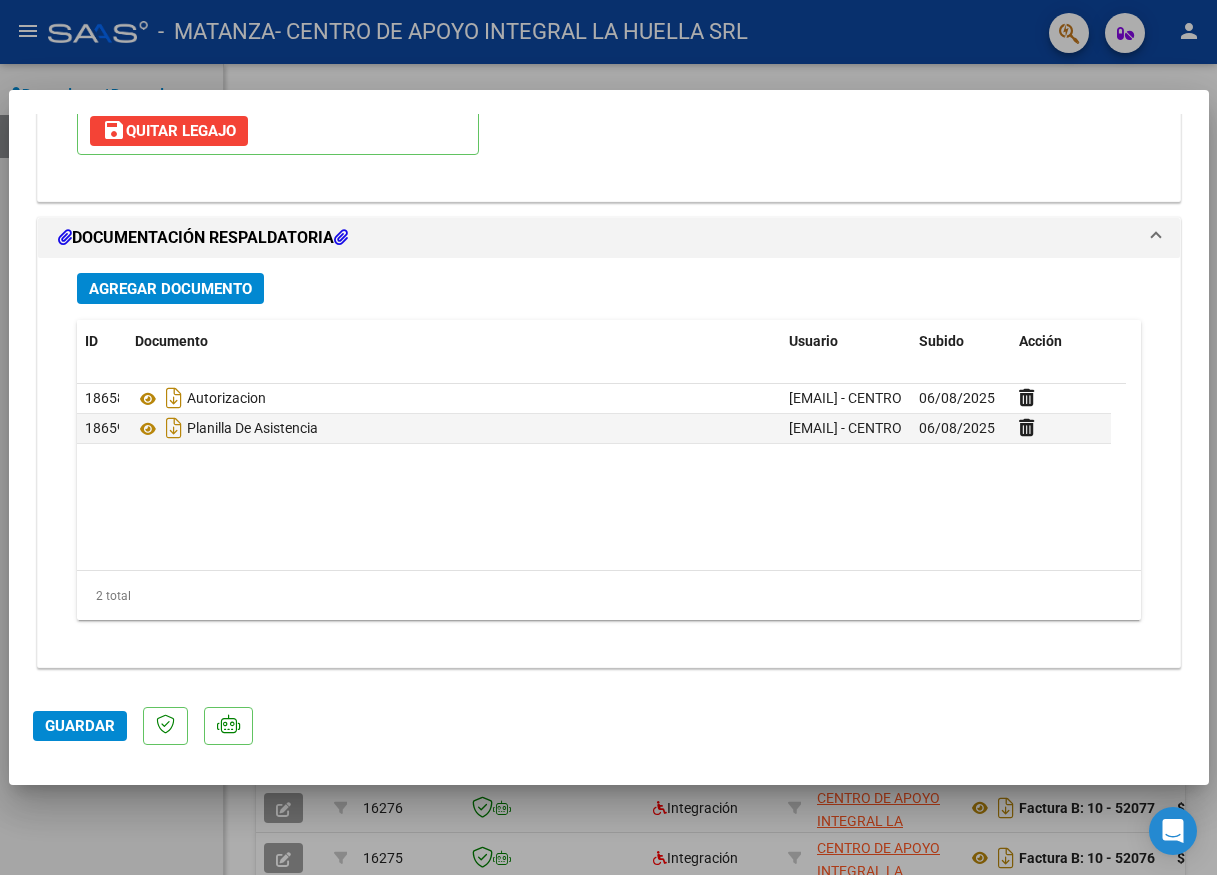 click on "Guardar" 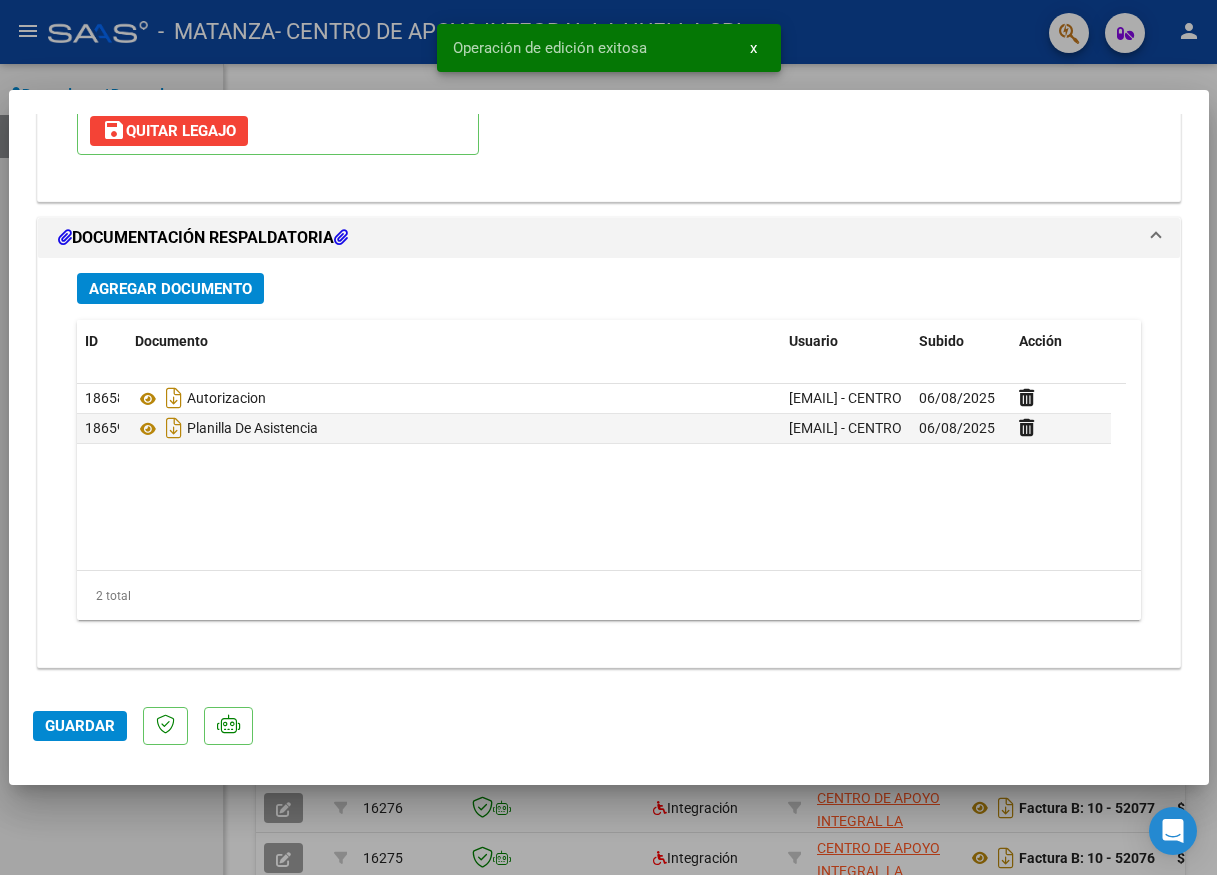 click on "Operación de edición exitosa x" at bounding box center (609, 48) 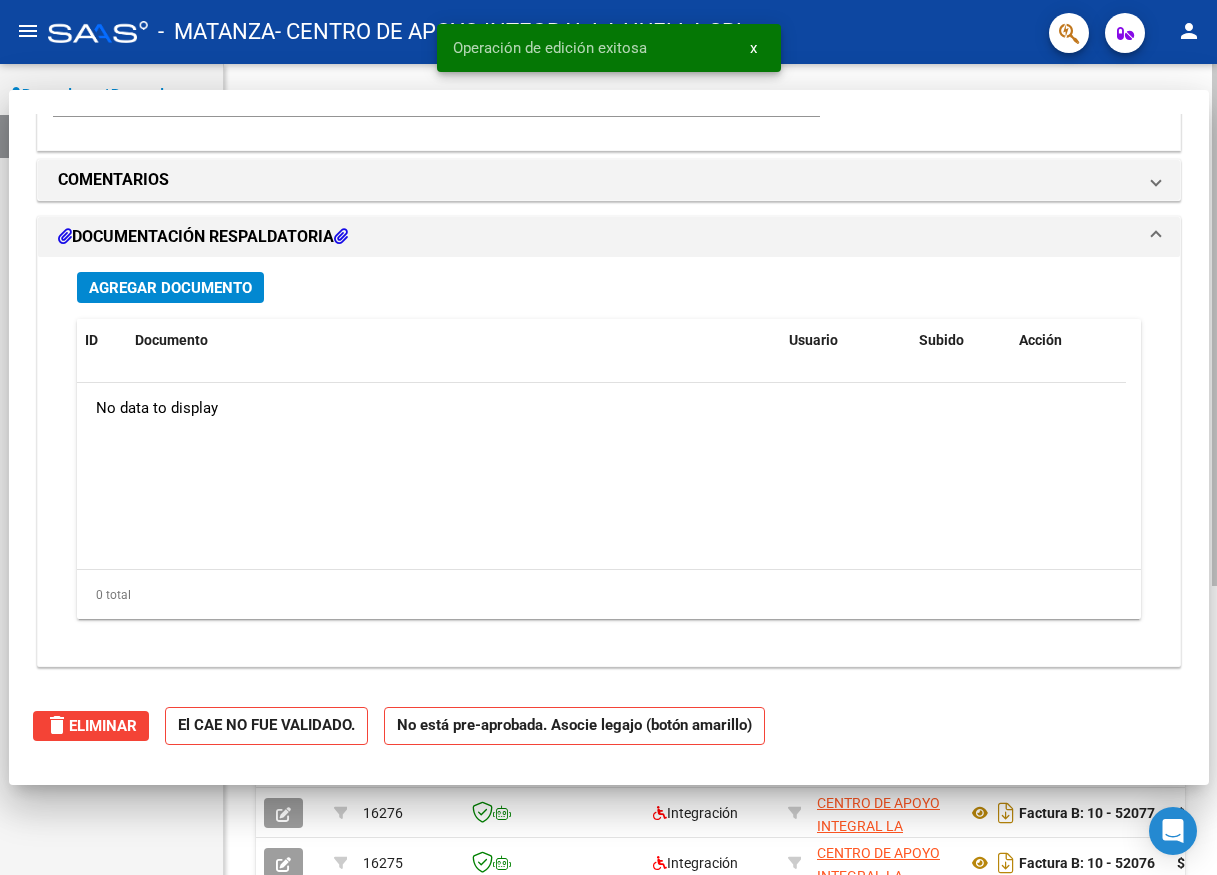 scroll, scrollTop: 0, scrollLeft: 0, axis: both 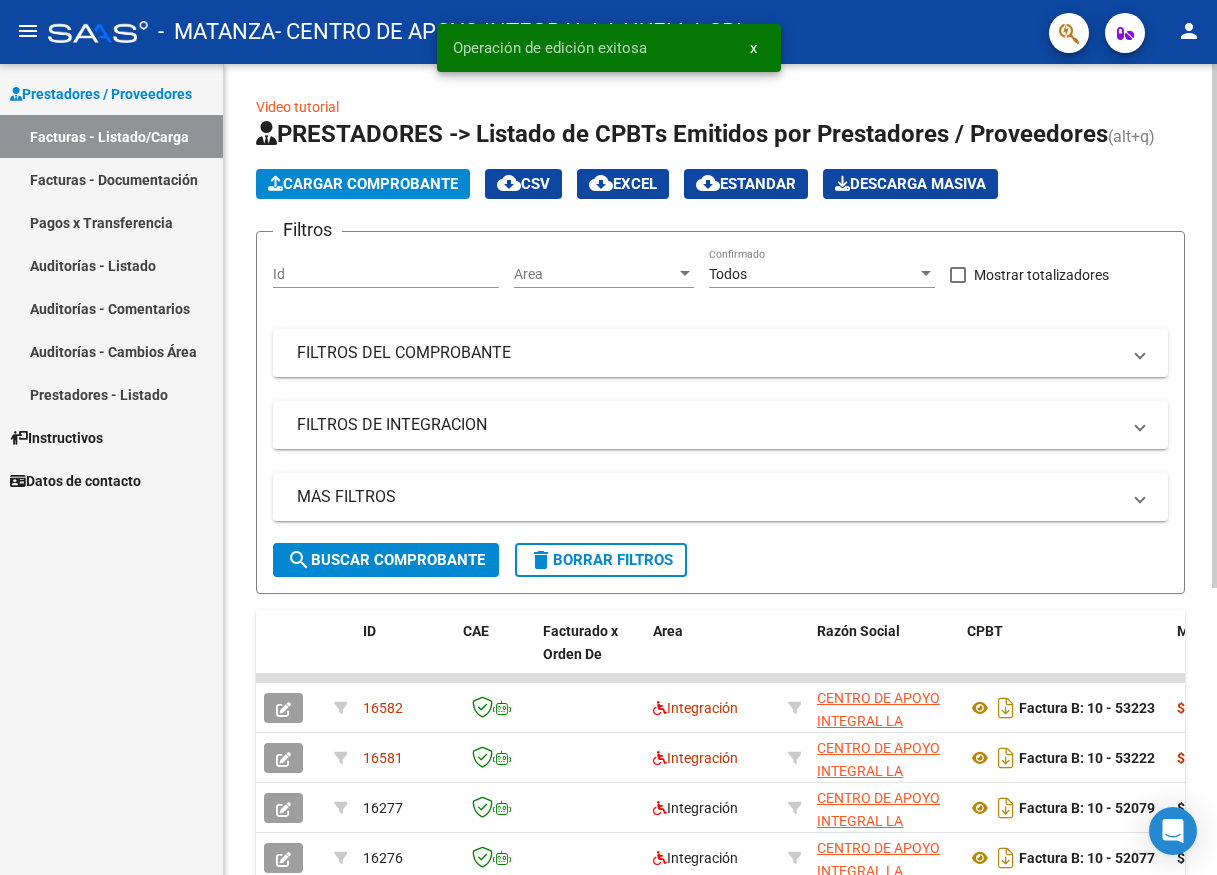 click on "Cargar Comprobante" 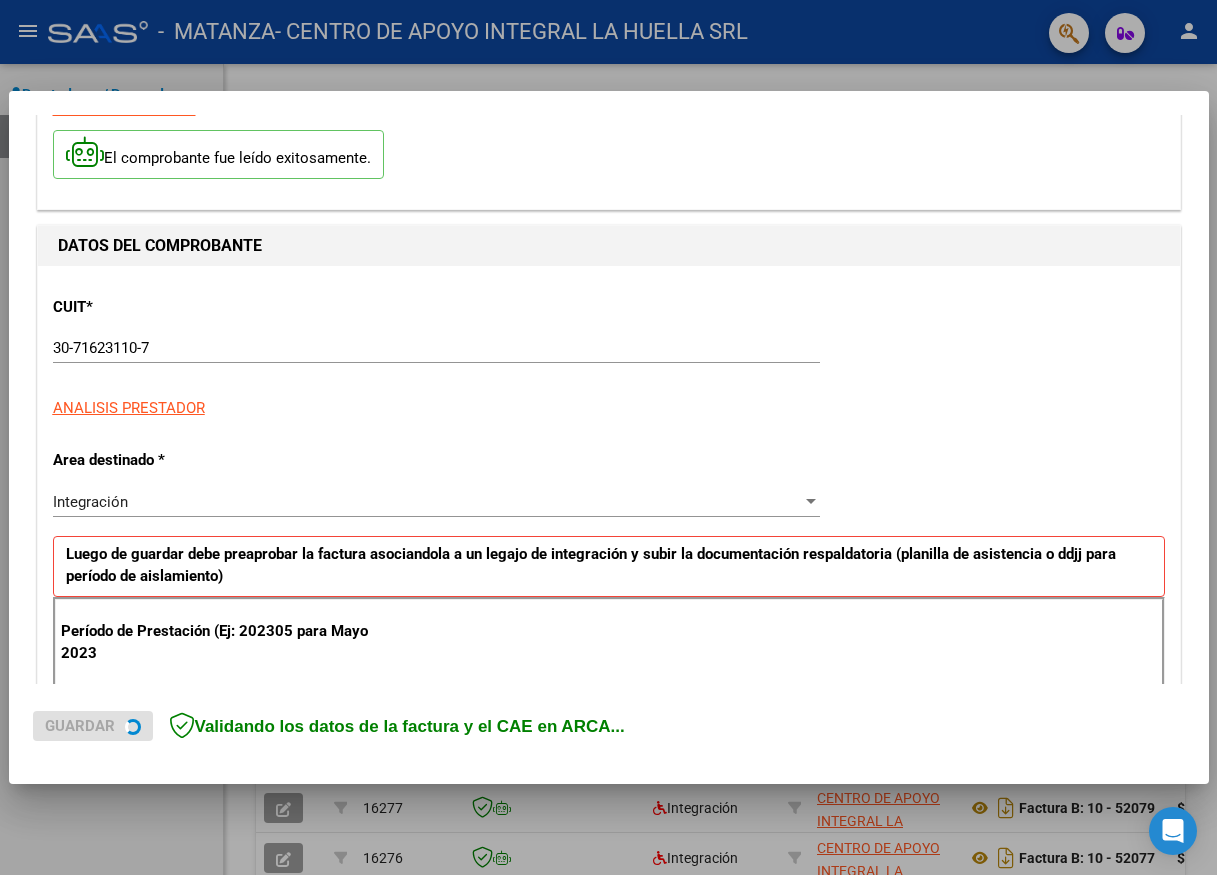 scroll, scrollTop: 200, scrollLeft: 0, axis: vertical 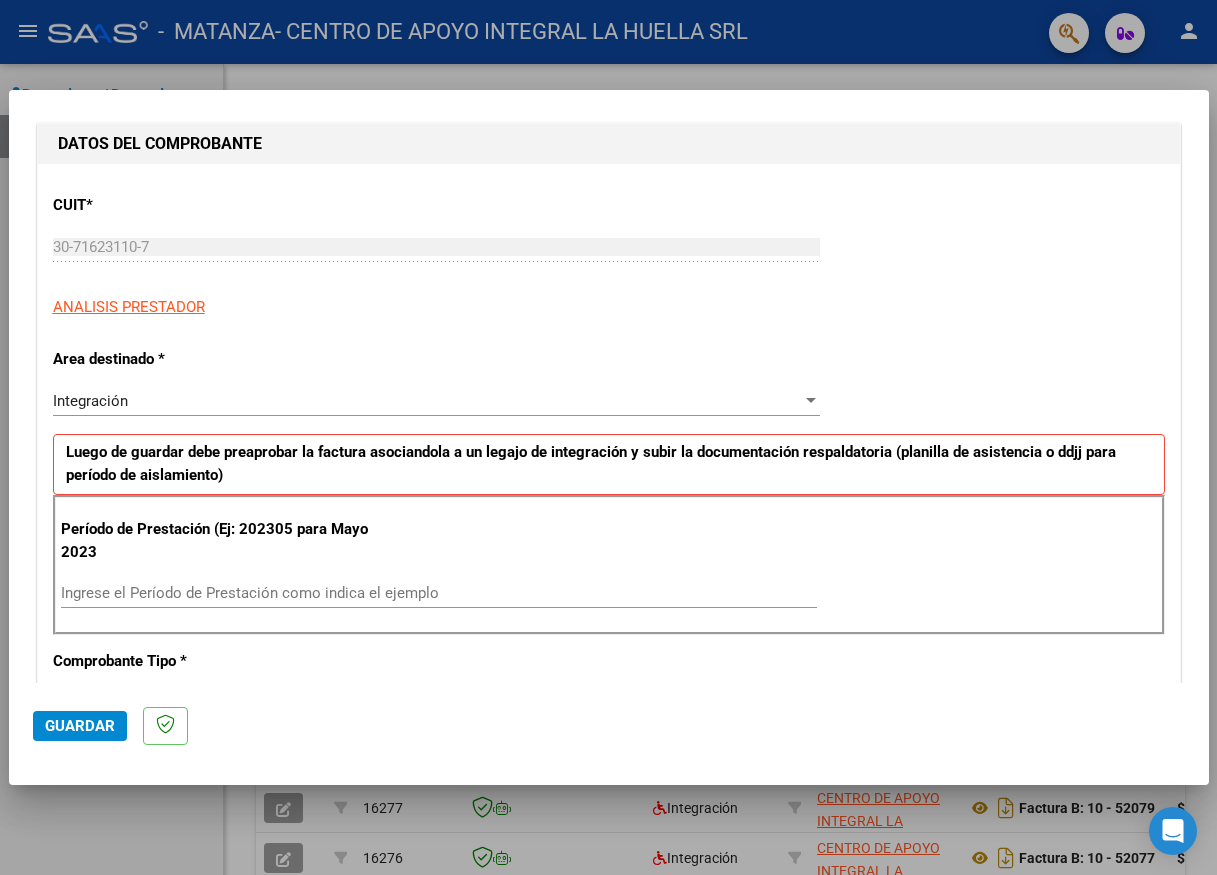 click on "Ingrese el Período de Prestación como indica el ejemplo" at bounding box center [439, 593] 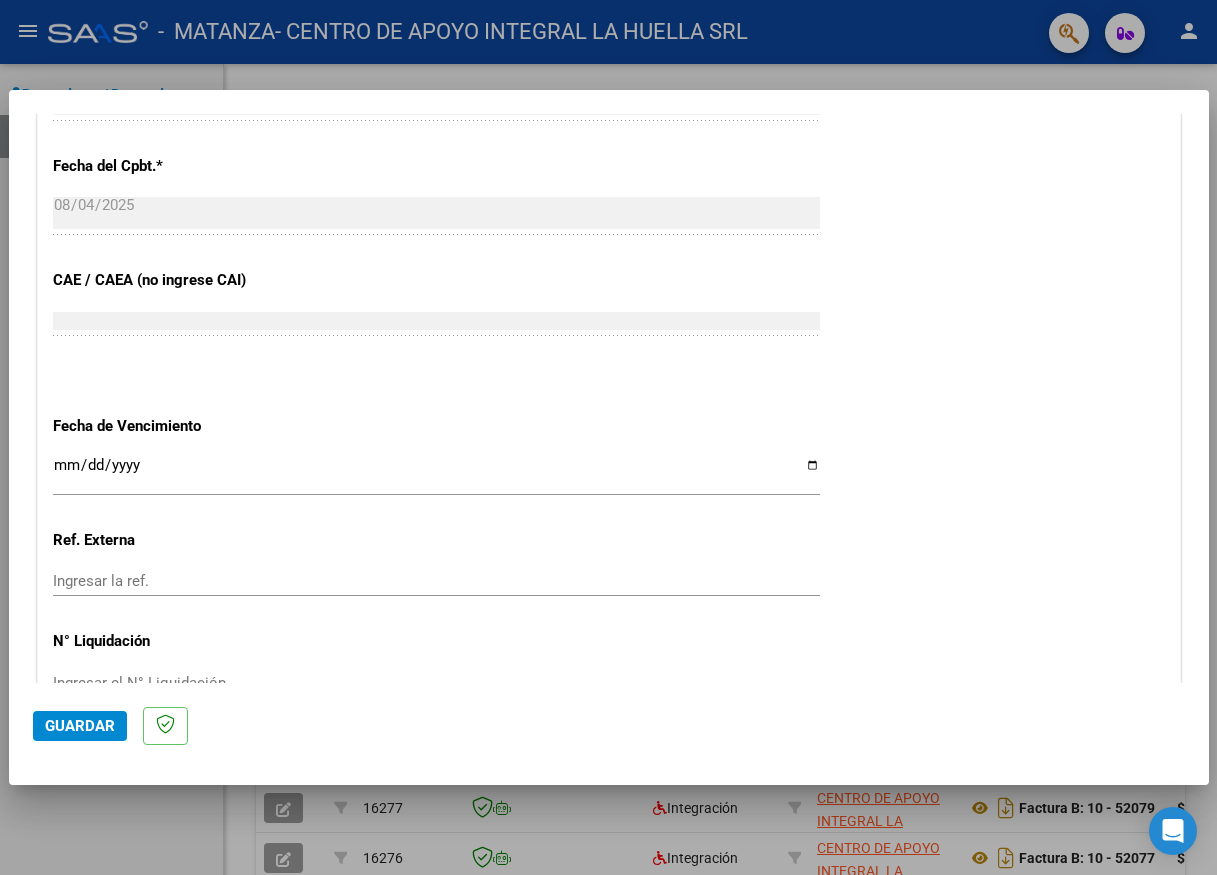 scroll, scrollTop: 1200, scrollLeft: 0, axis: vertical 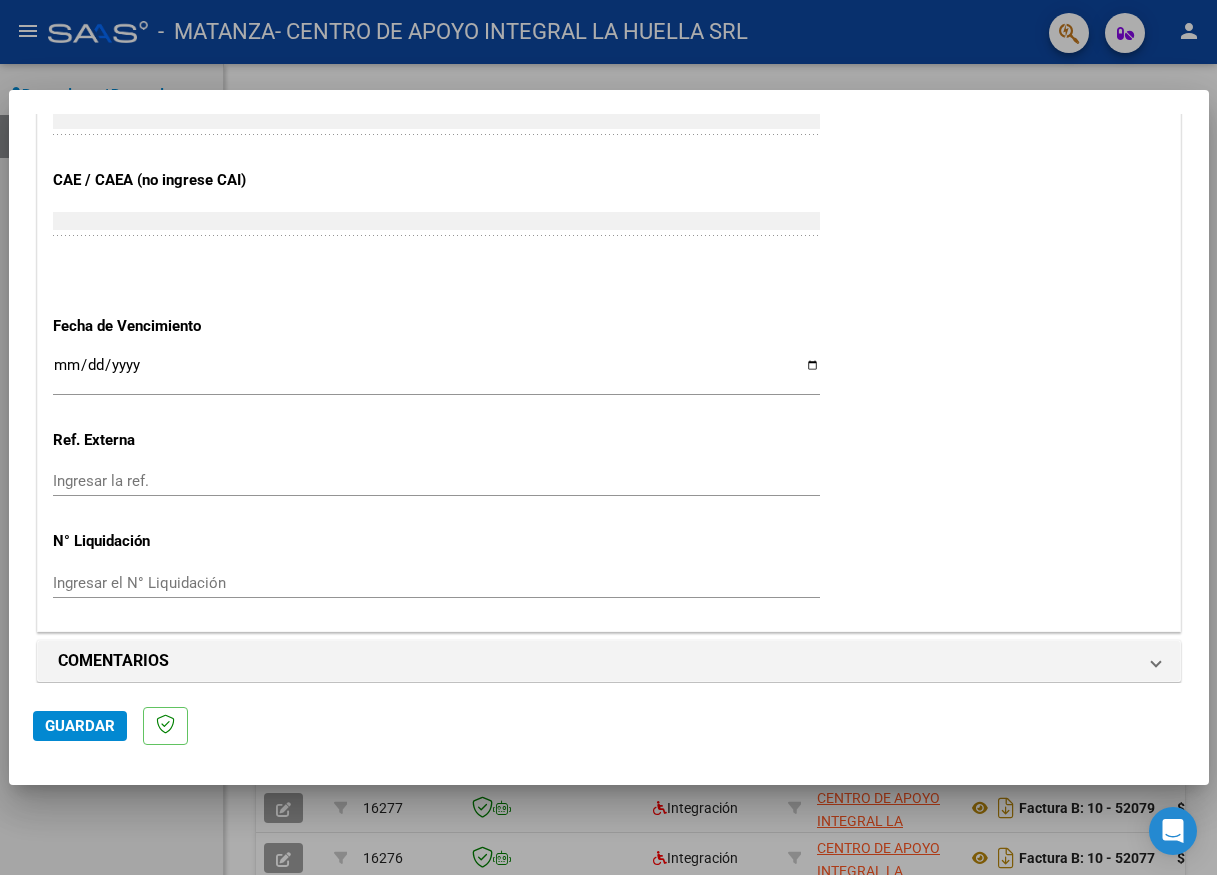 type on "202507" 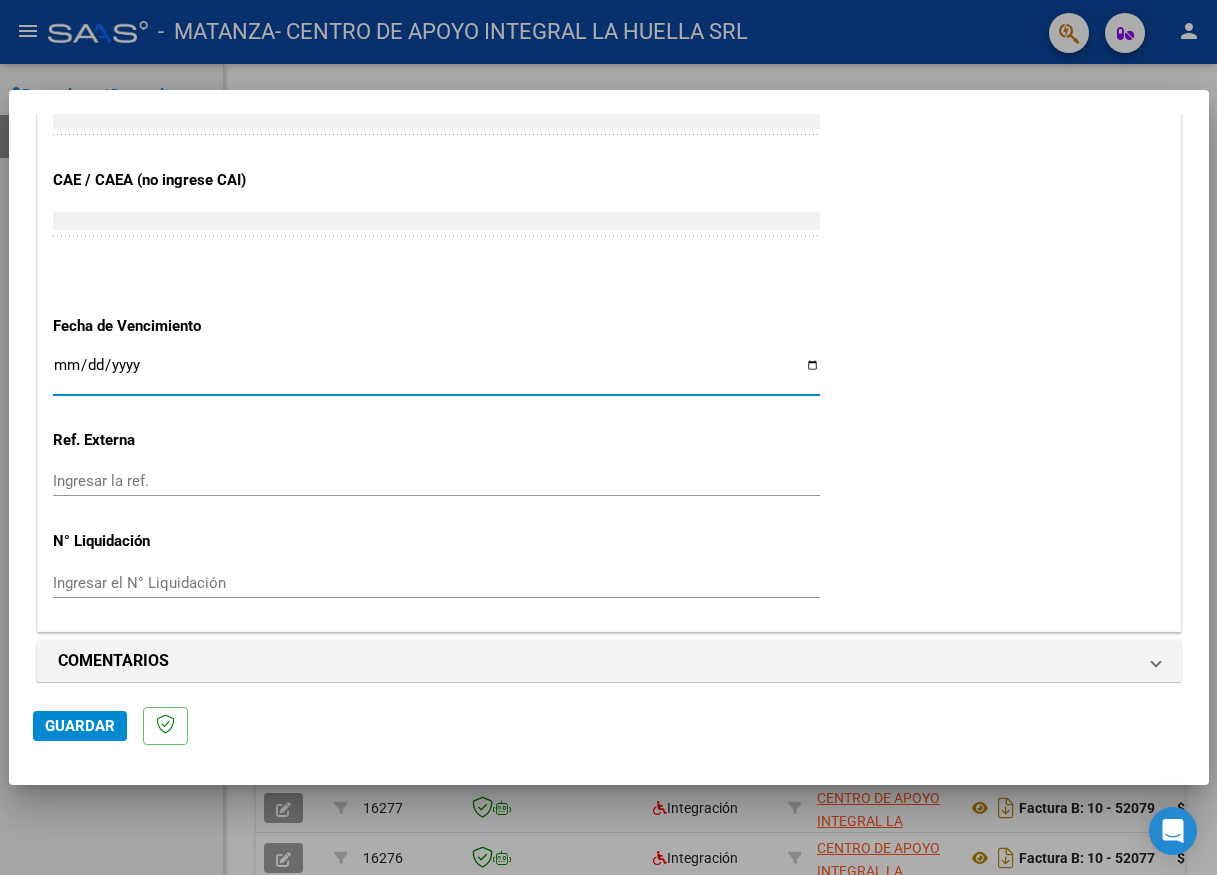click on "Ingresar la fecha" at bounding box center [436, 373] 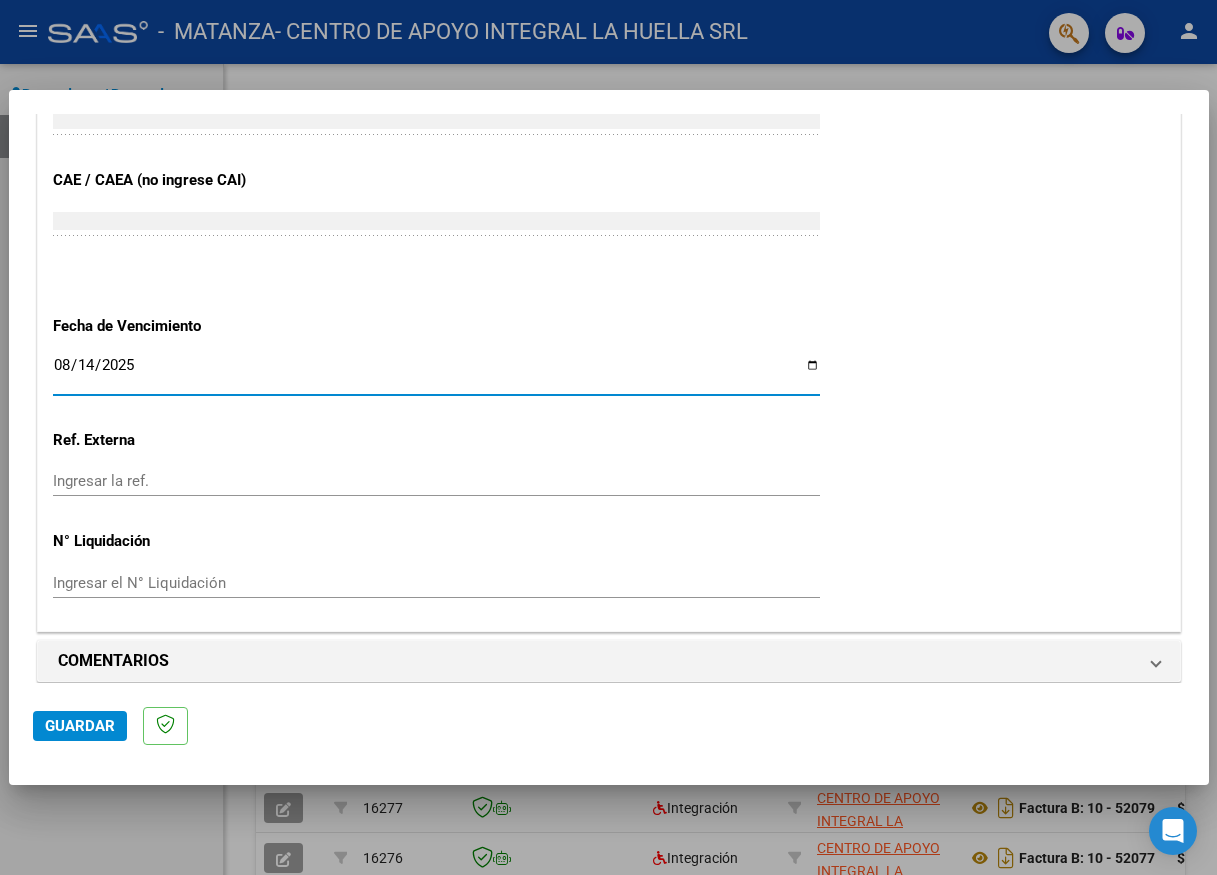 type on "2025-08-14" 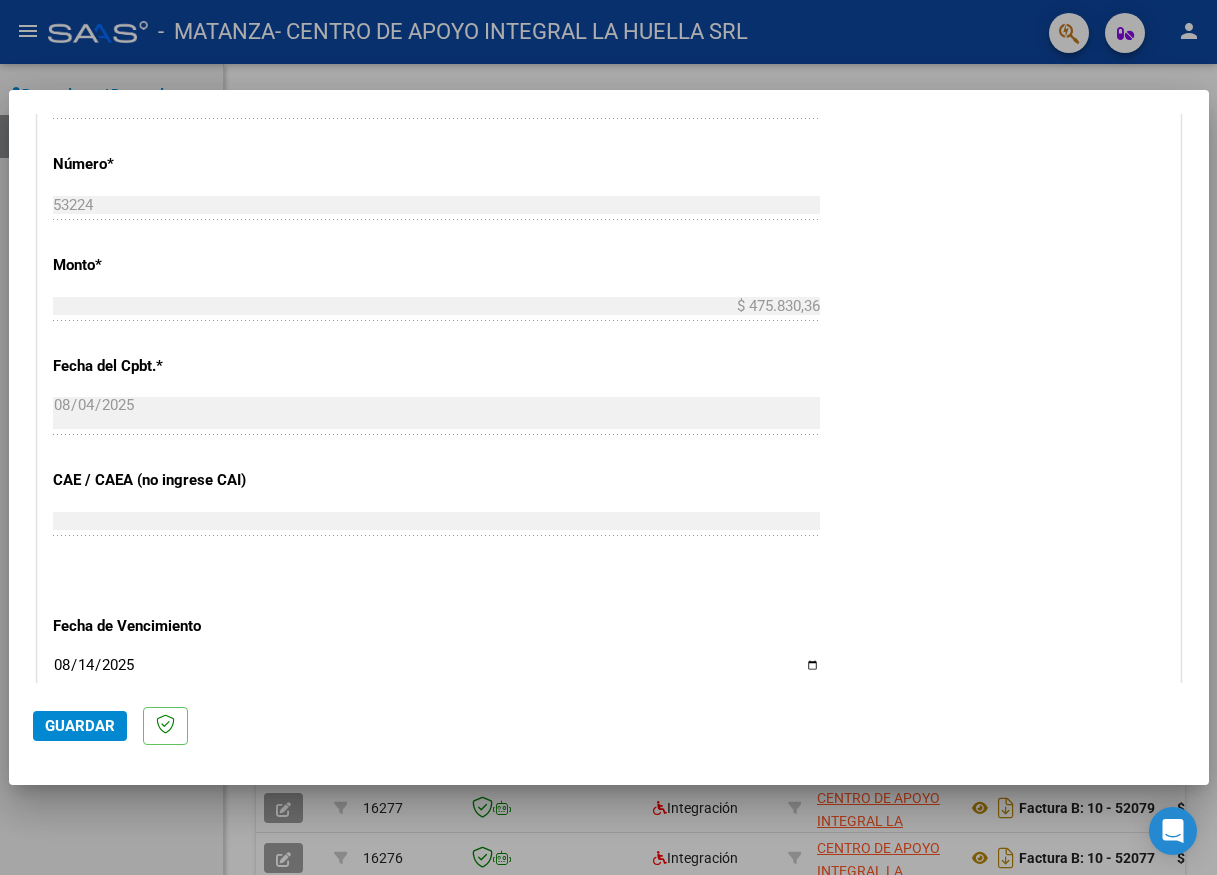 scroll, scrollTop: 1214, scrollLeft: 0, axis: vertical 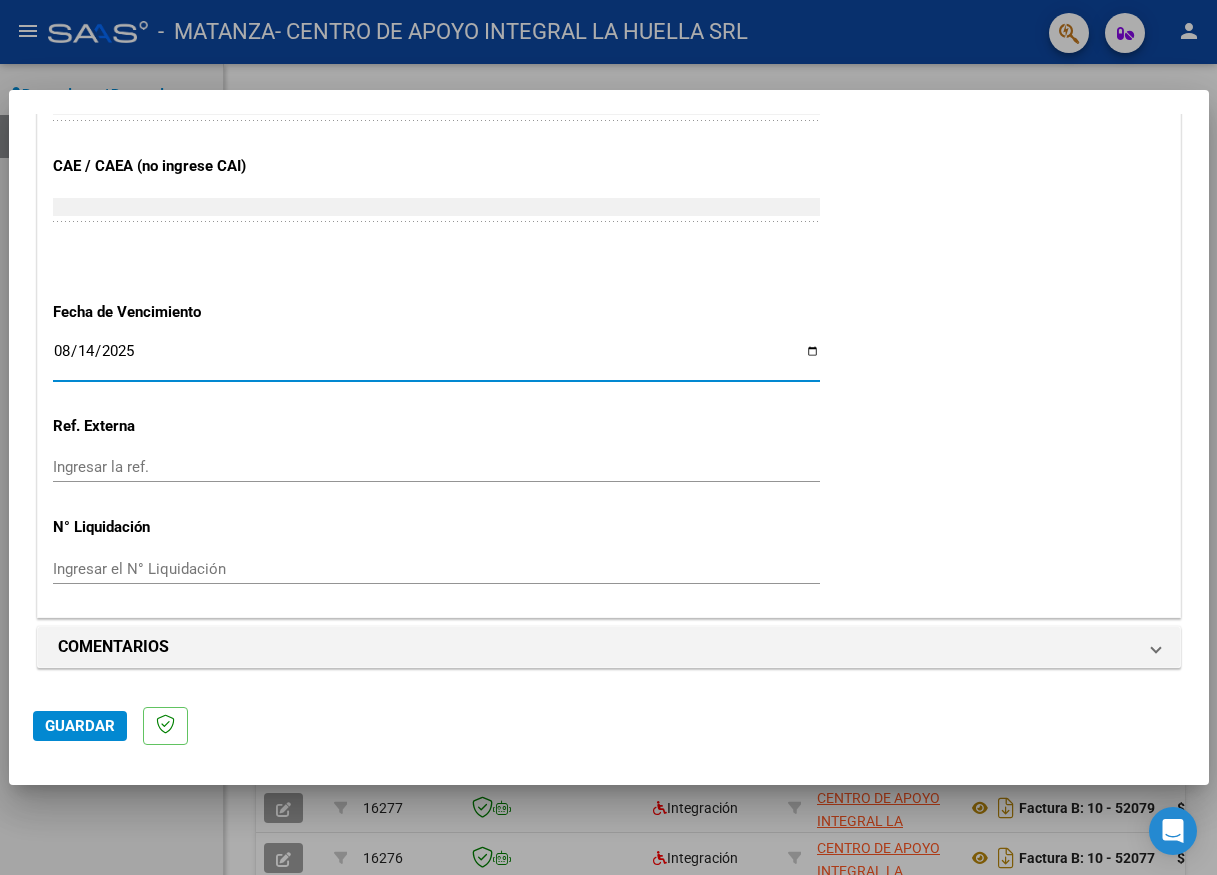 click on "Guardar" 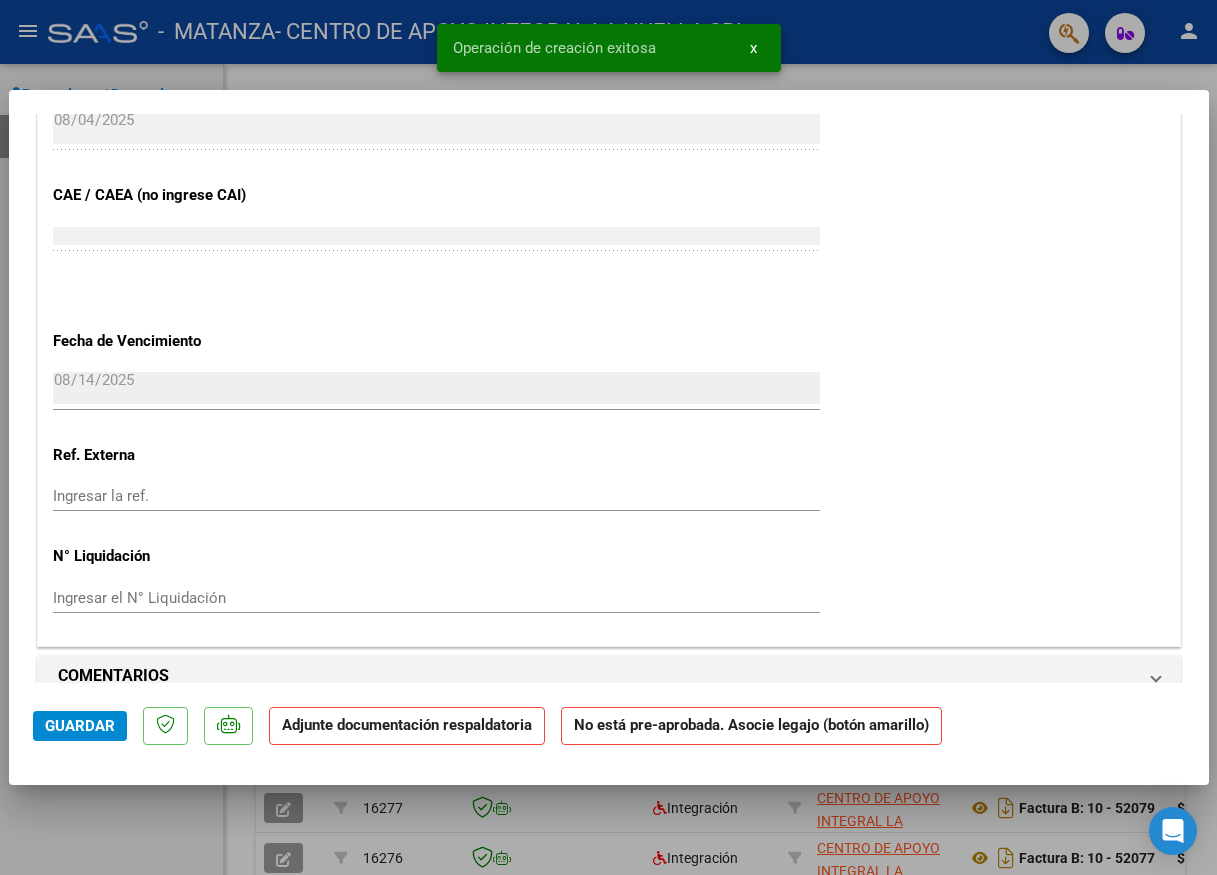 scroll, scrollTop: 1600, scrollLeft: 0, axis: vertical 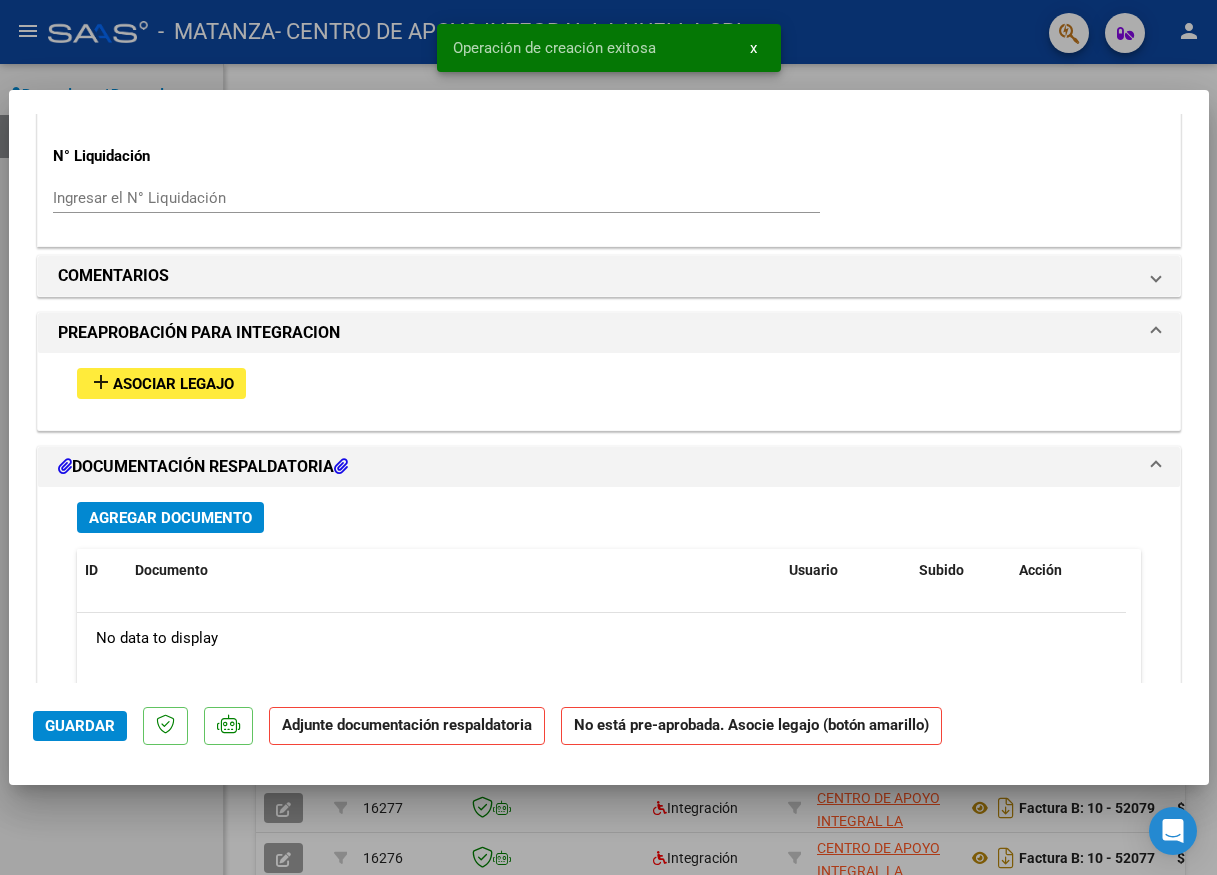 click on "add Asociar Legajo" at bounding box center [161, 383] 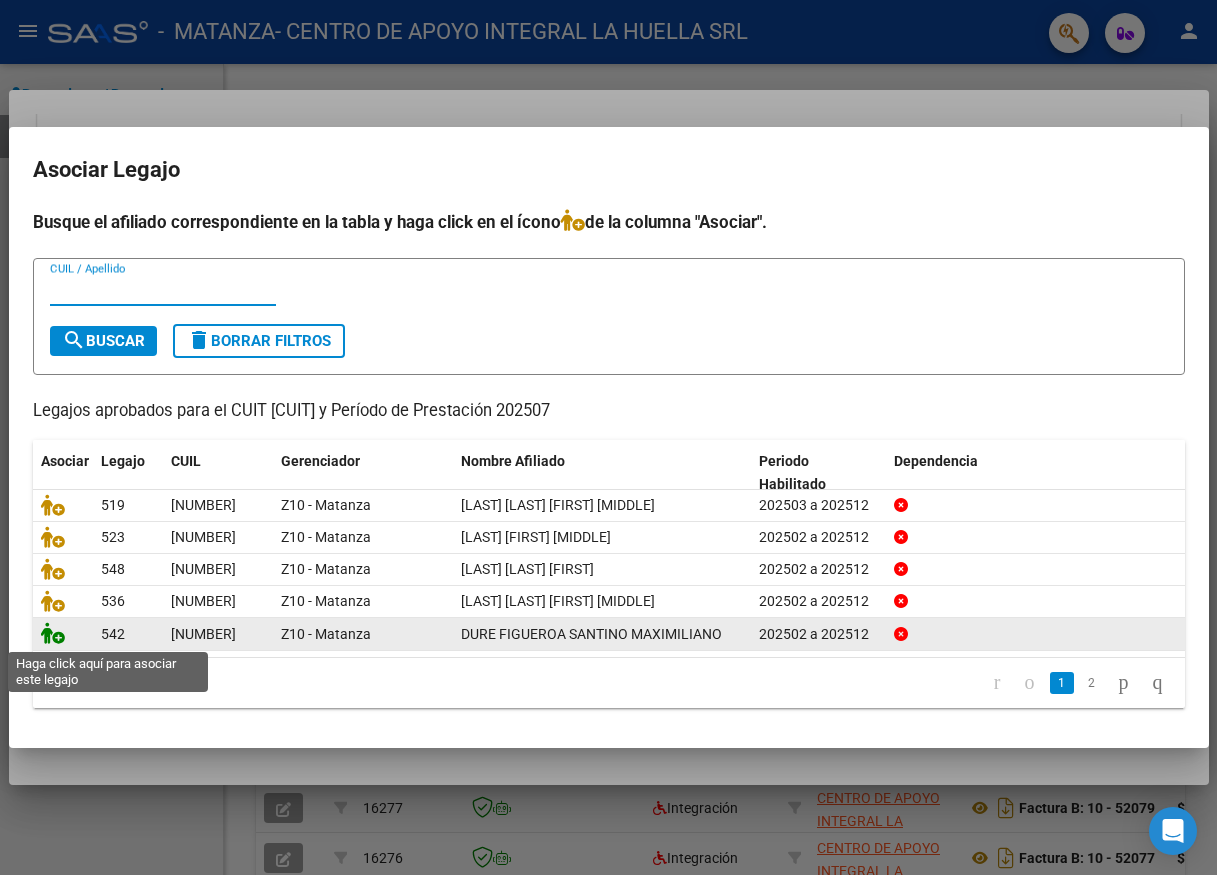 click 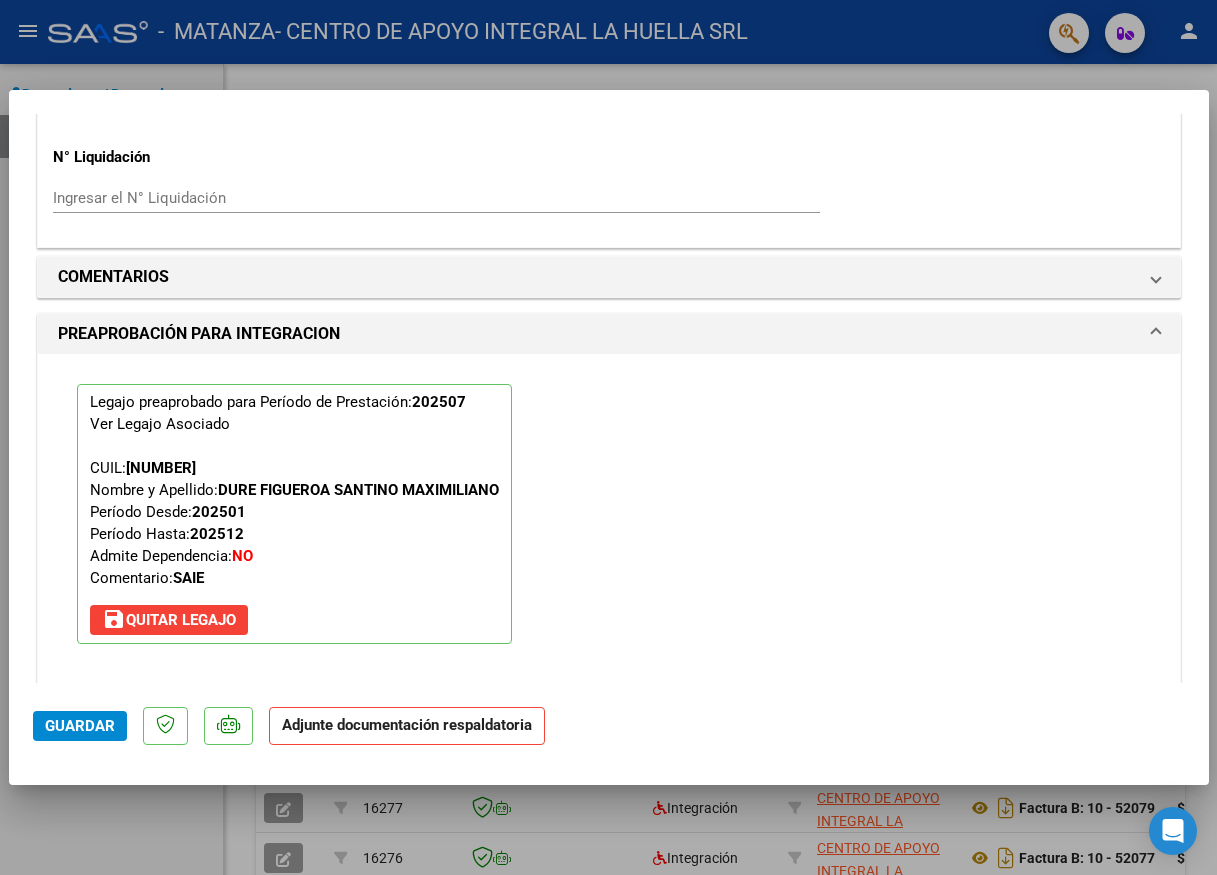 scroll, scrollTop: 2141, scrollLeft: 0, axis: vertical 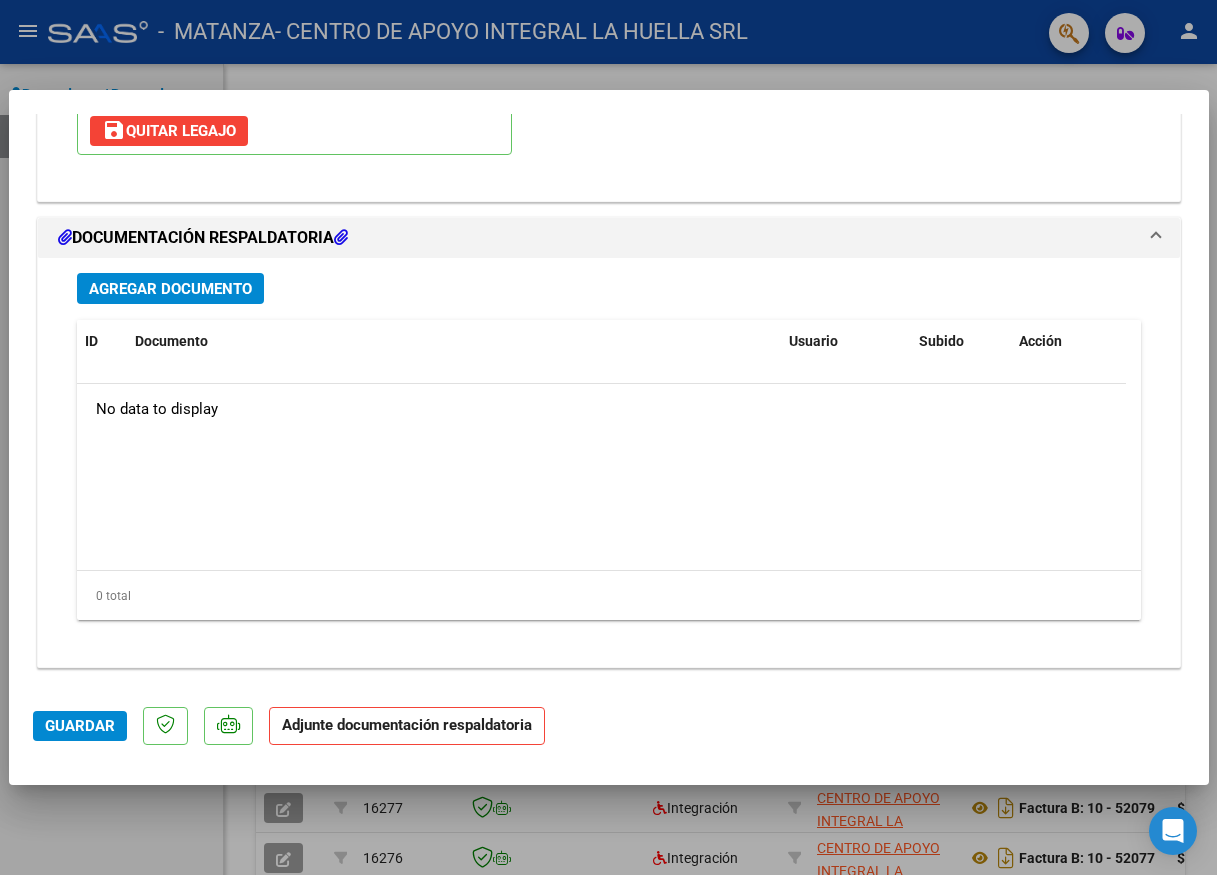 click on "Agregar Documento" at bounding box center (170, 289) 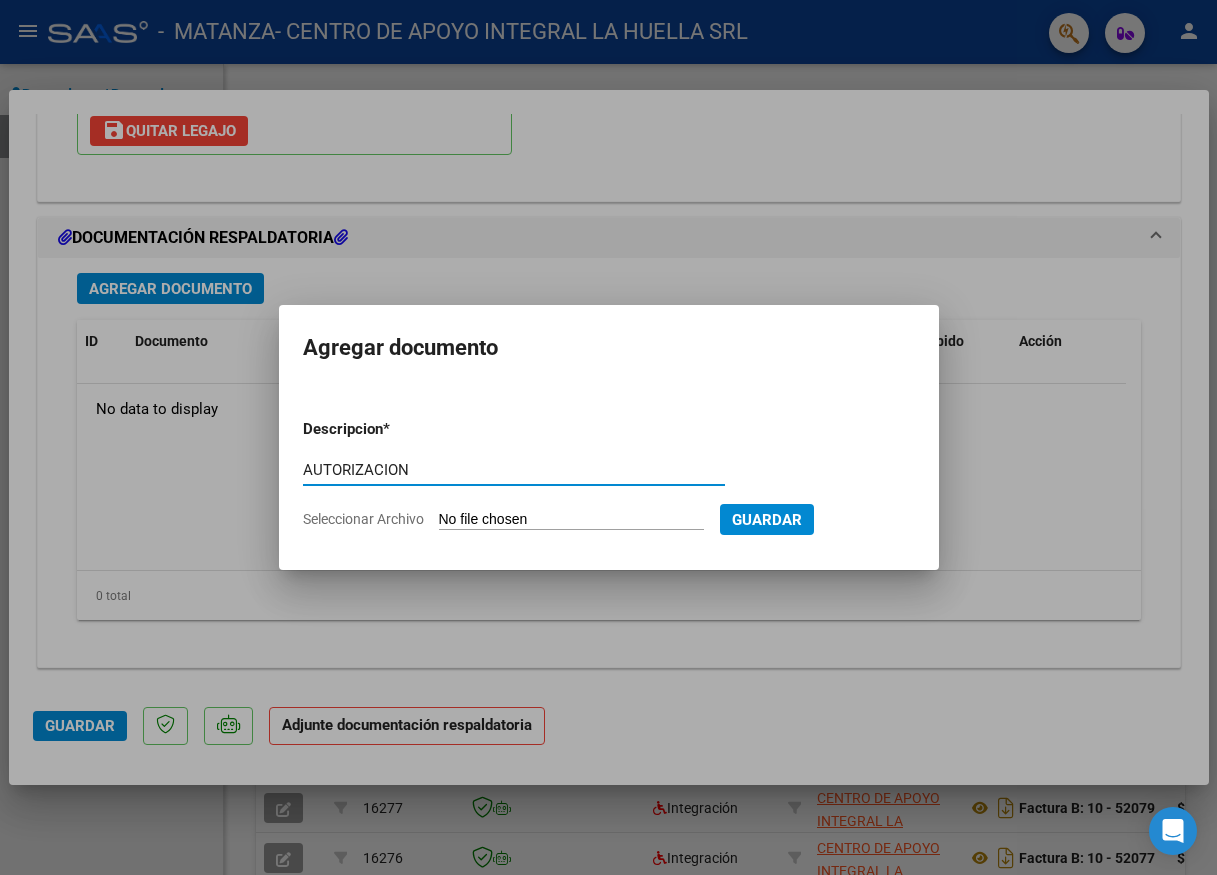 type on "AUTORIZACION" 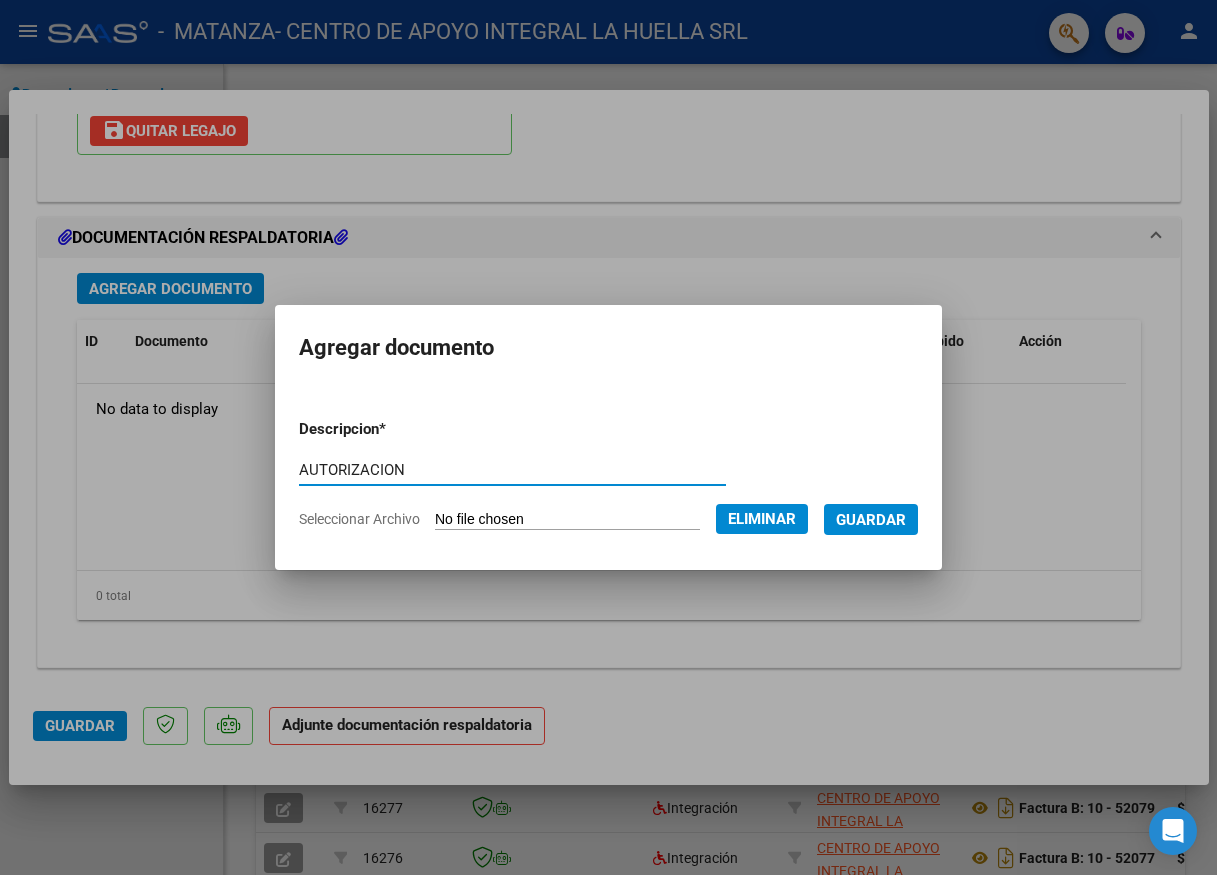 click on "Guardar" at bounding box center (871, 520) 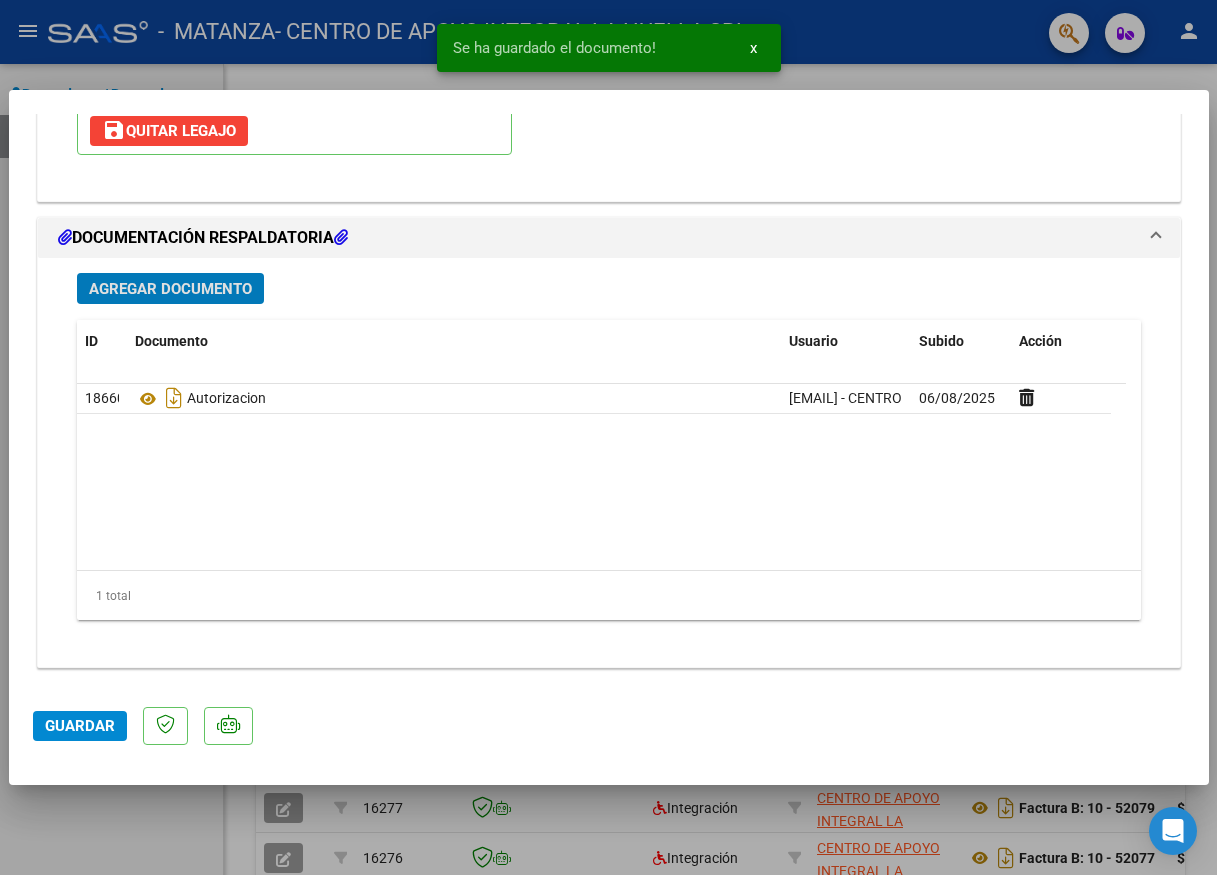 click on "Agregar Documento" at bounding box center [170, 289] 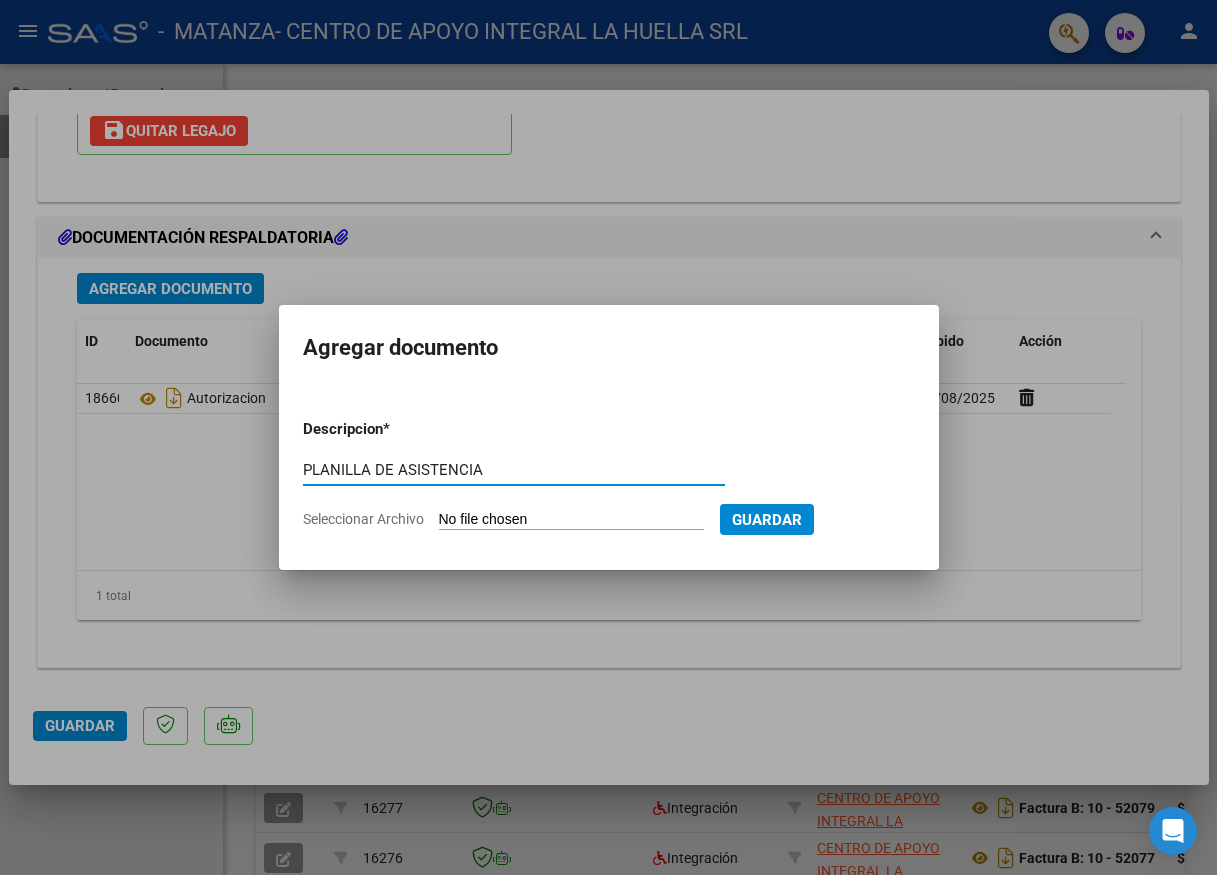 type on "PLANILLA DE ASISTENCIA" 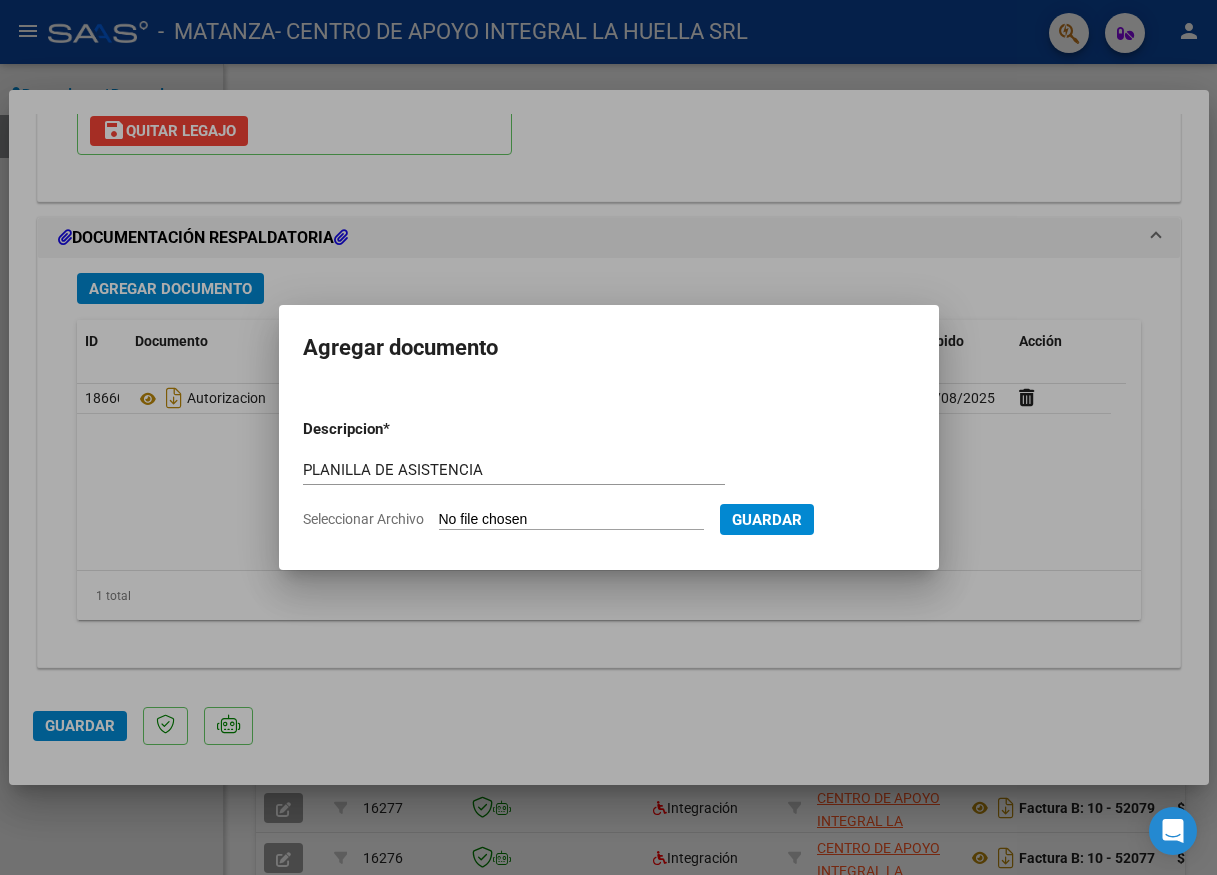 type on "C:\fakepath\DURE FIGUEROA SANTINO MAXIMILIANO-PLANILLA ASISTENCIA-JULIO-S-OSPMLM.pdf" 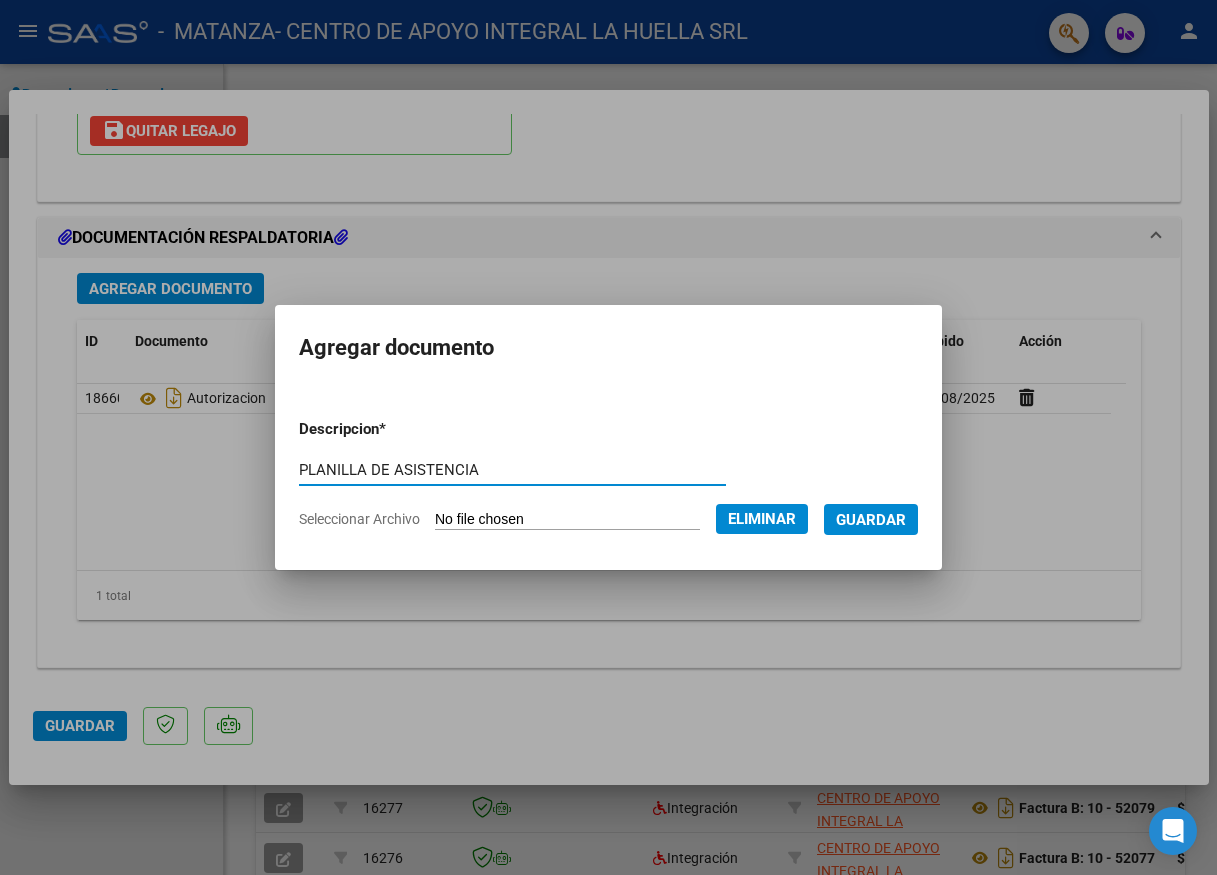 click on "Guardar" at bounding box center [871, 520] 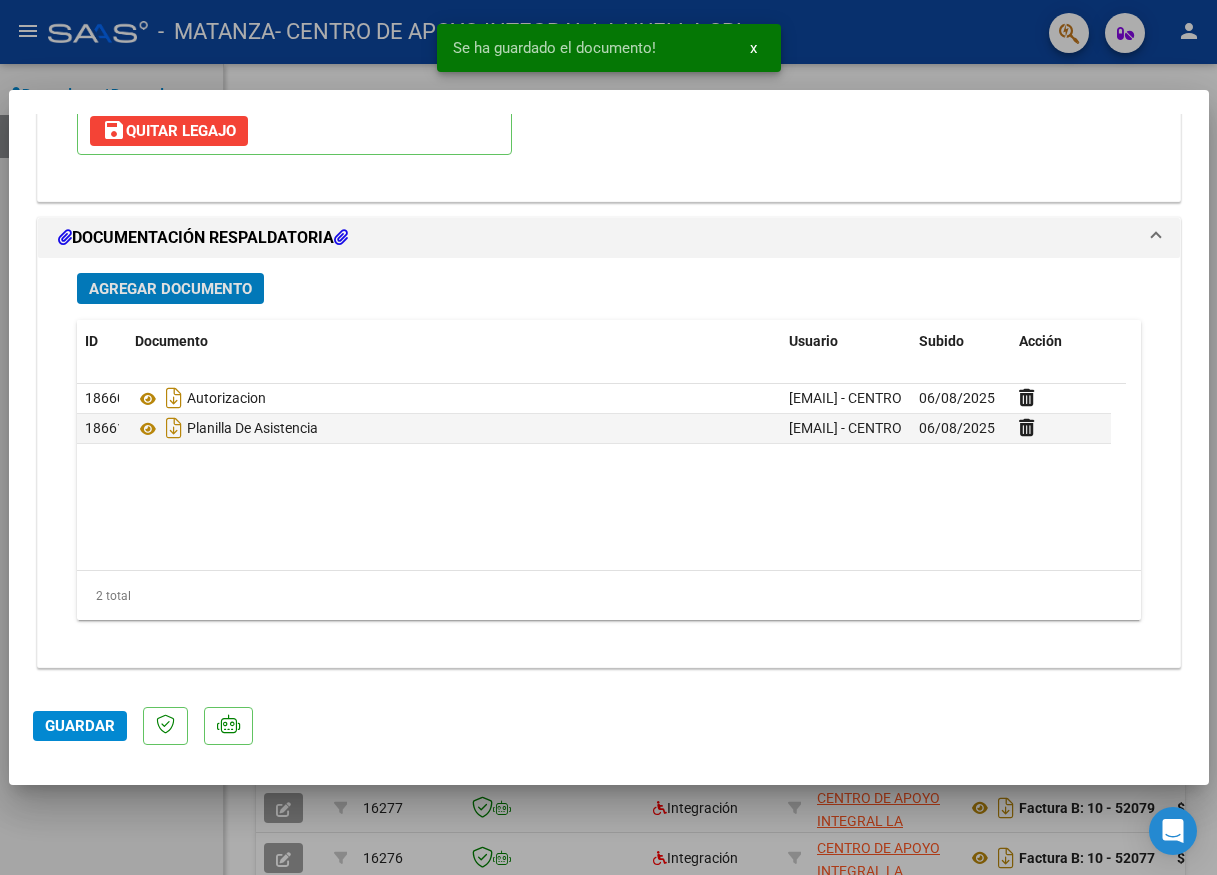 click on "Guardar" 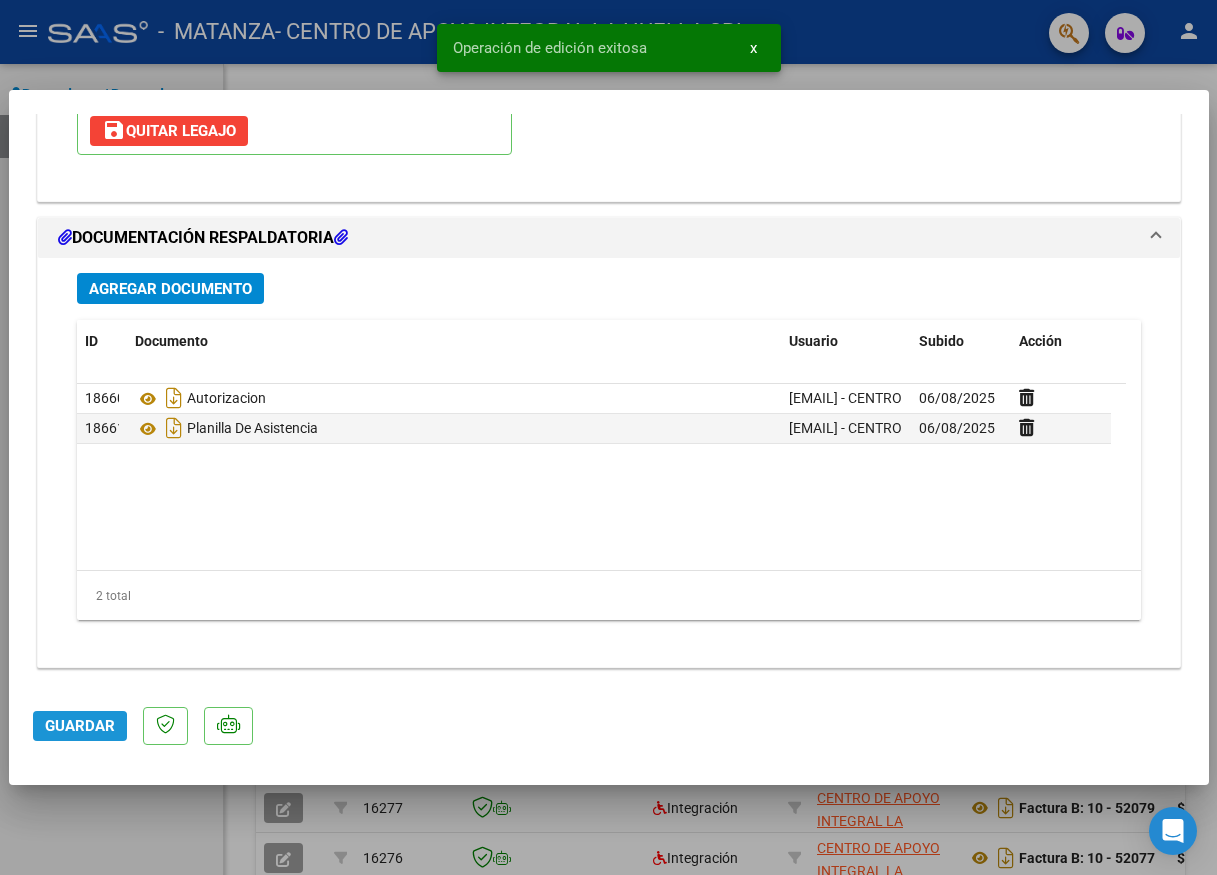 click on "Guardar" 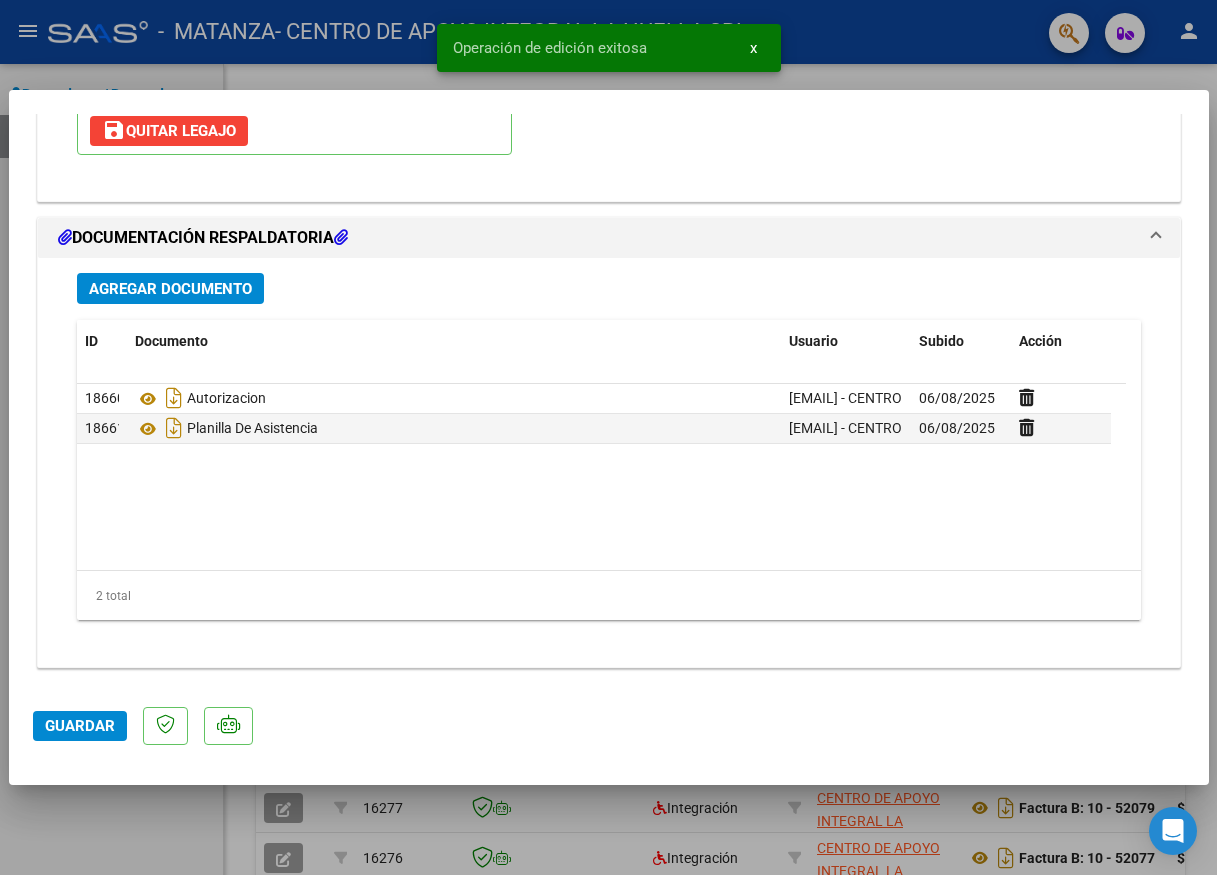 click at bounding box center (608, 437) 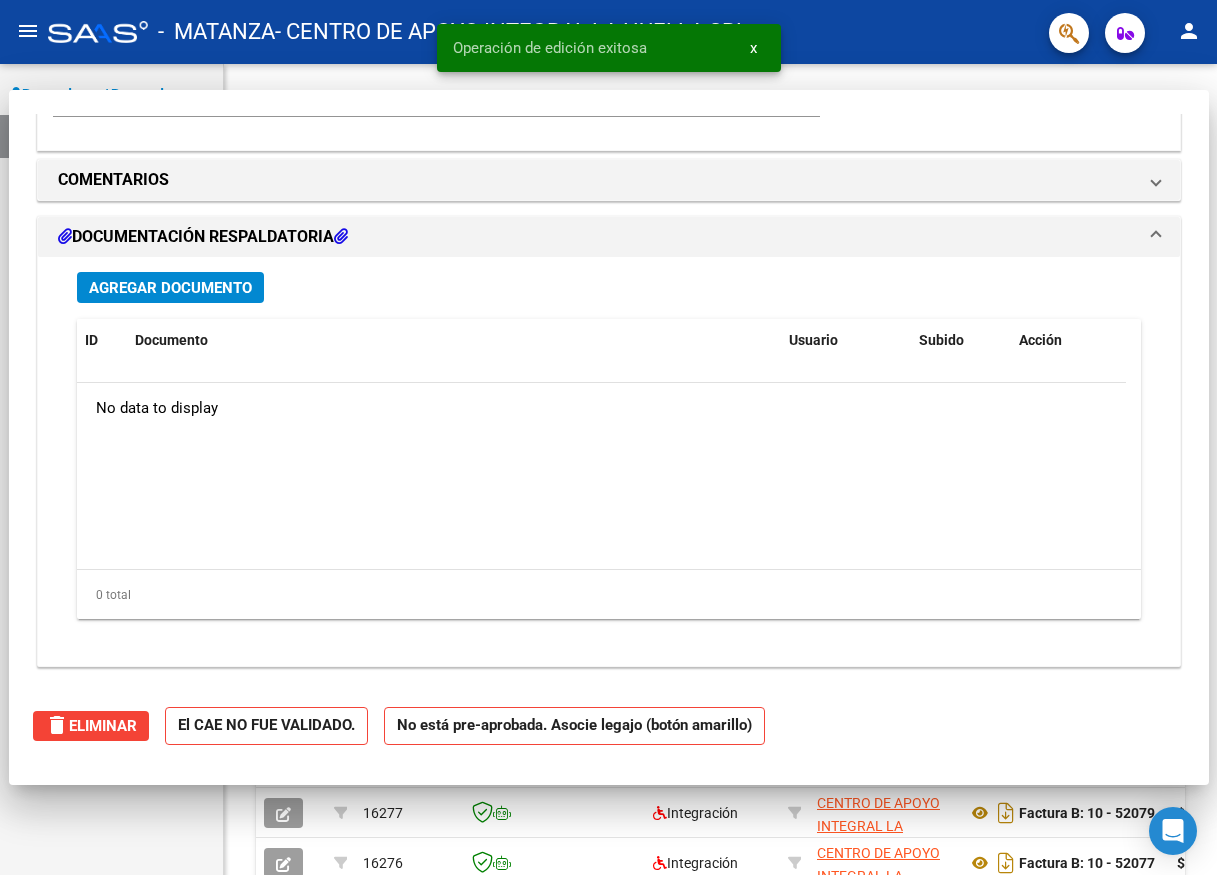 scroll, scrollTop: 0, scrollLeft: 0, axis: both 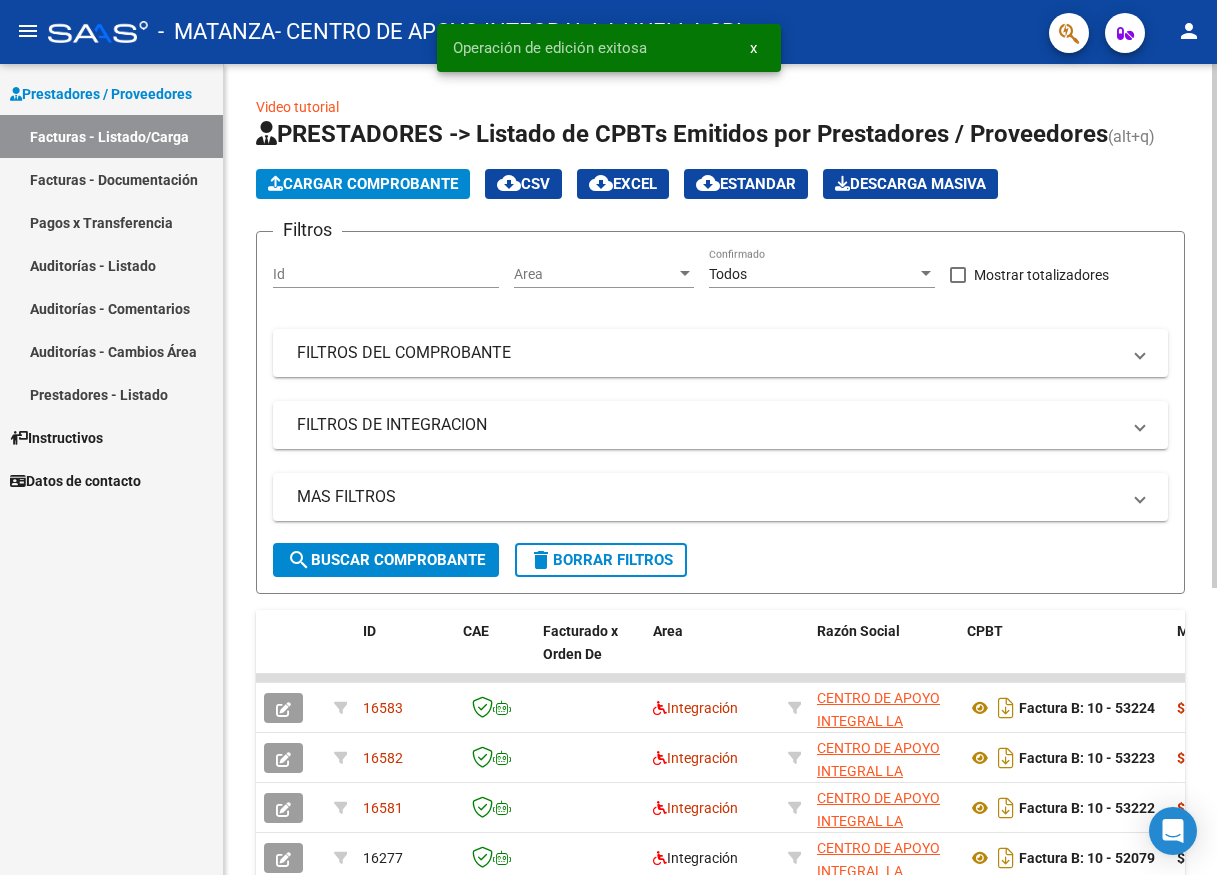 click on "Cargar Comprobante" 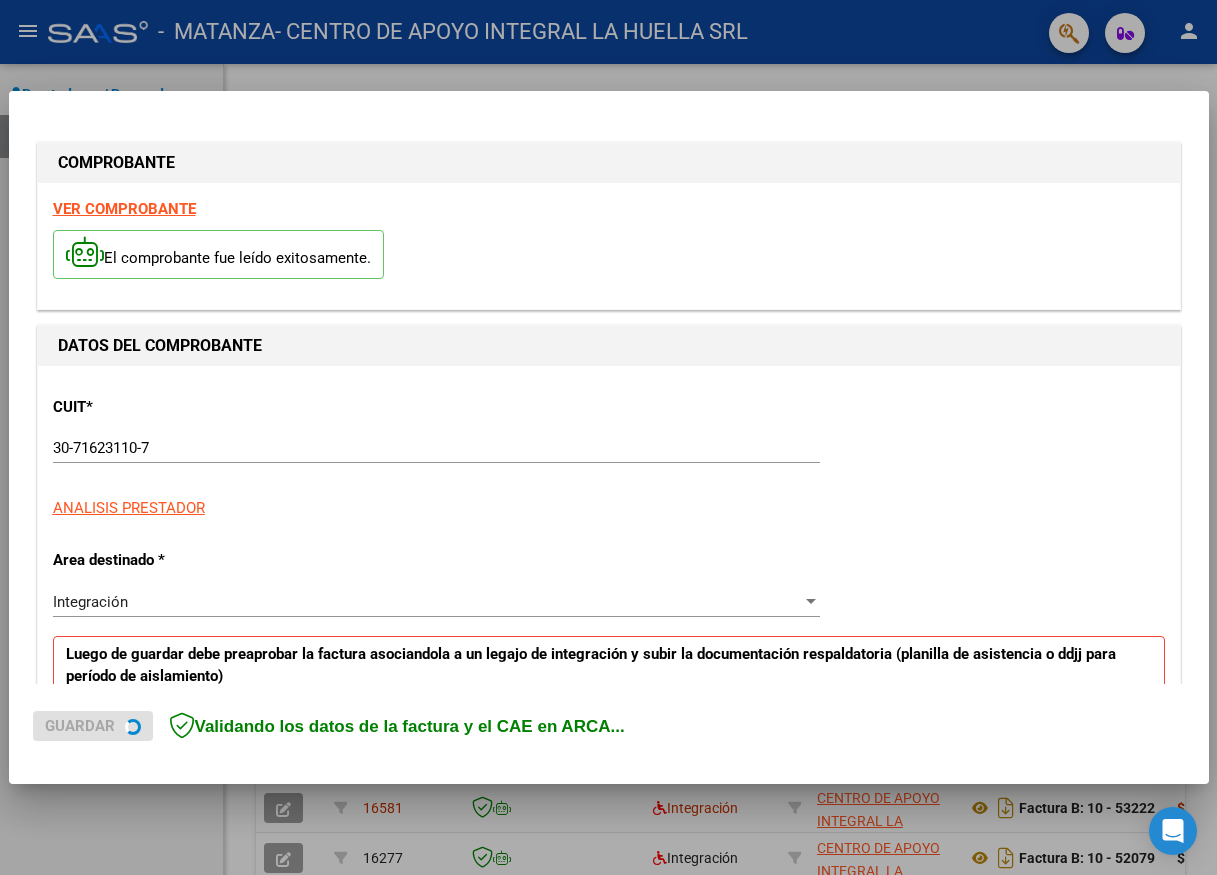 scroll, scrollTop: 300, scrollLeft: 0, axis: vertical 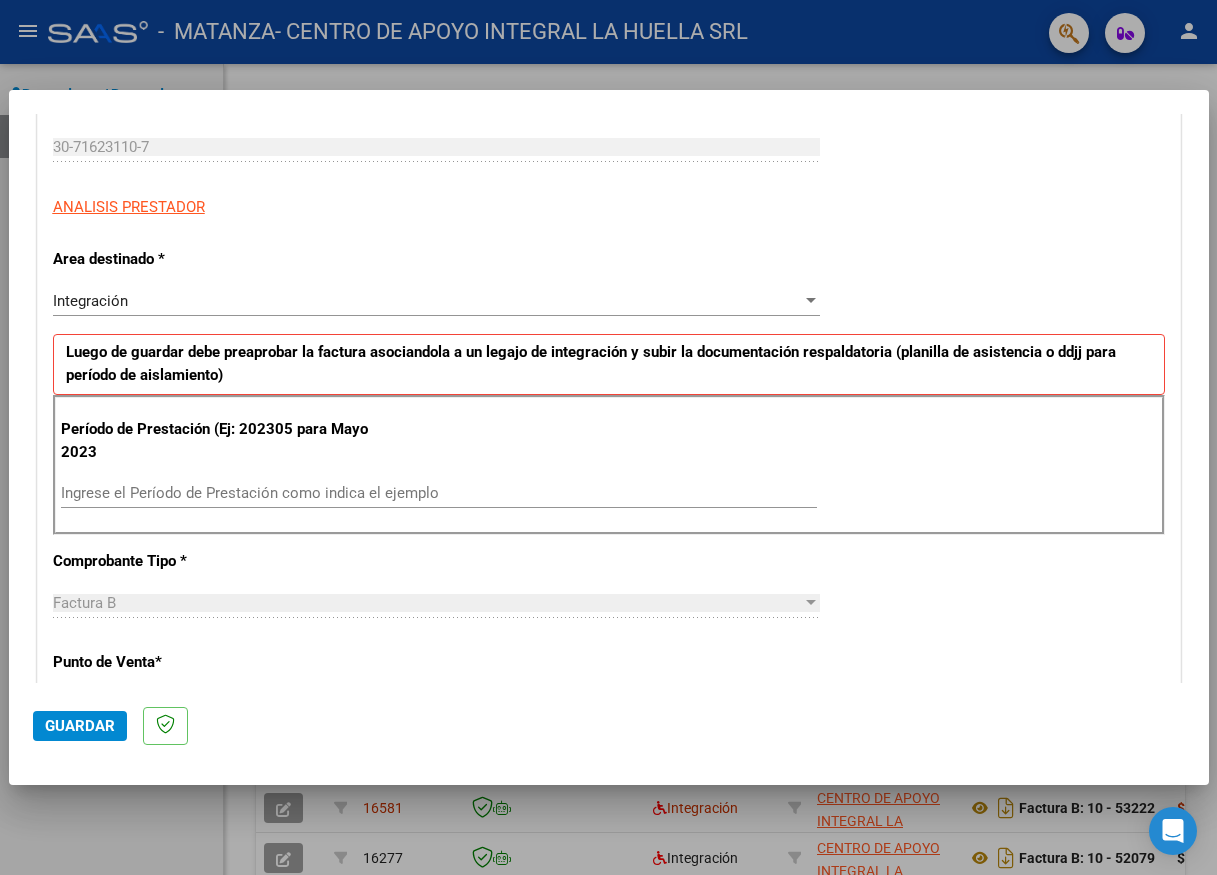 click on "Ingrese el Período de Prestación como indica el ejemplo" at bounding box center [439, 493] 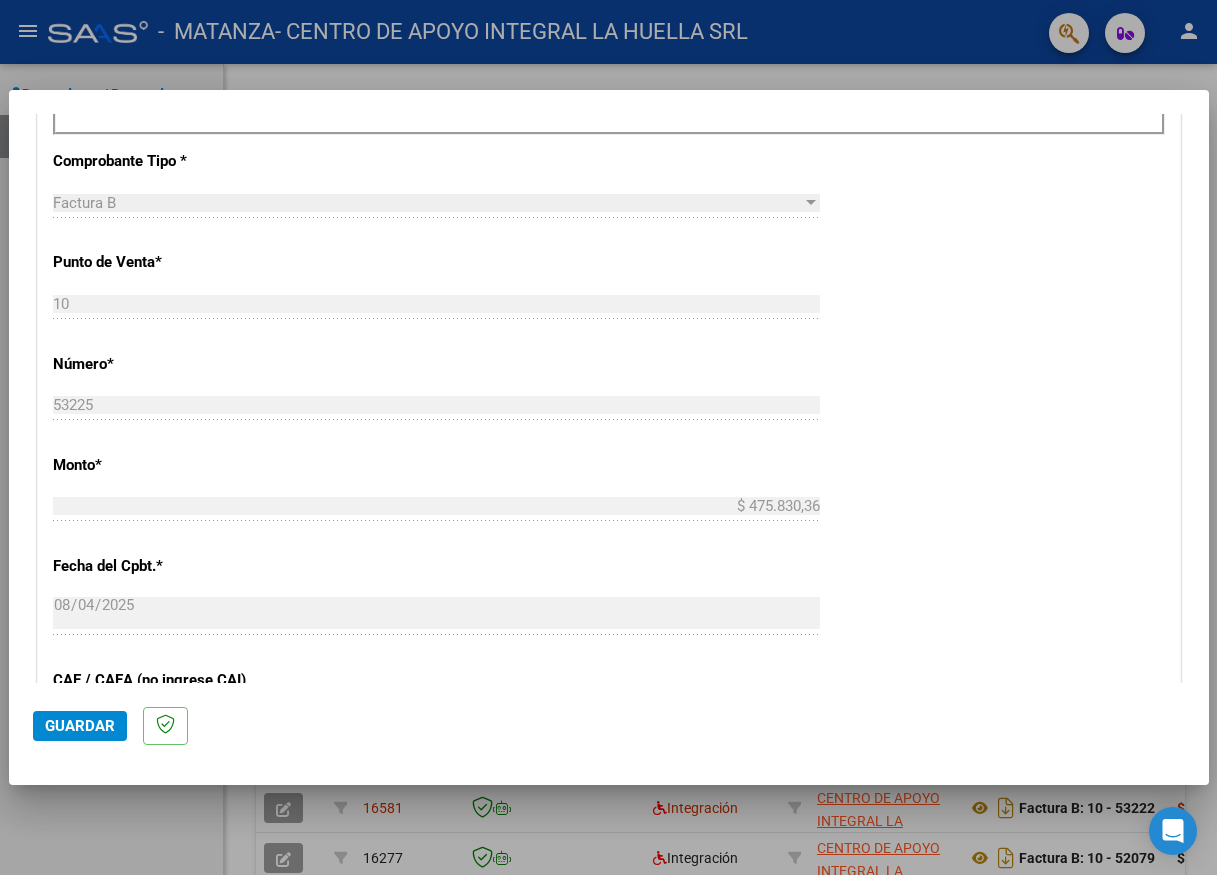 scroll, scrollTop: 1200, scrollLeft: 0, axis: vertical 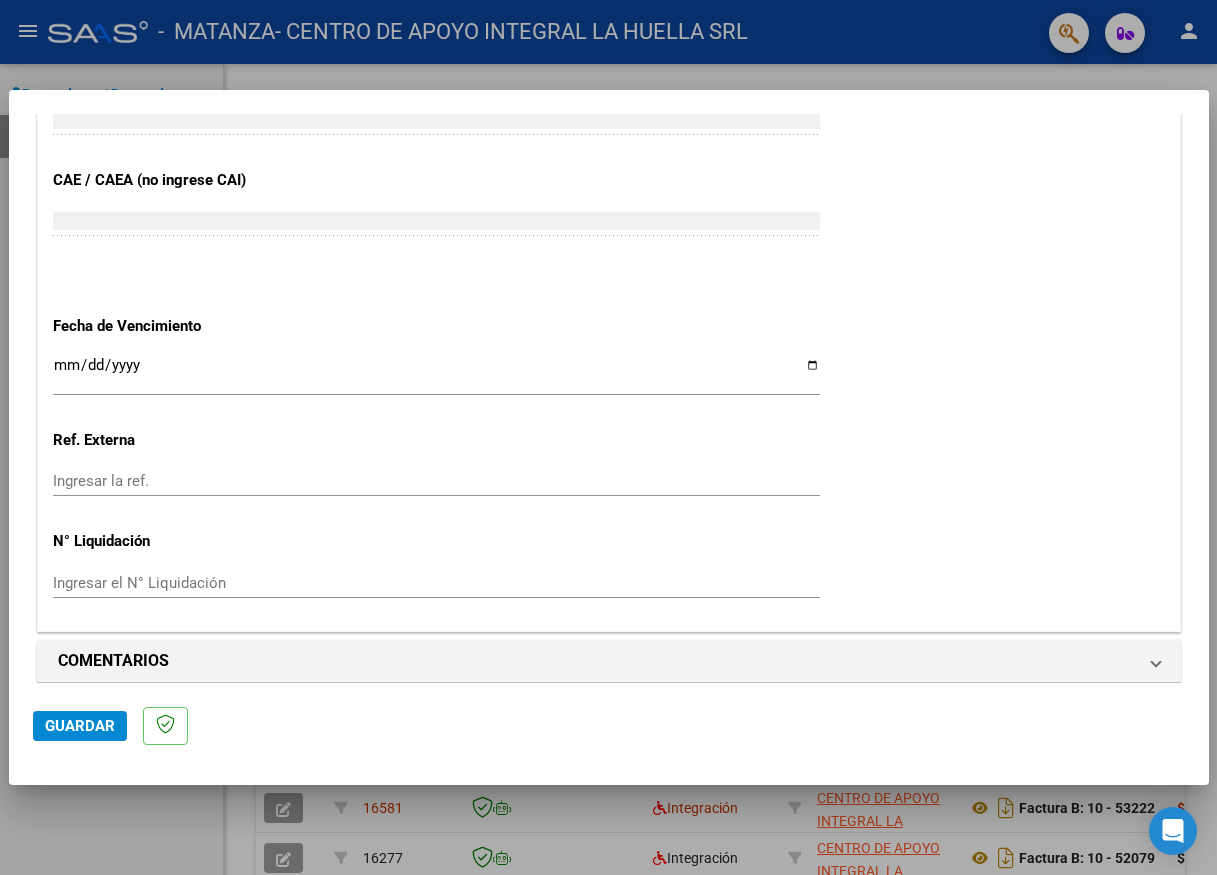 type on "202507" 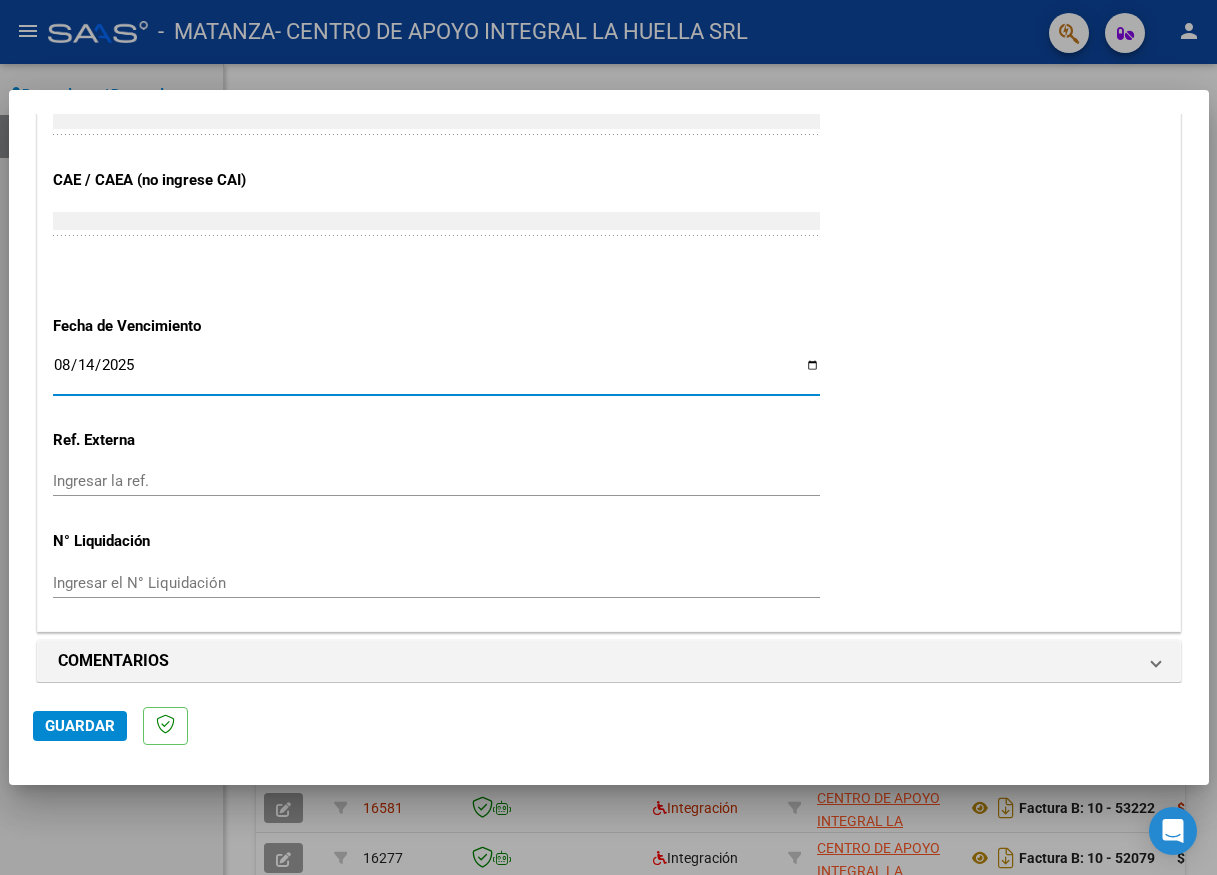 type on "2025-08-14" 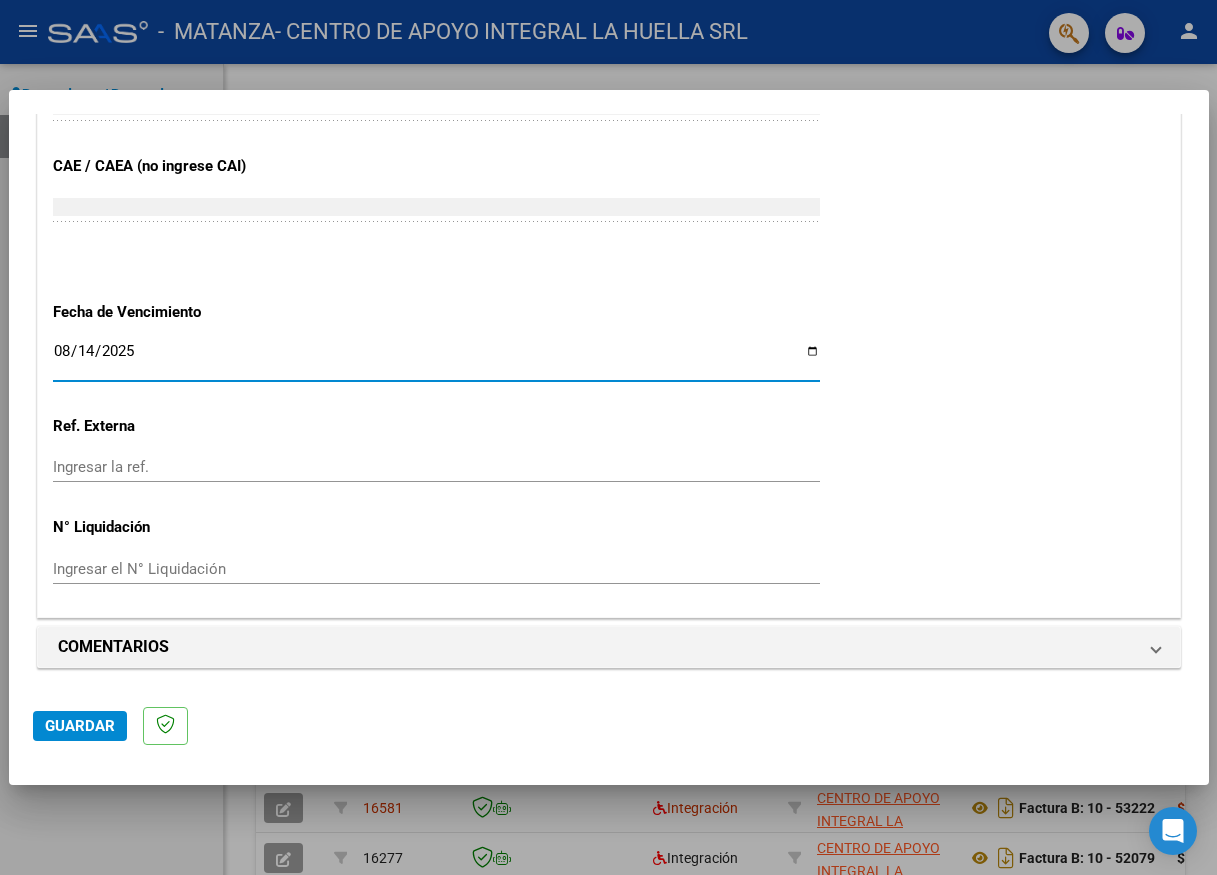 click on "Guardar" 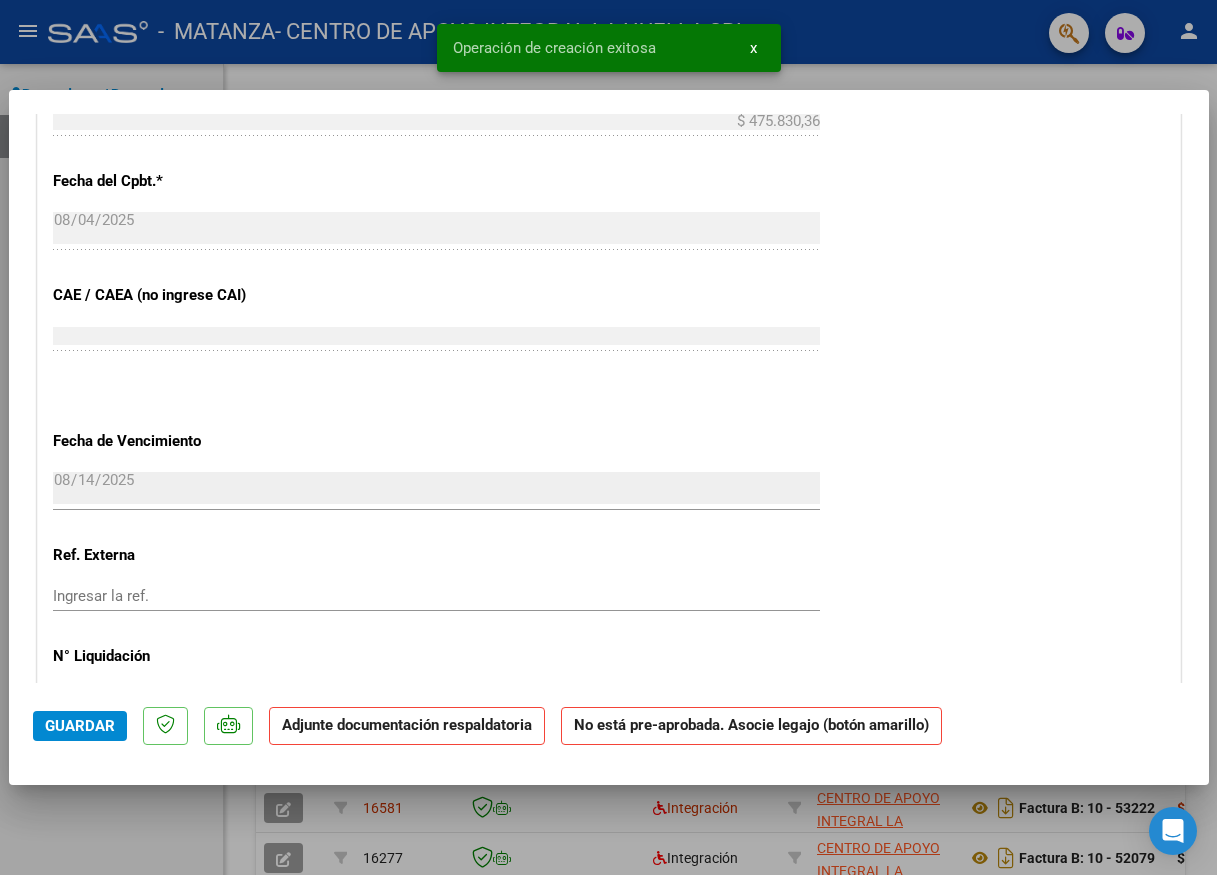 scroll, scrollTop: 1500, scrollLeft: 0, axis: vertical 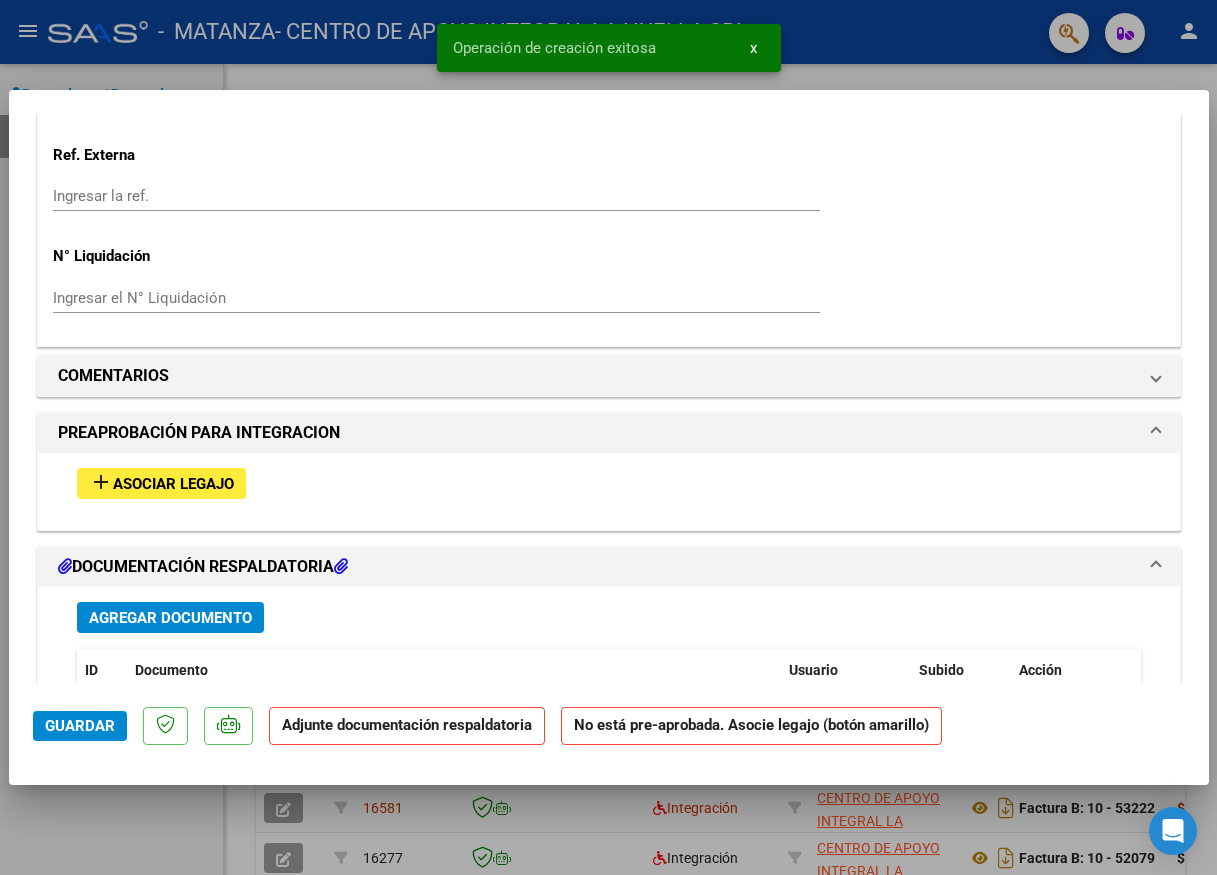 click on "Asociar Legajo" at bounding box center [173, 484] 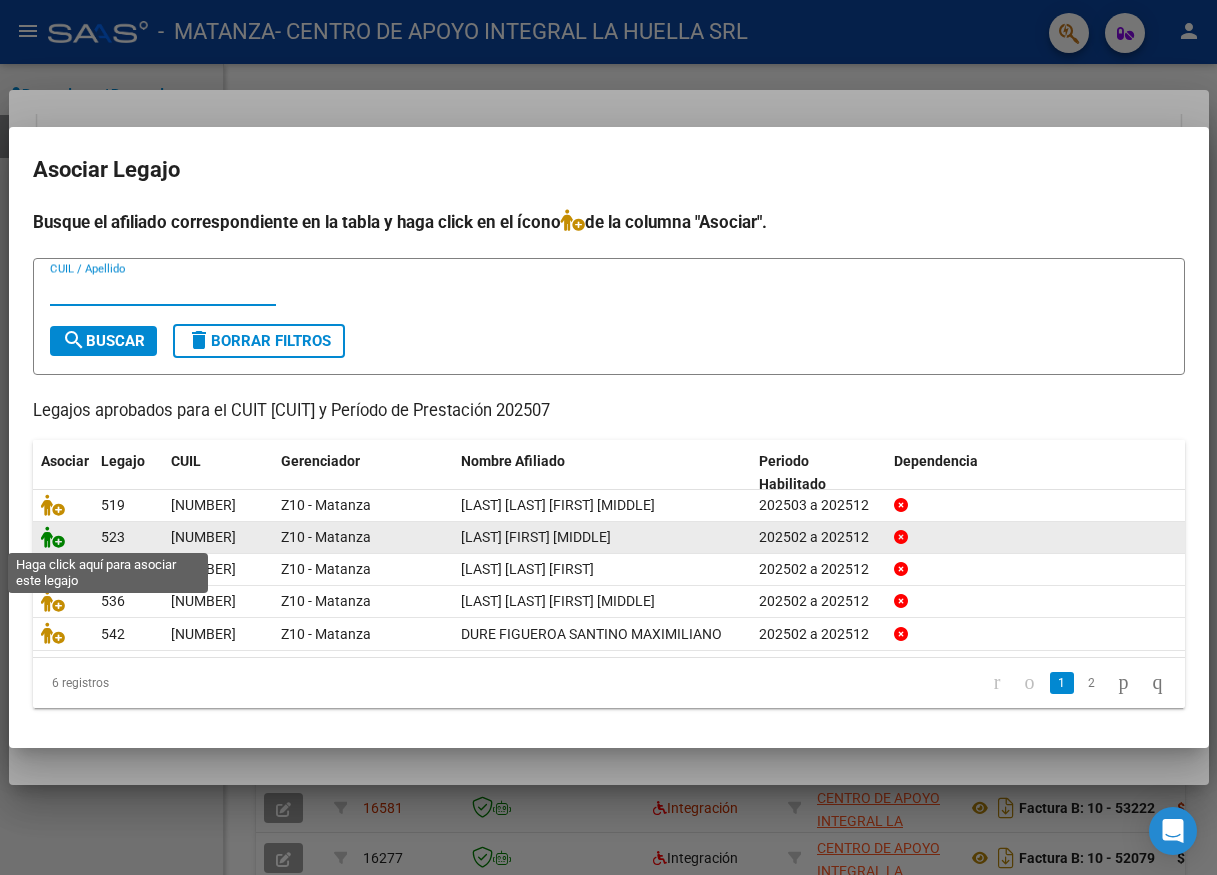 click 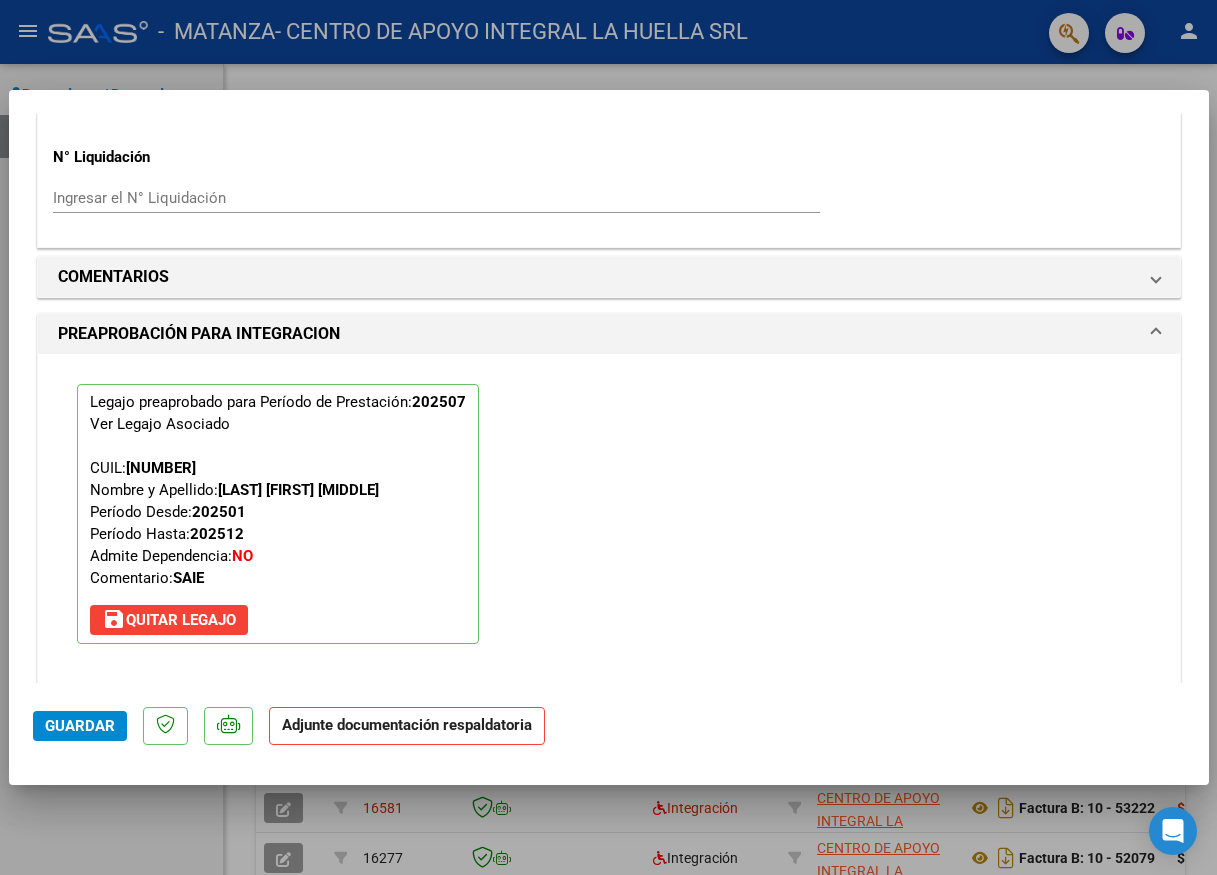 scroll, scrollTop: 2052, scrollLeft: 0, axis: vertical 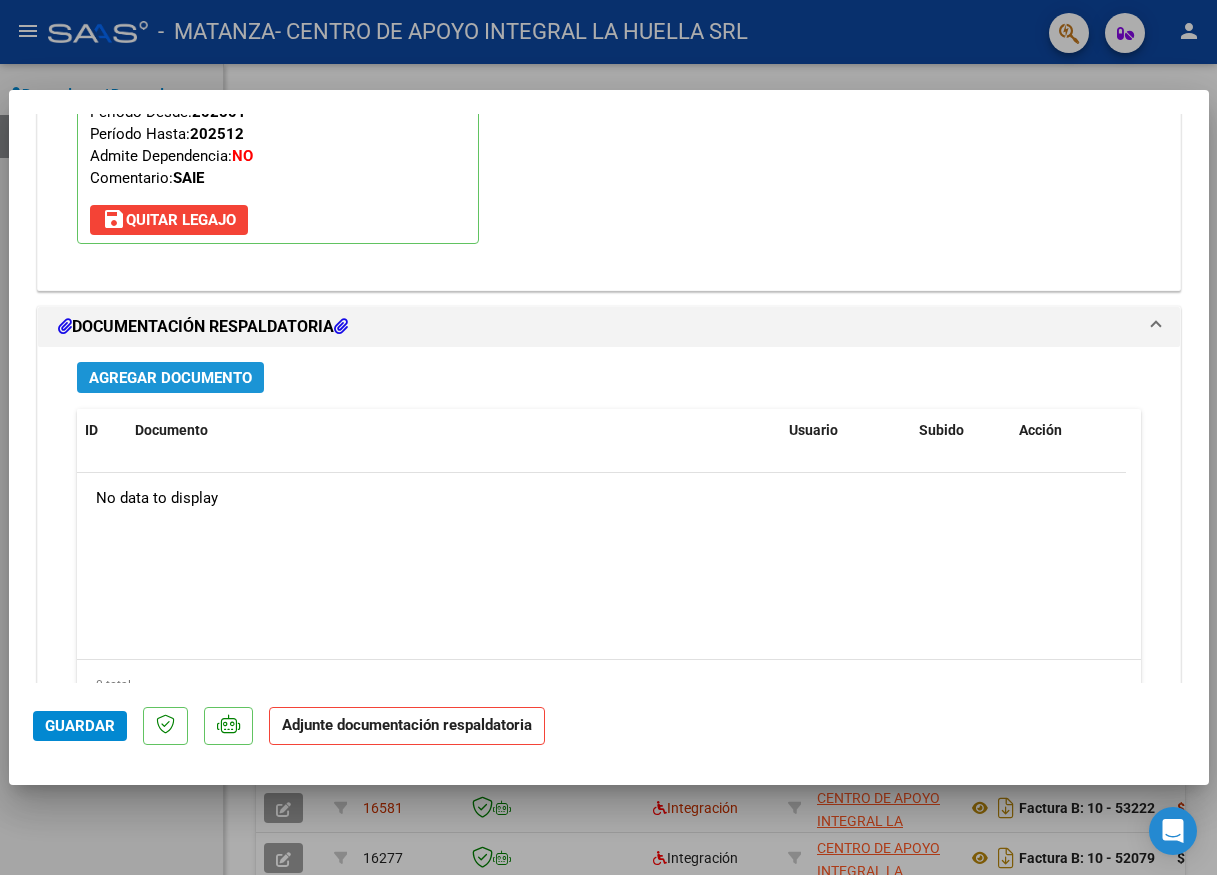 click on "Agregar Documento" at bounding box center [170, 378] 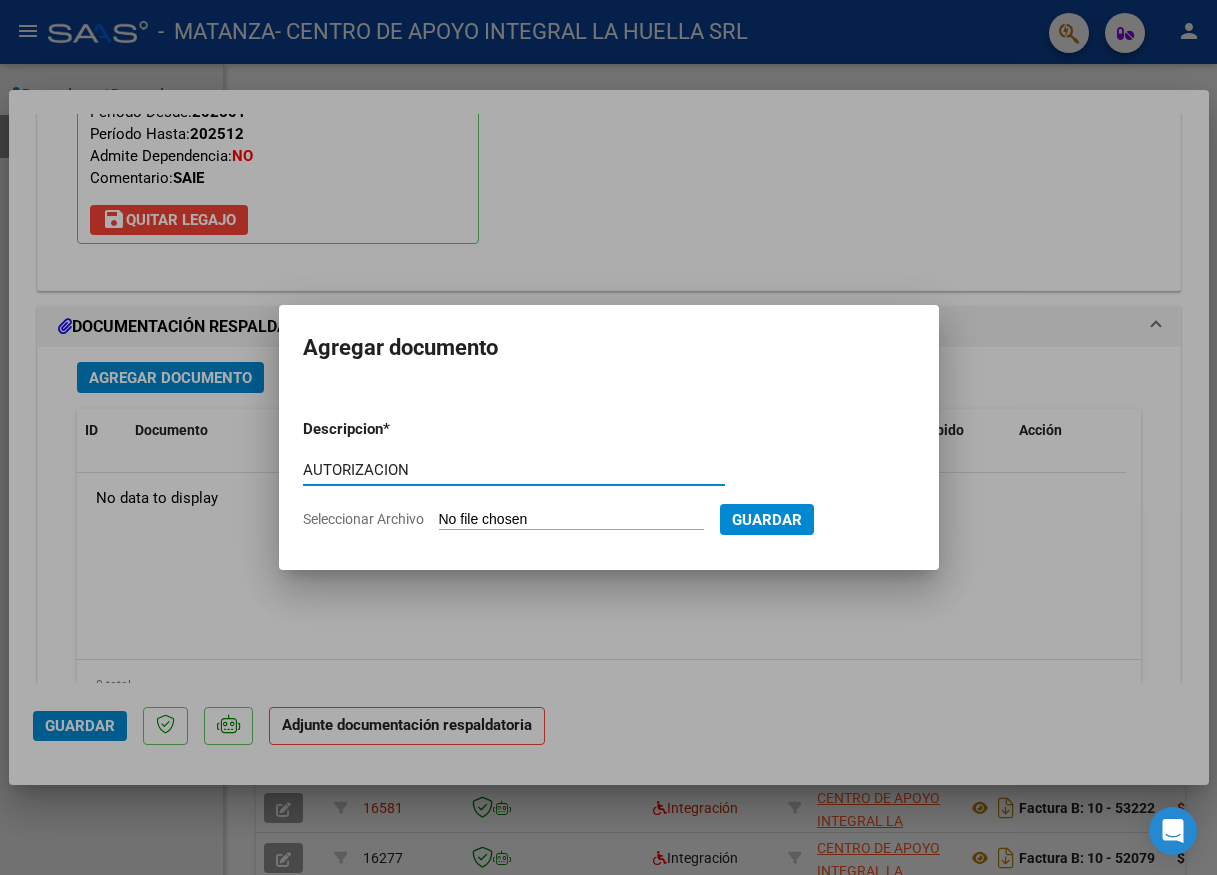 type on "AUTORIZACION" 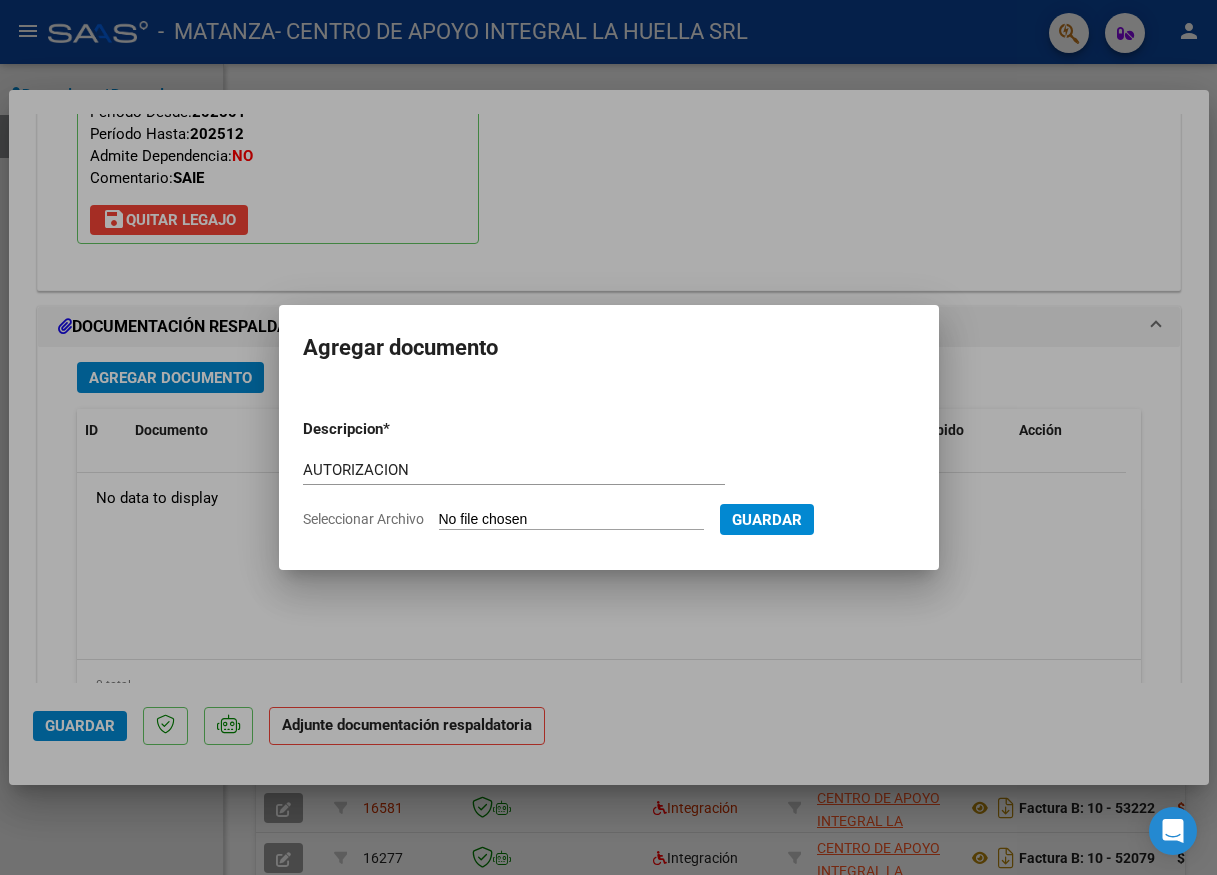 type on "C:\fakepath\SANTILLAN LUCIANO NICOLAS AUTORIZACION SAIE 2025.pdf" 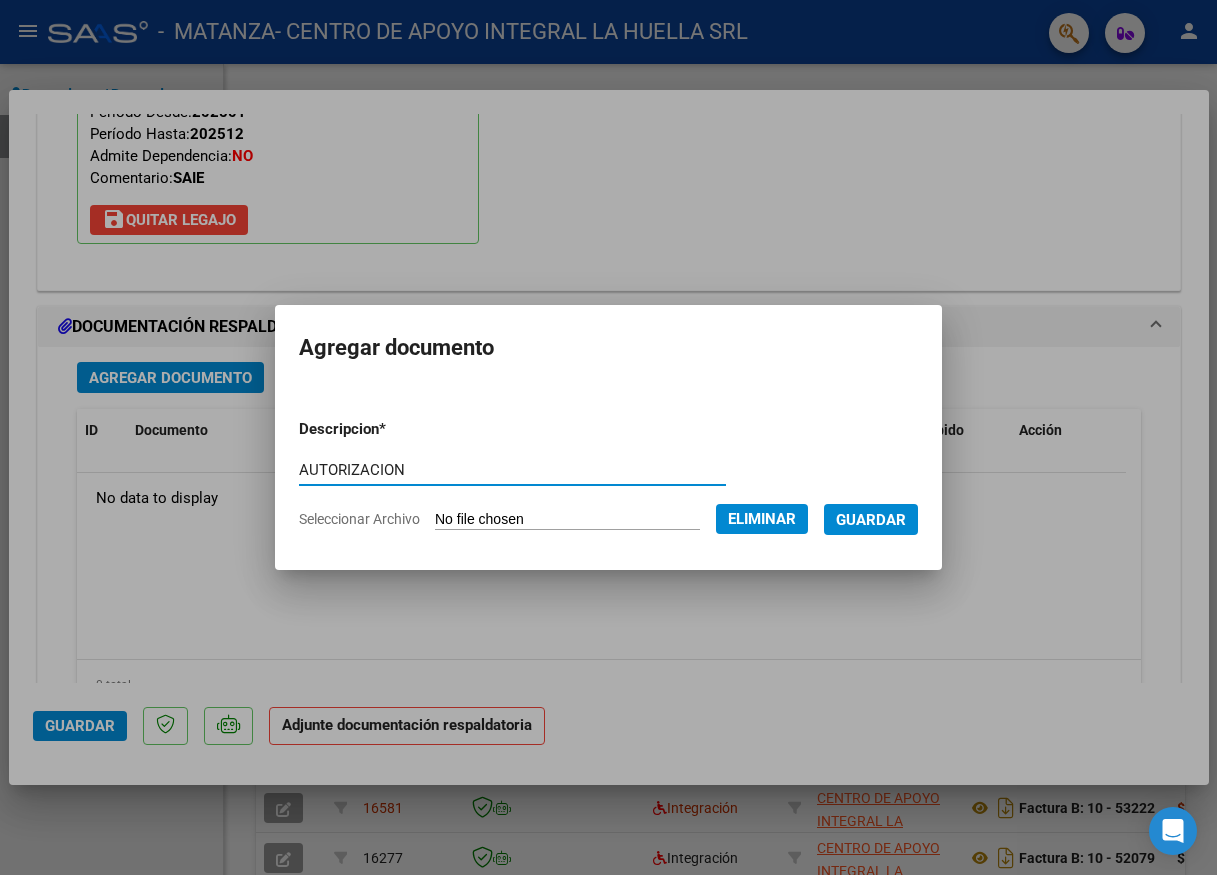 click on "Guardar" at bounding box center [871, 520] 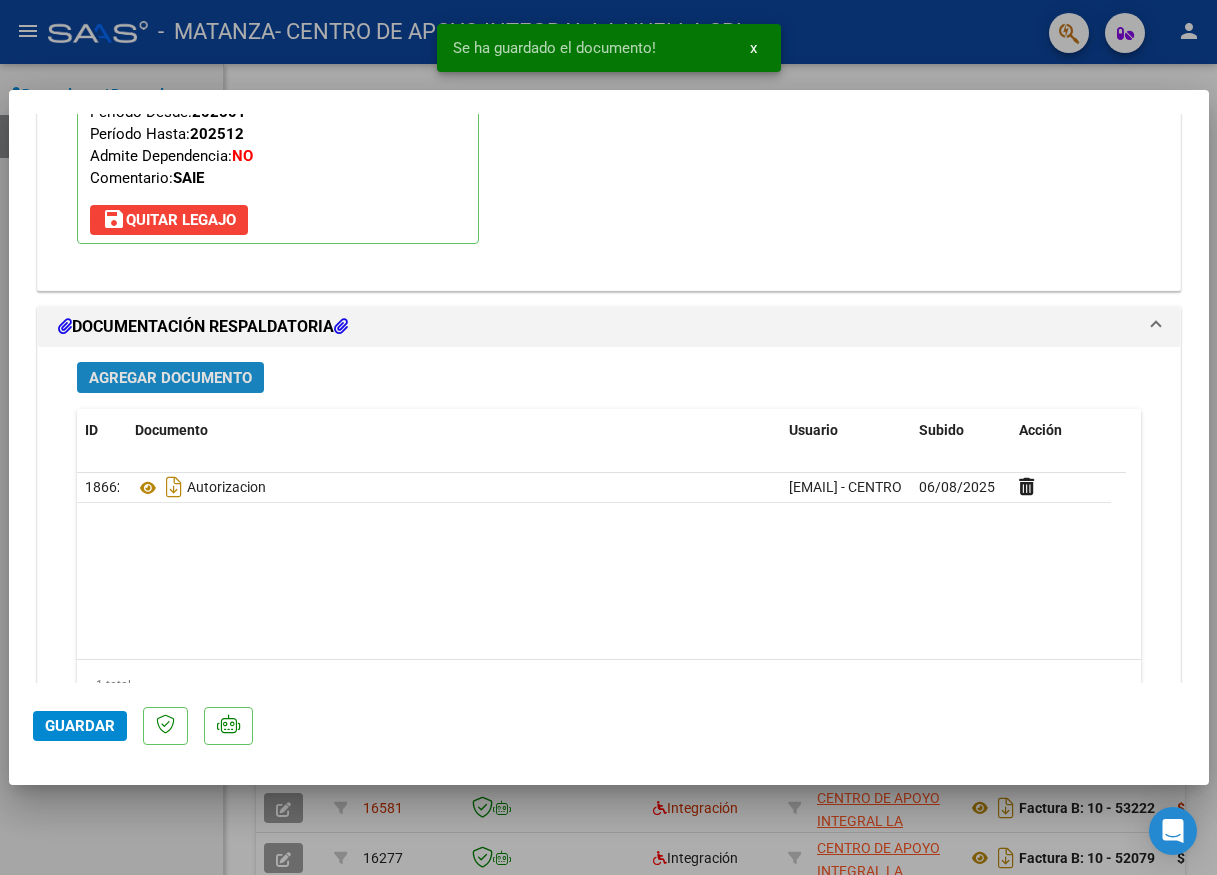 click on "Agregar Documento" at bounding box center [170, 378] 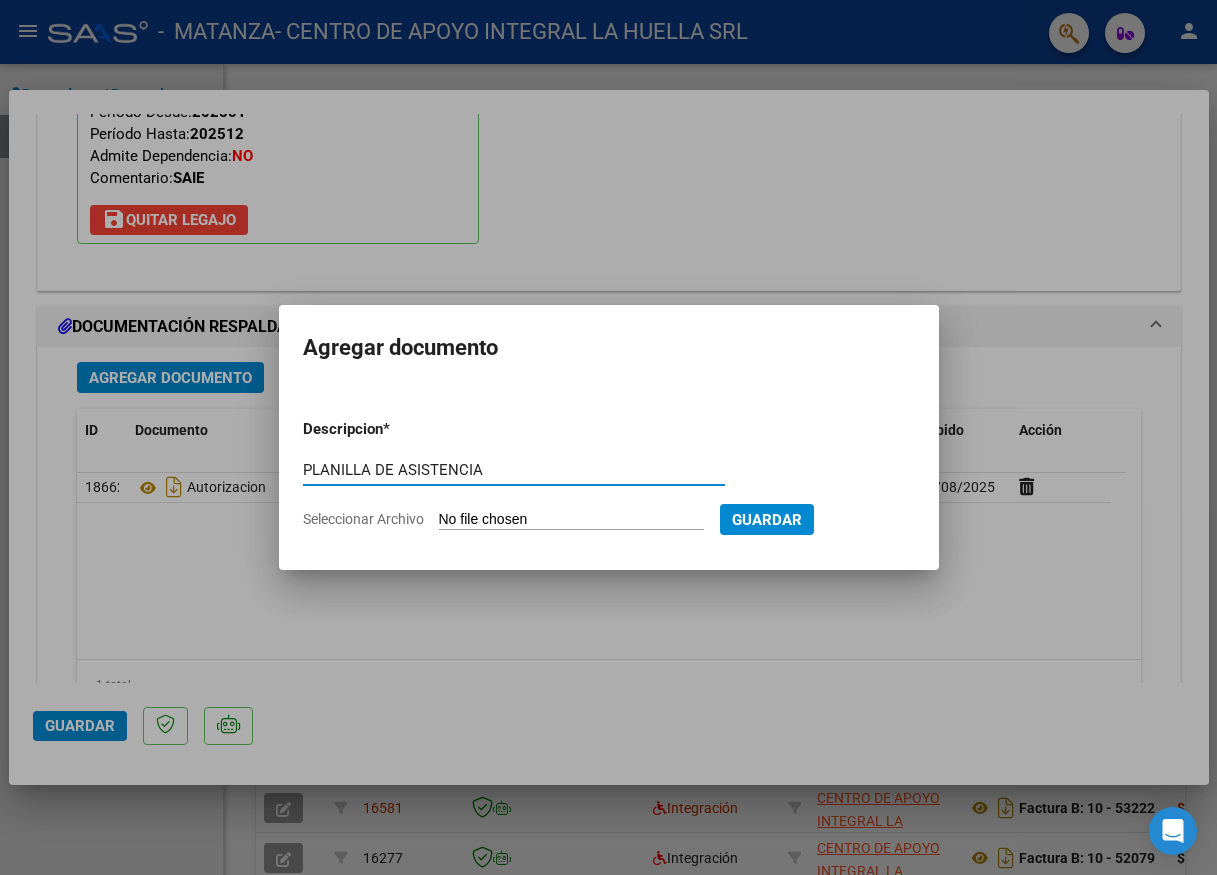 type on "PLANILLA DE ASISTENCIA" 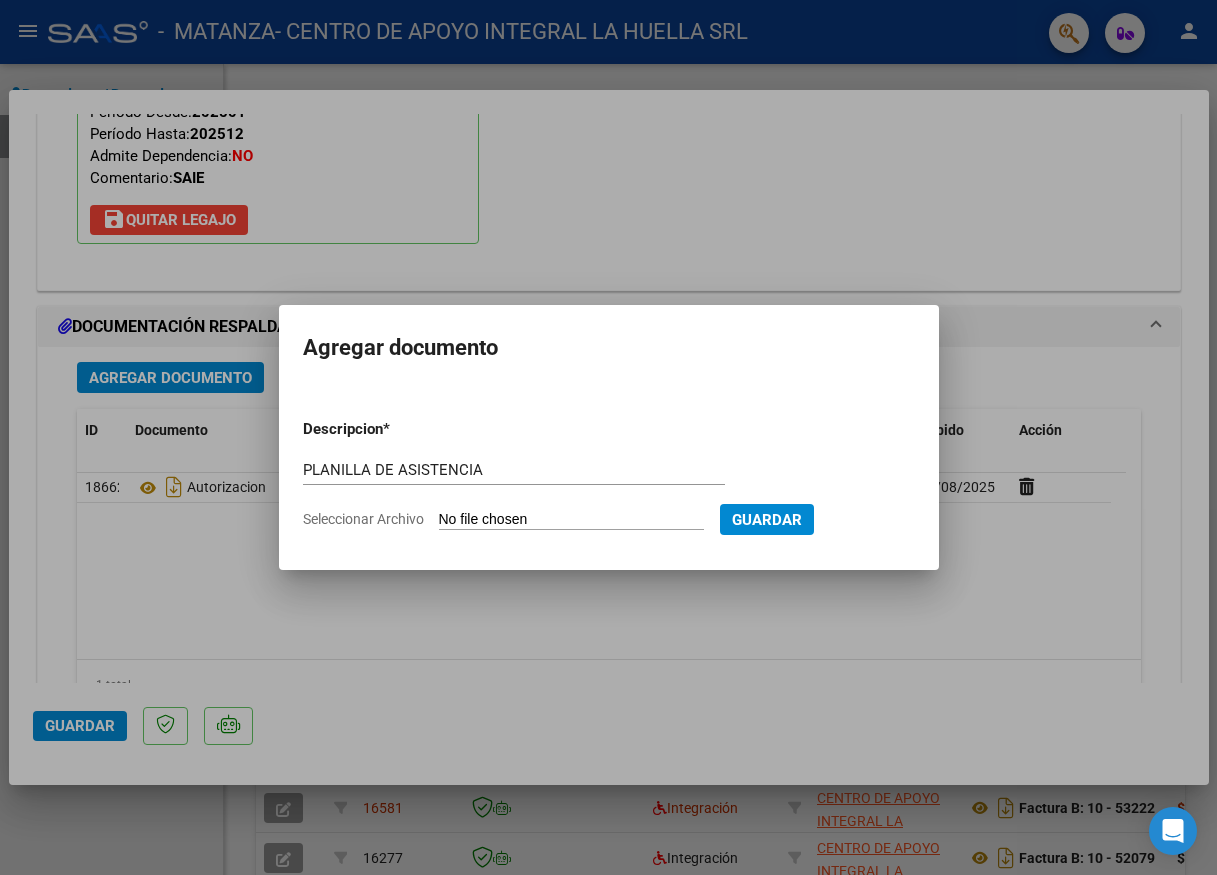 type on "C:\fakepath\SANTILLAN LUCIANO NICOLAS-PLANILLA ASISTENCIA-JULIO-S-OSPMLM.pdf" 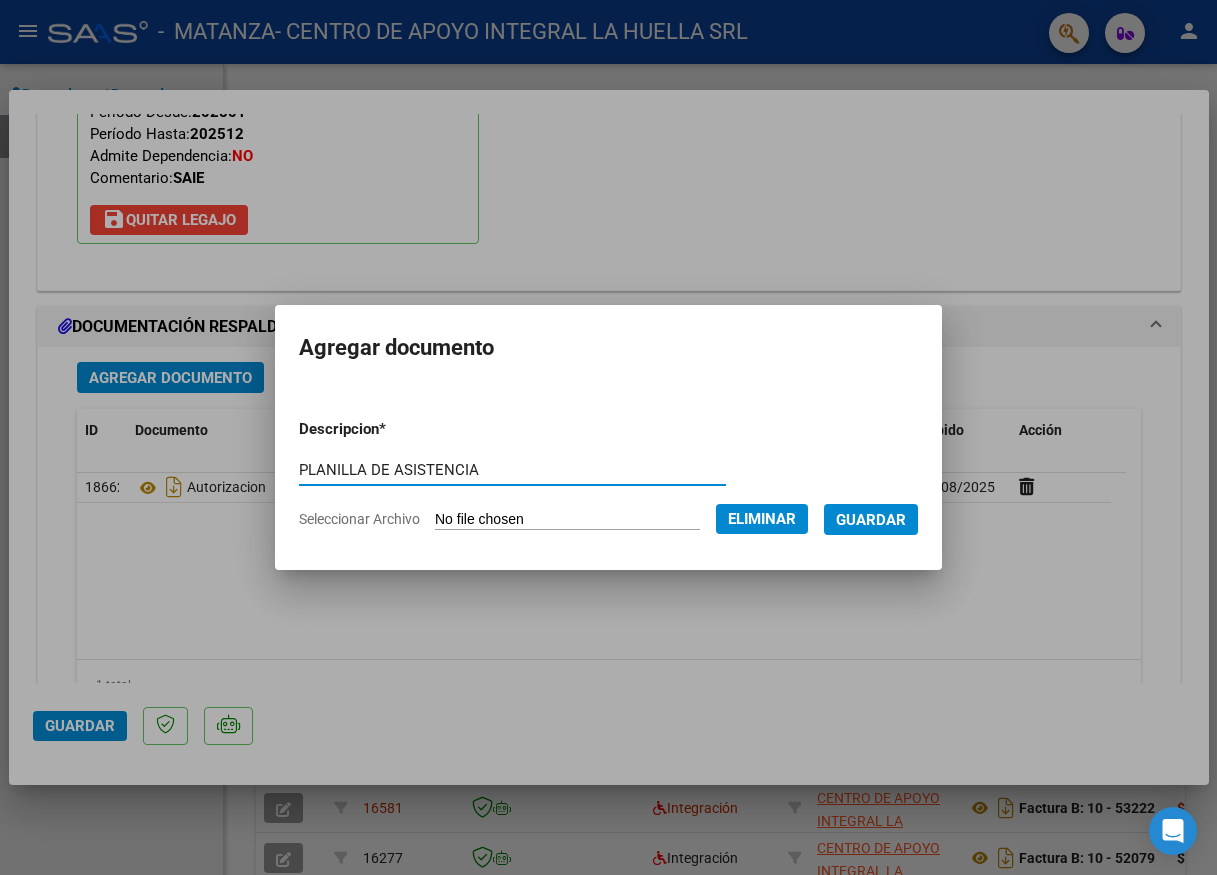 click on "Guardar" at bounding box center (871, 520) 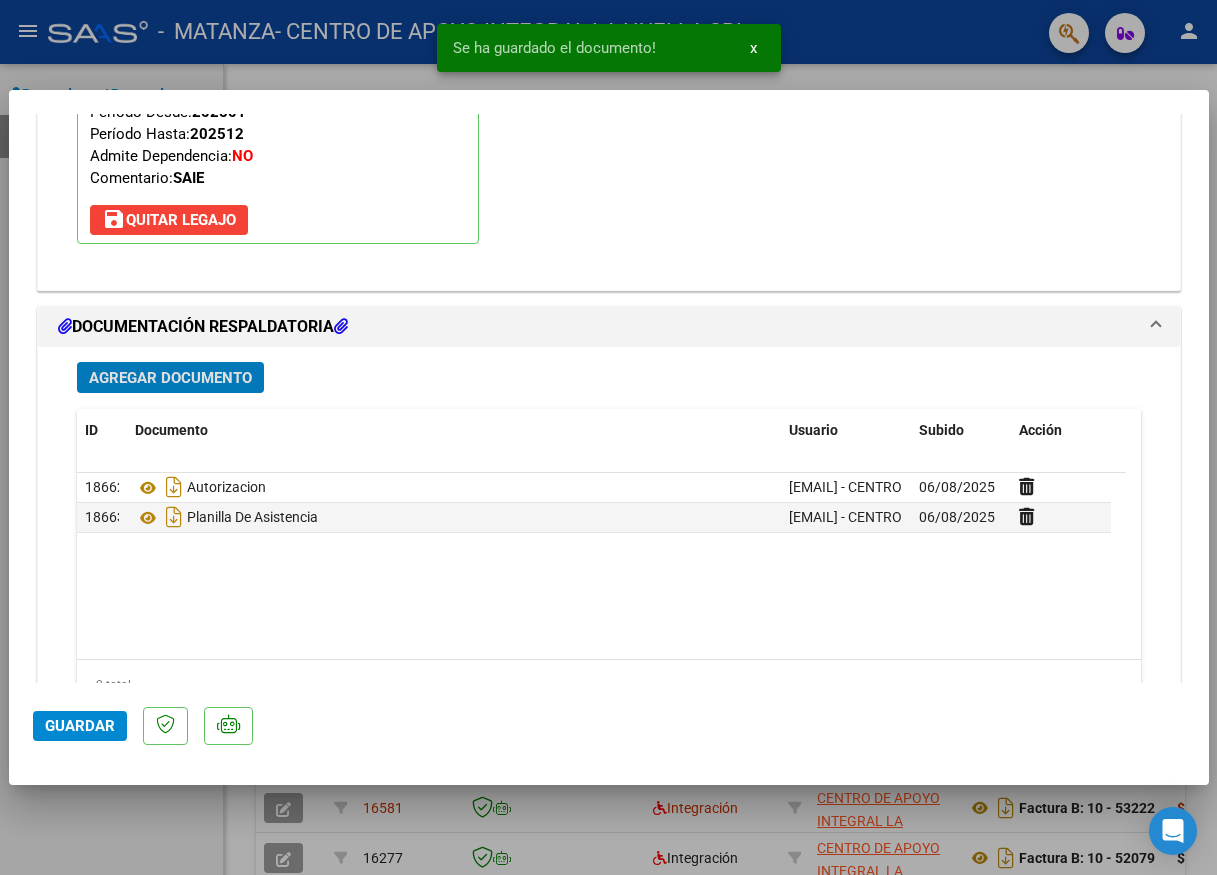 click on "Guardar" 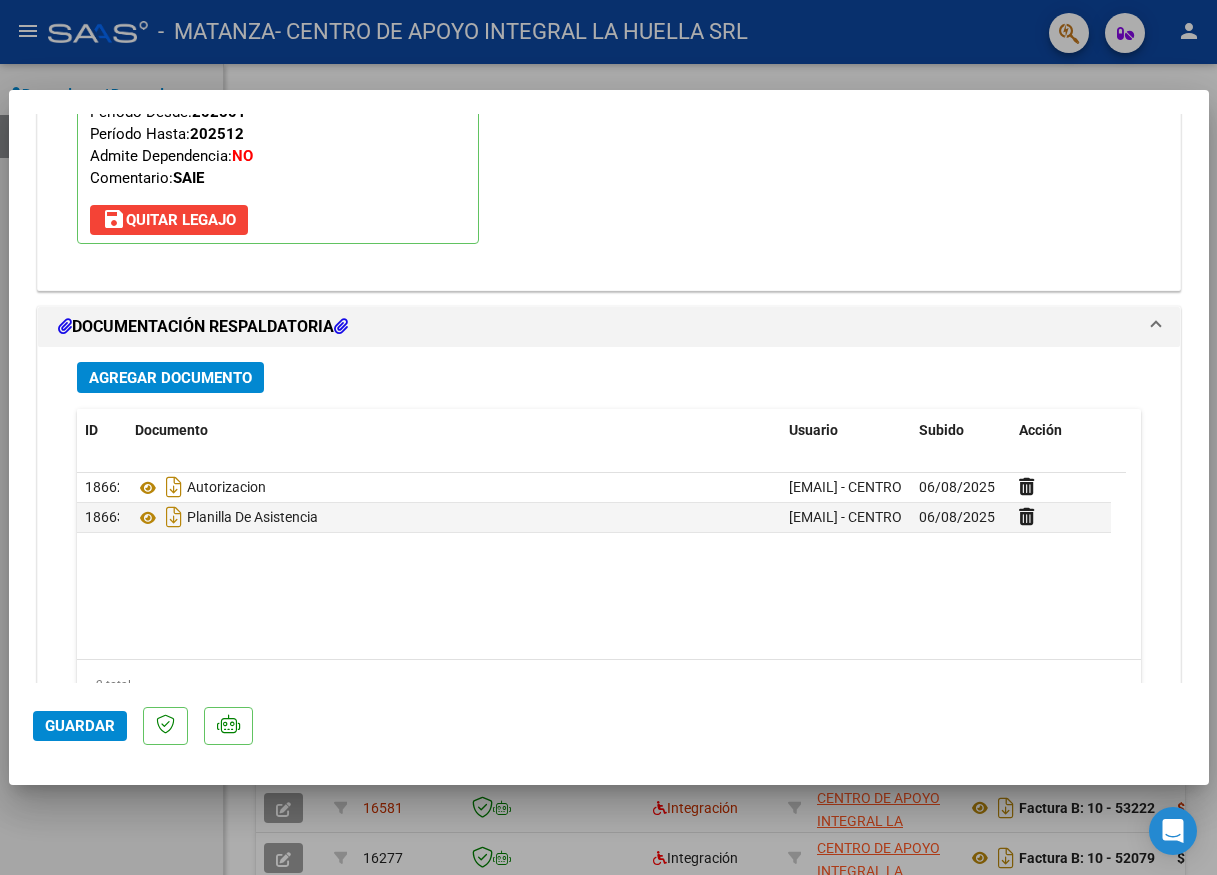 click on "Guardar" 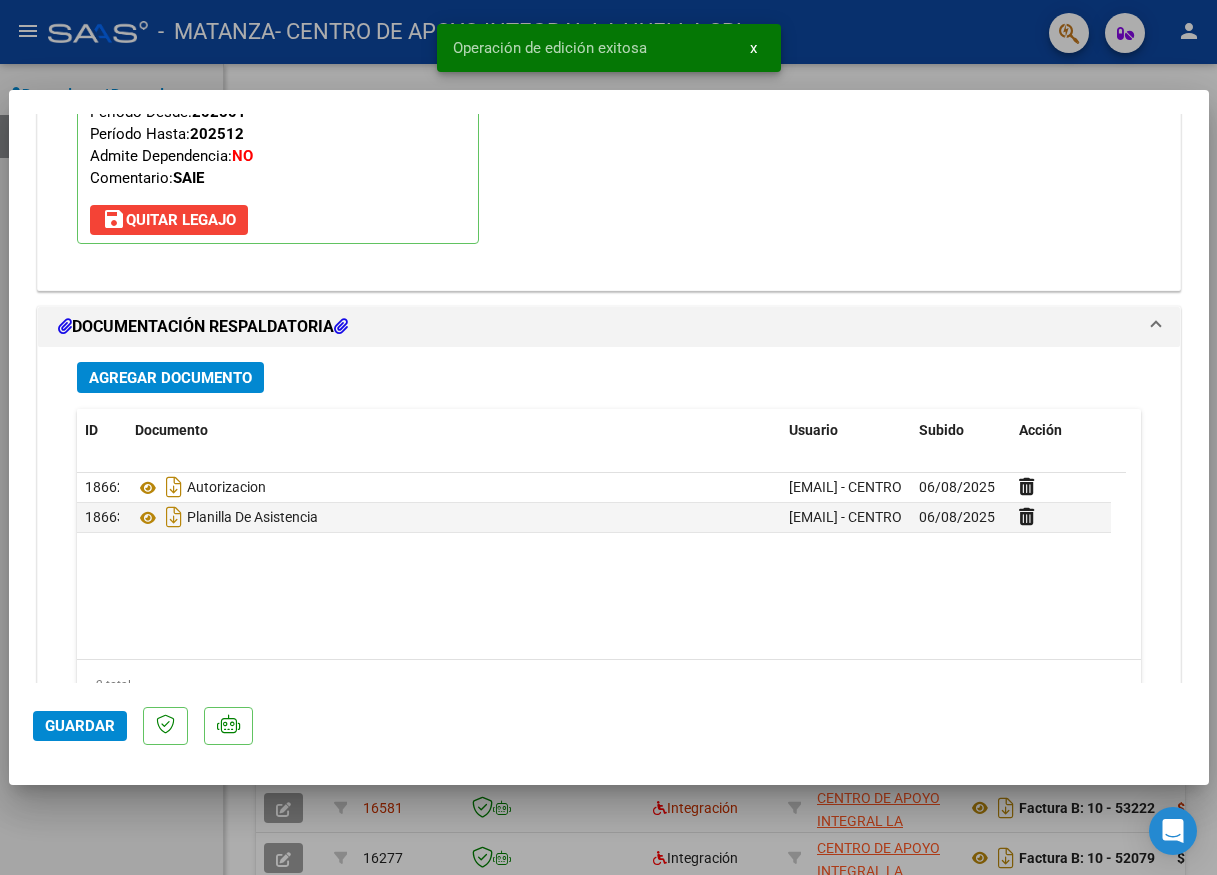 click on "Guardar" 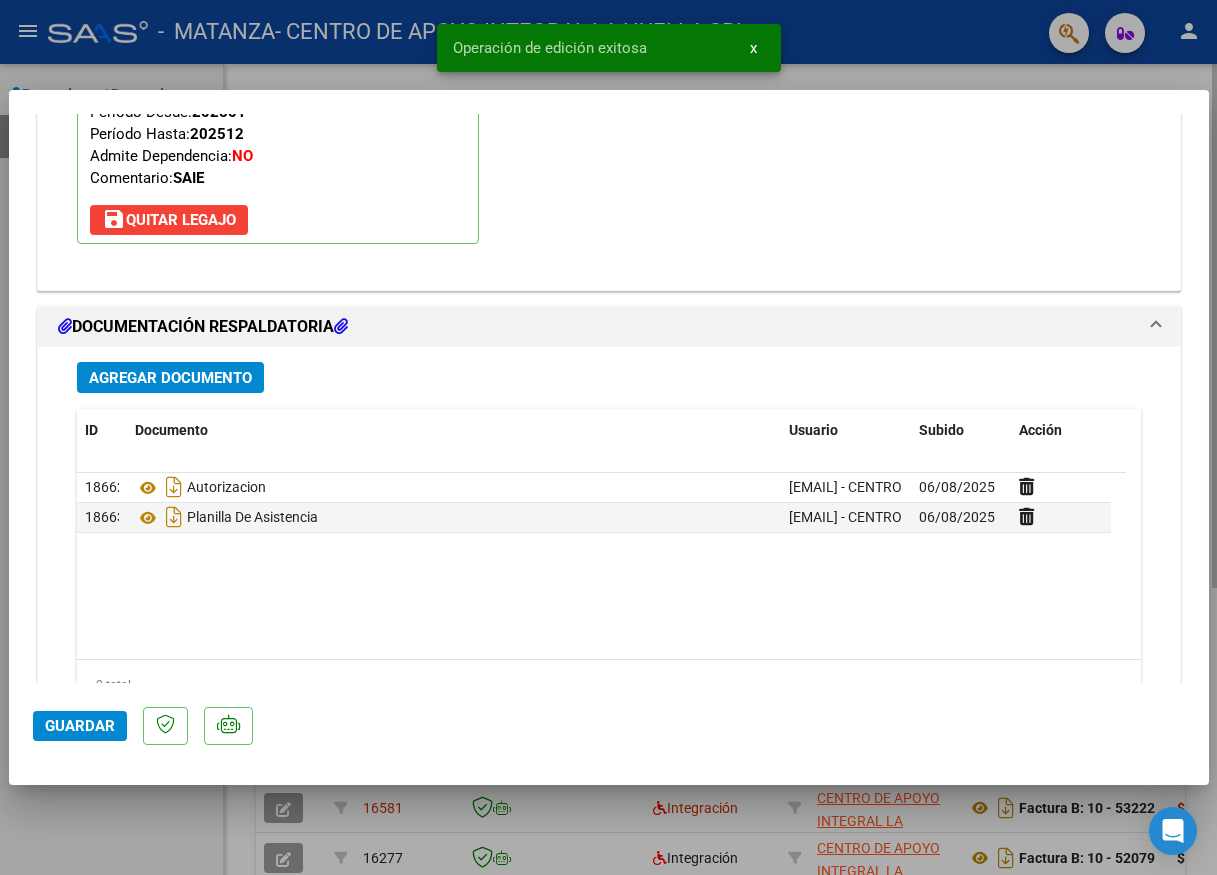 click at bounding box center [608, 437] 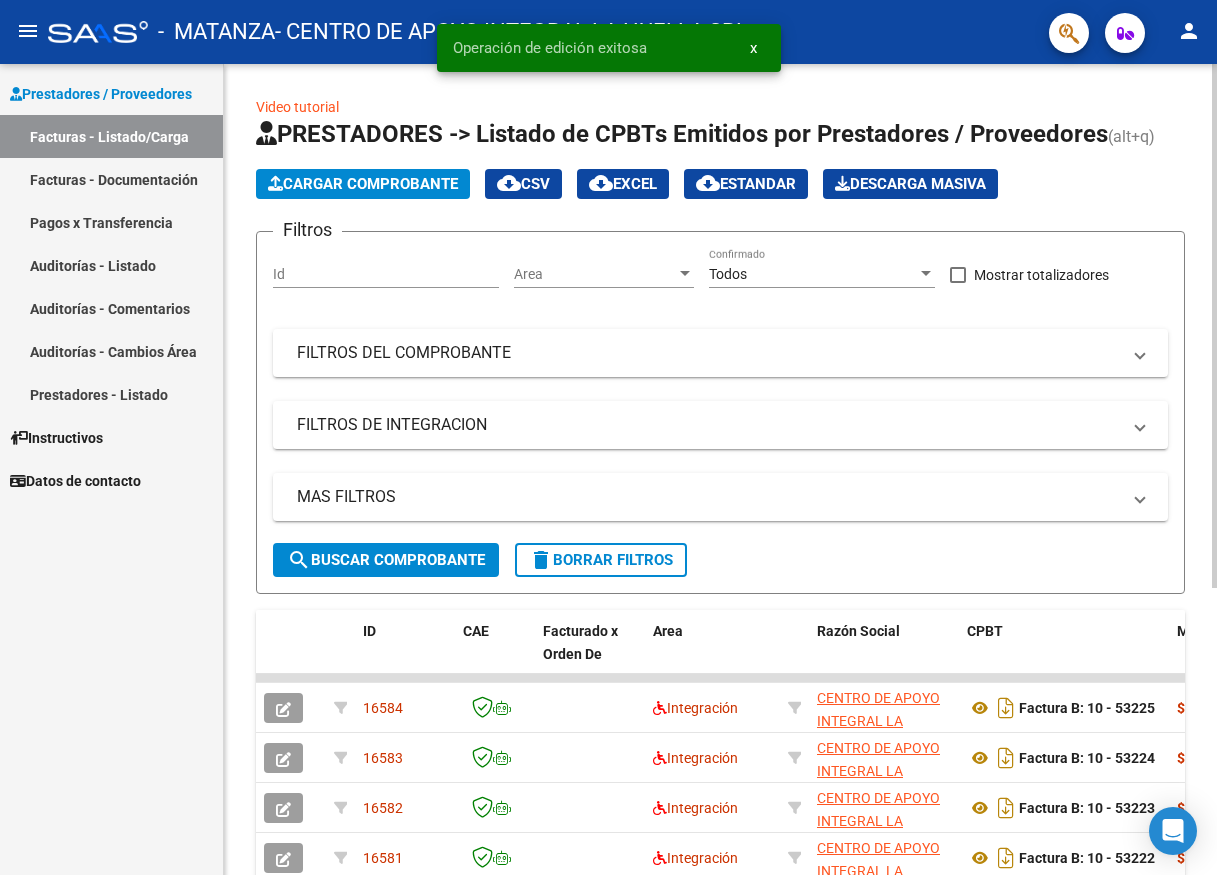 click on "Cargar Comprobante" 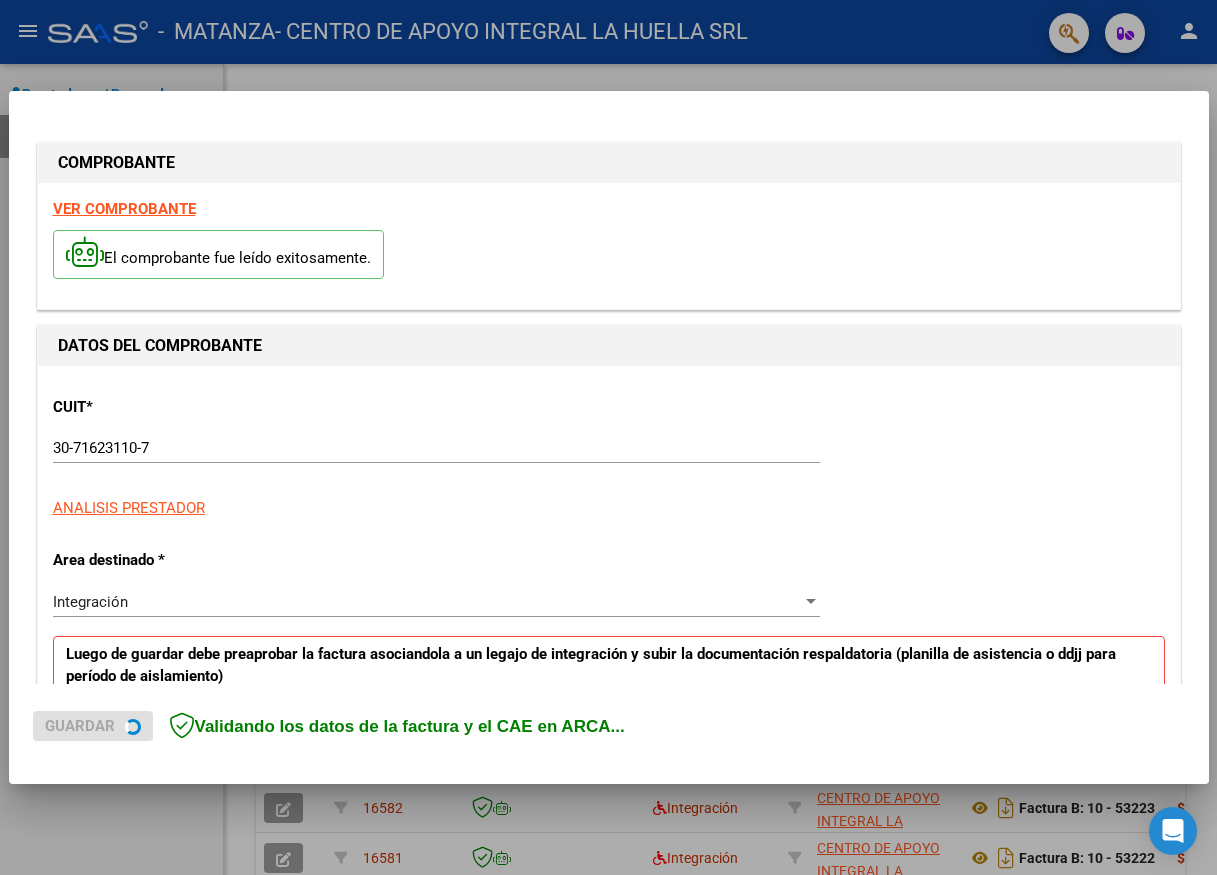 scroll, scrollTop: 300, scrollLeft: 0, axis: vertical 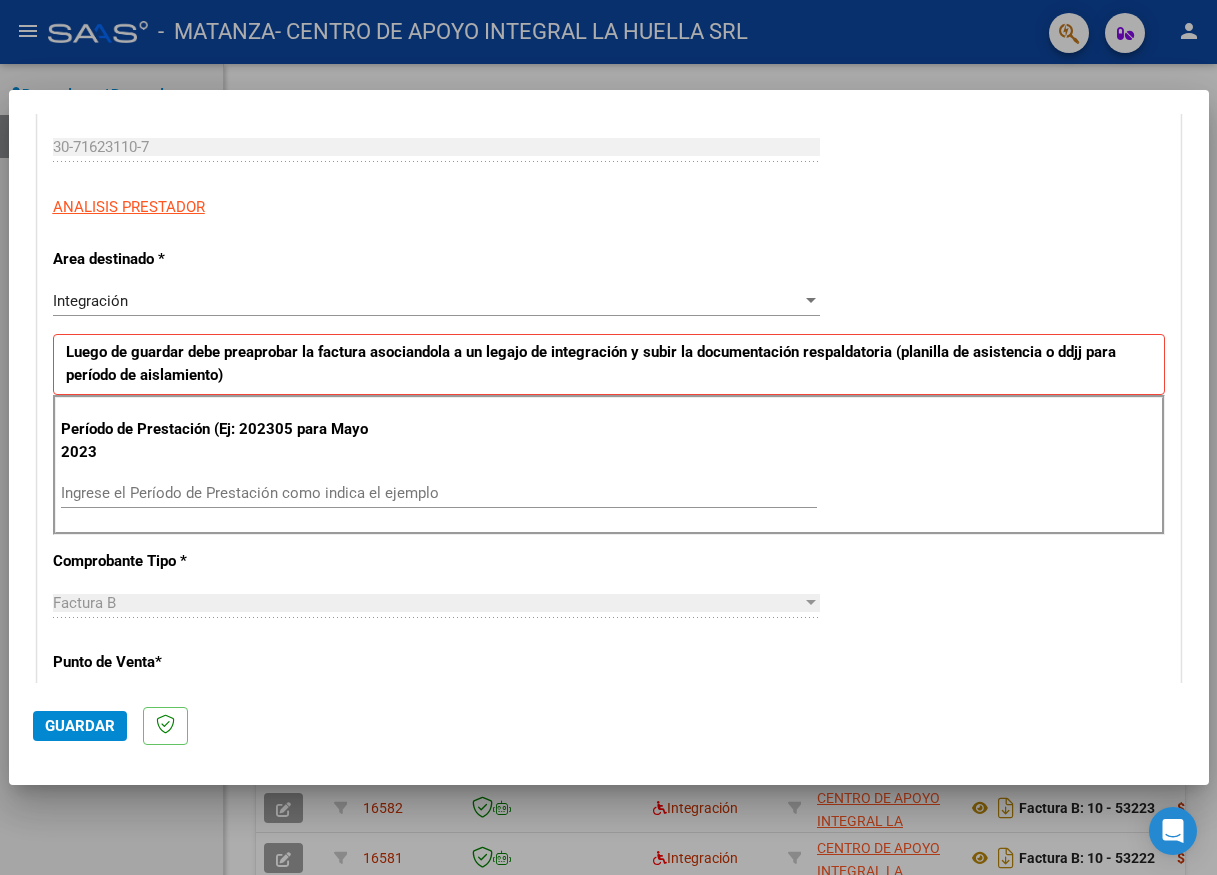drag, startPoint x: 247, startPoint y: 498, endPoint x: 270, endPoint y: 416, distance: 85.16454 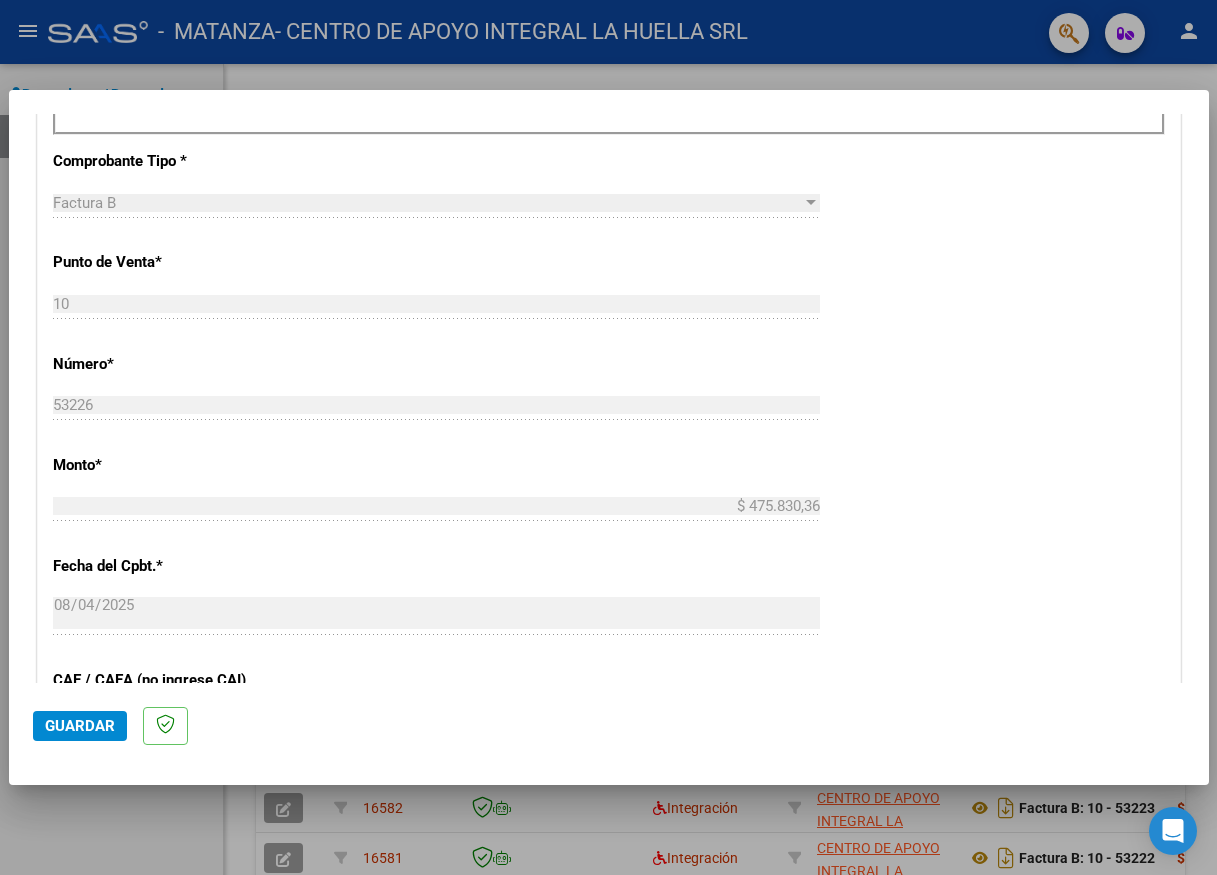scroll, scrollTop: 1100, scrollLeft: 0, axis: vertical 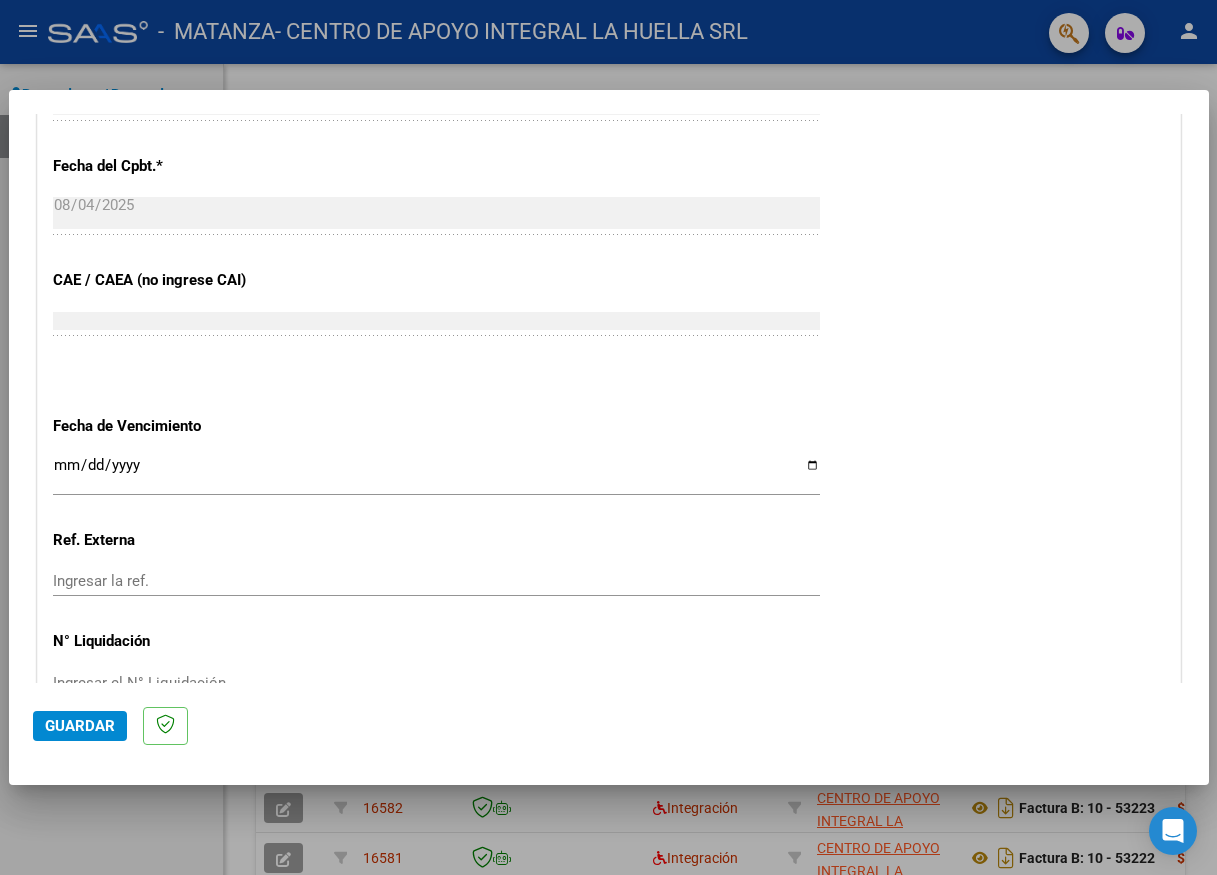 type on "202507" 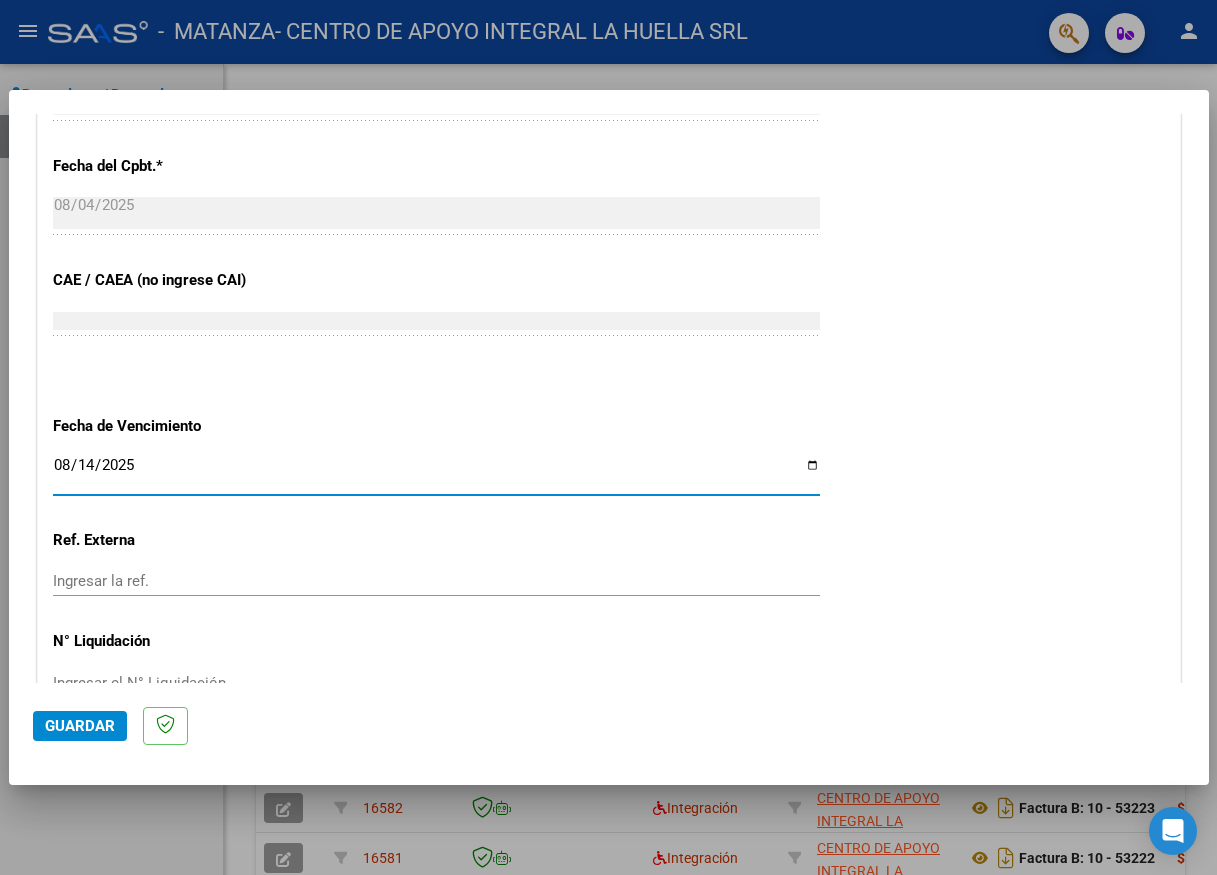 type on "2025-08-14" 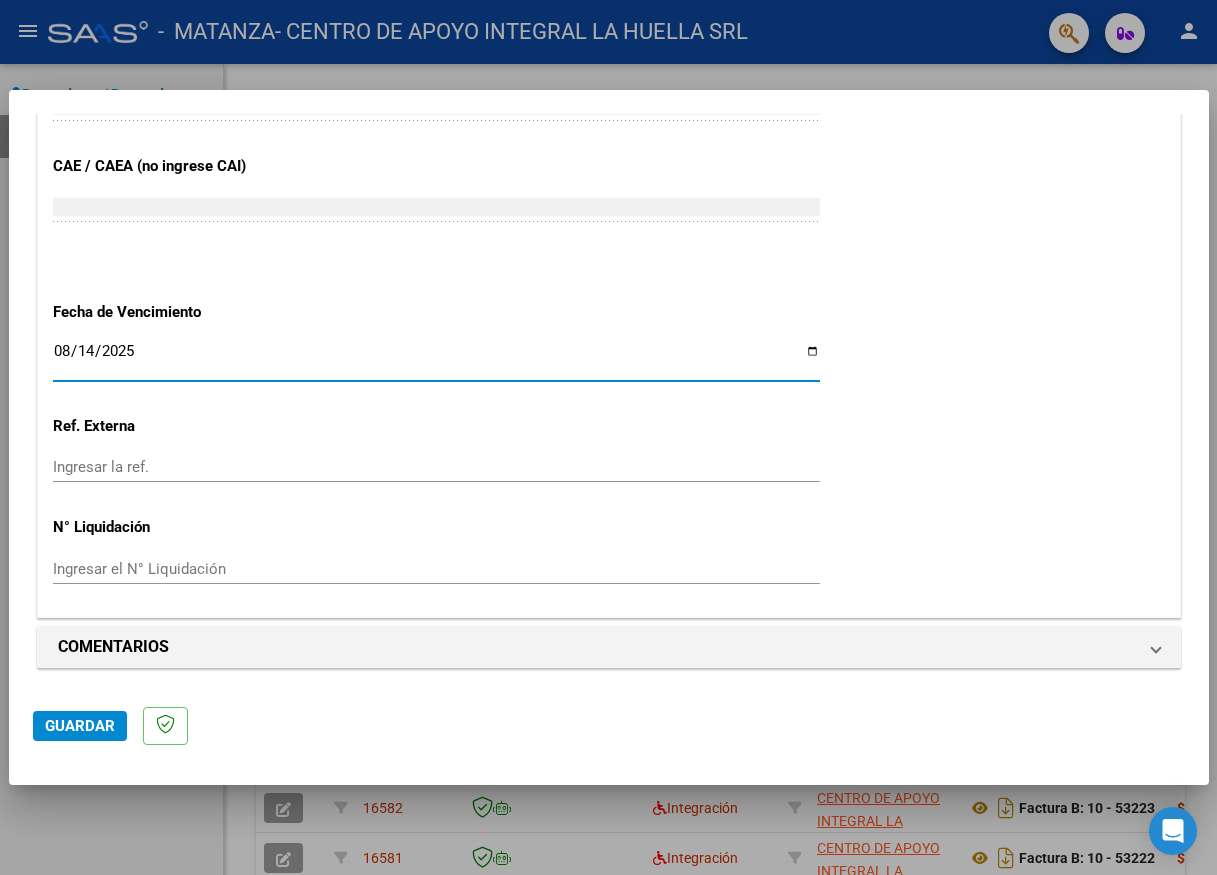 click on "Guardar" 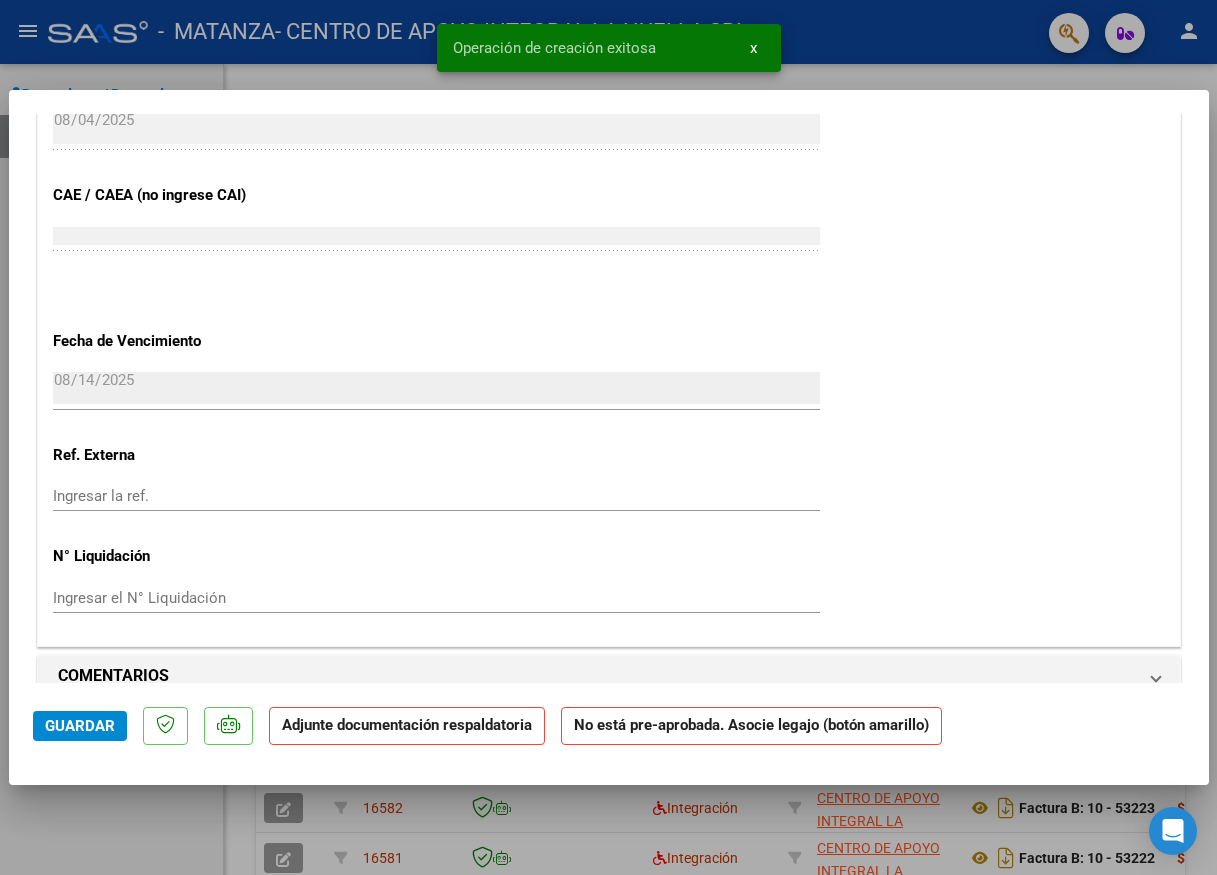 scroll, scrollTop: 1600, scrollLeft: 0, axis: vertical 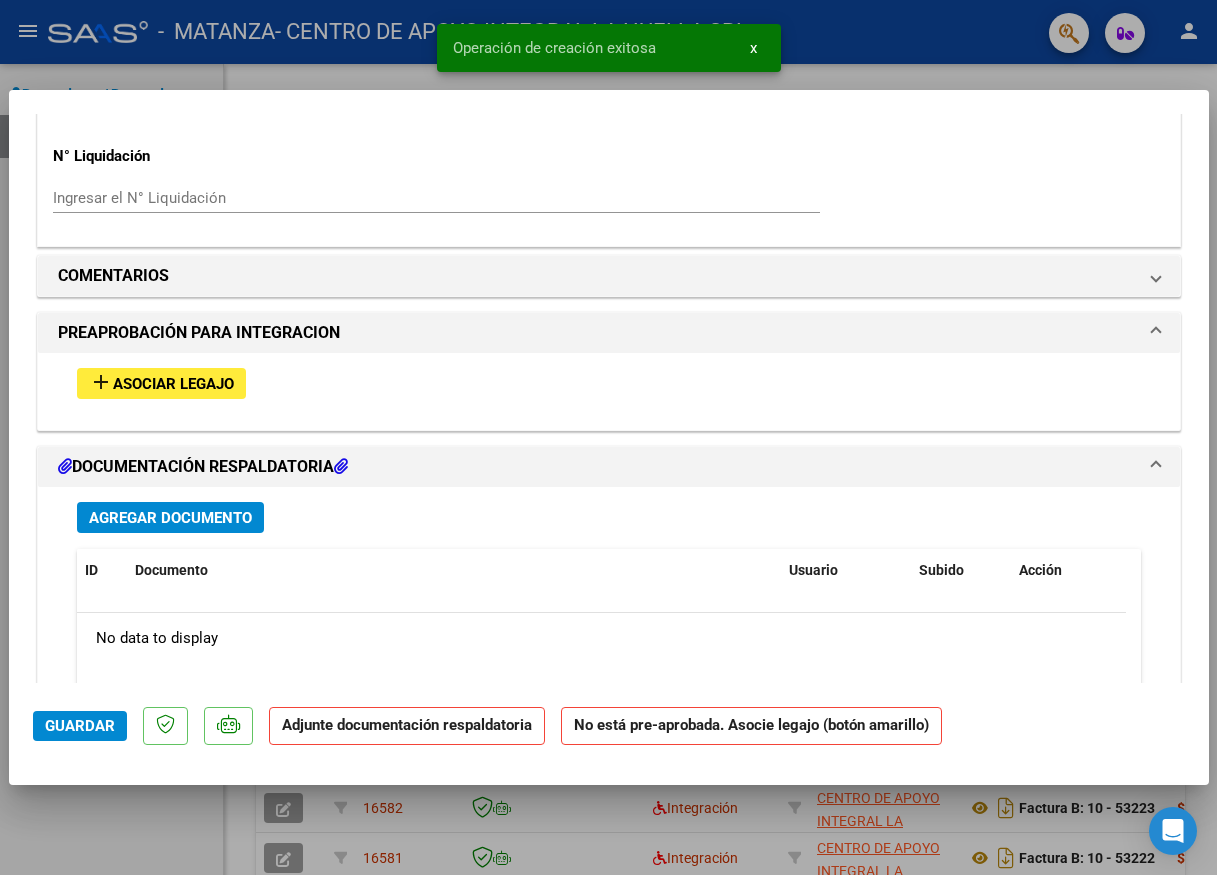 click on "Asociar Legajo" at bounding box center (173, 384) 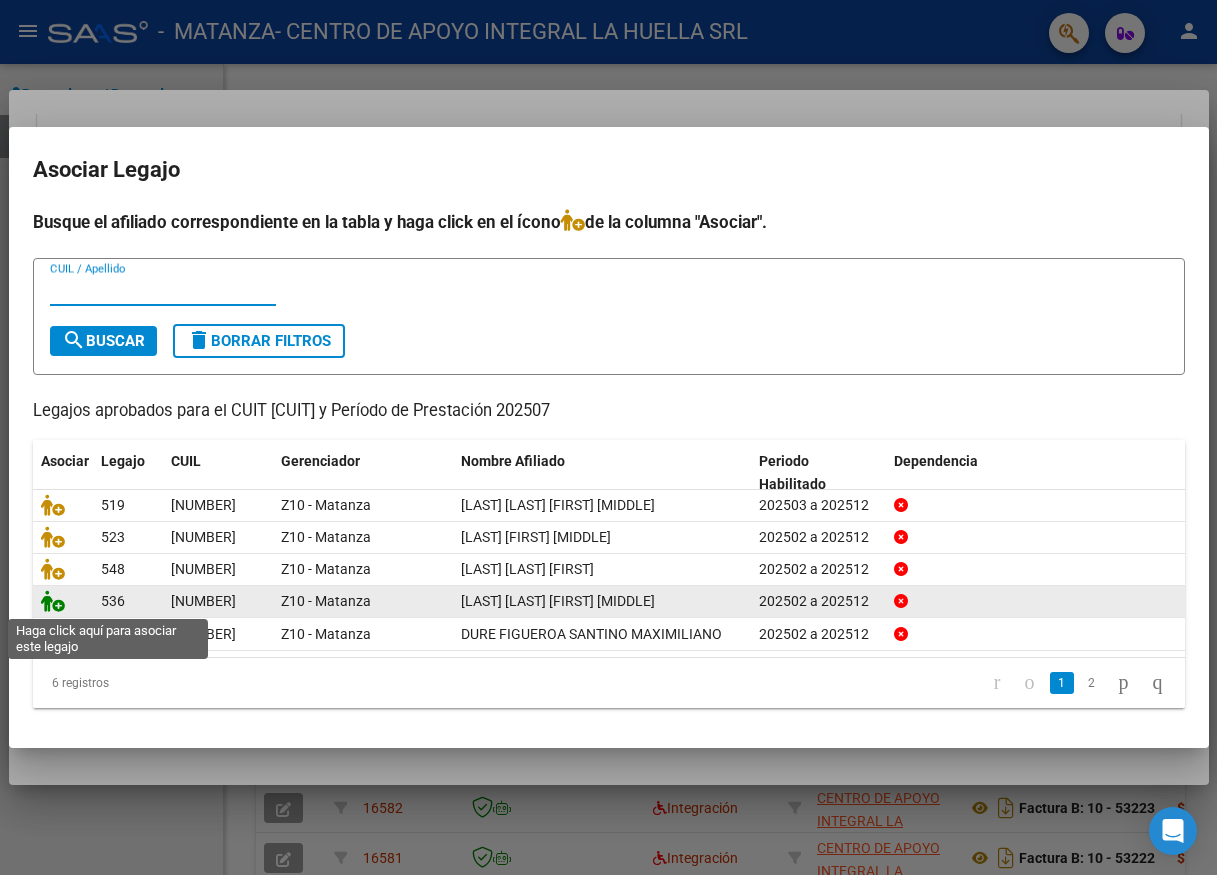 click 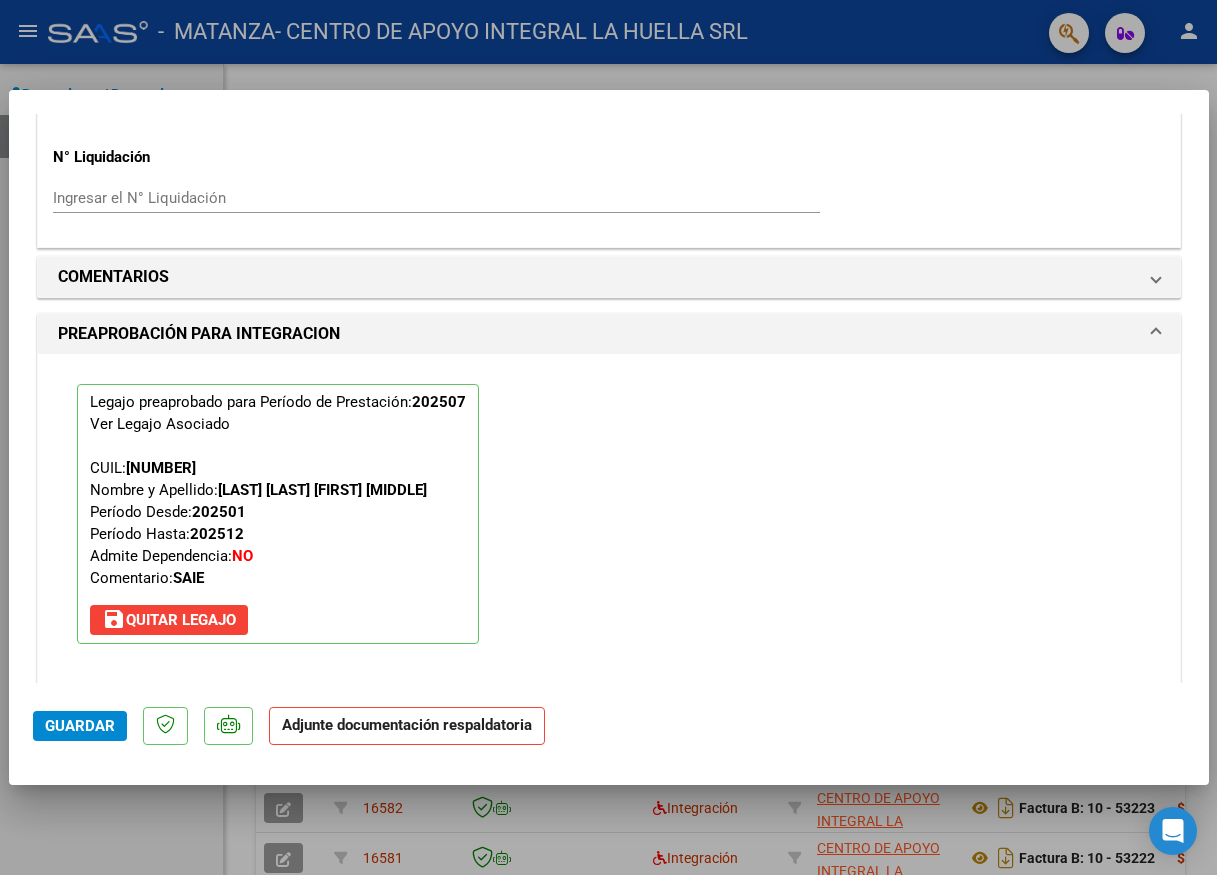 scroll, scrollTop: 2141, scrollLeft: 0, axis: vertical 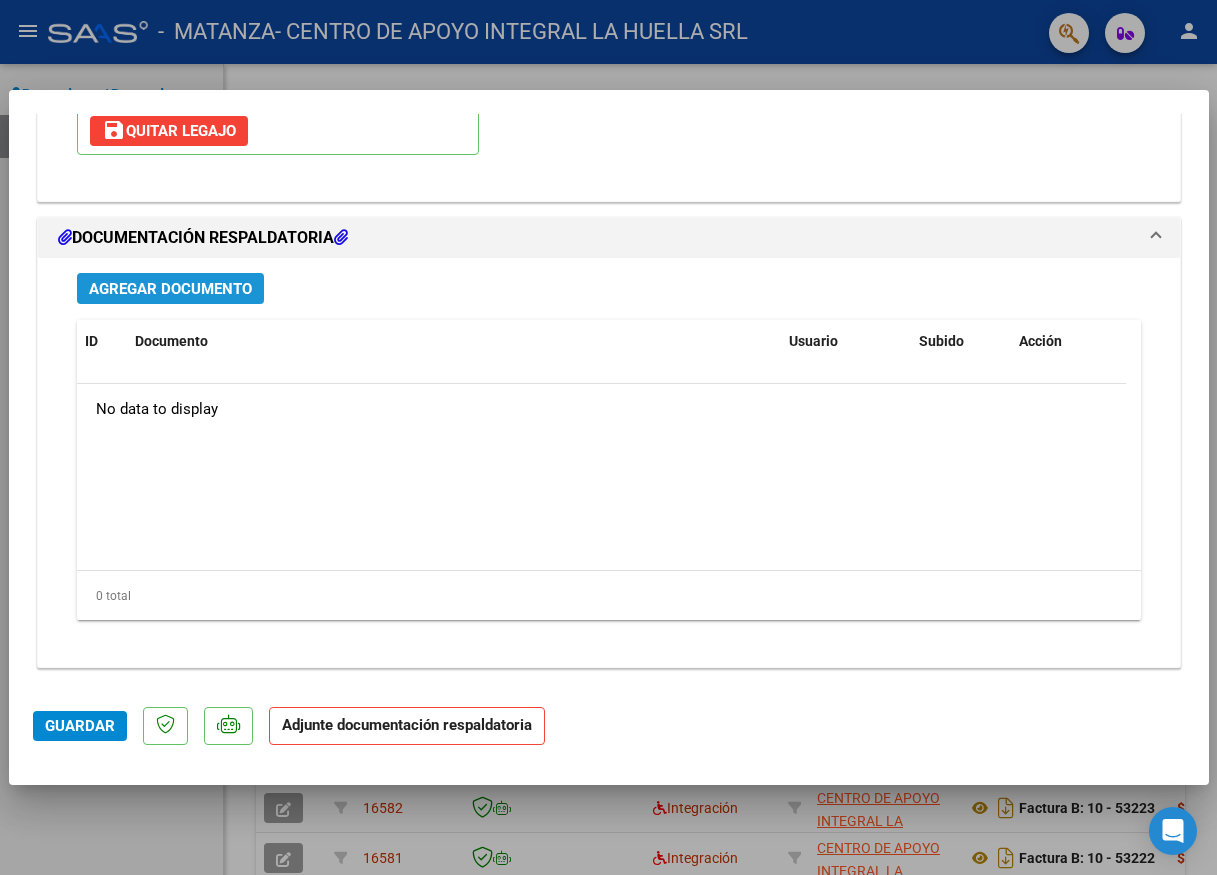 click on "Agregar Documento" at bounding box center [170, 289] 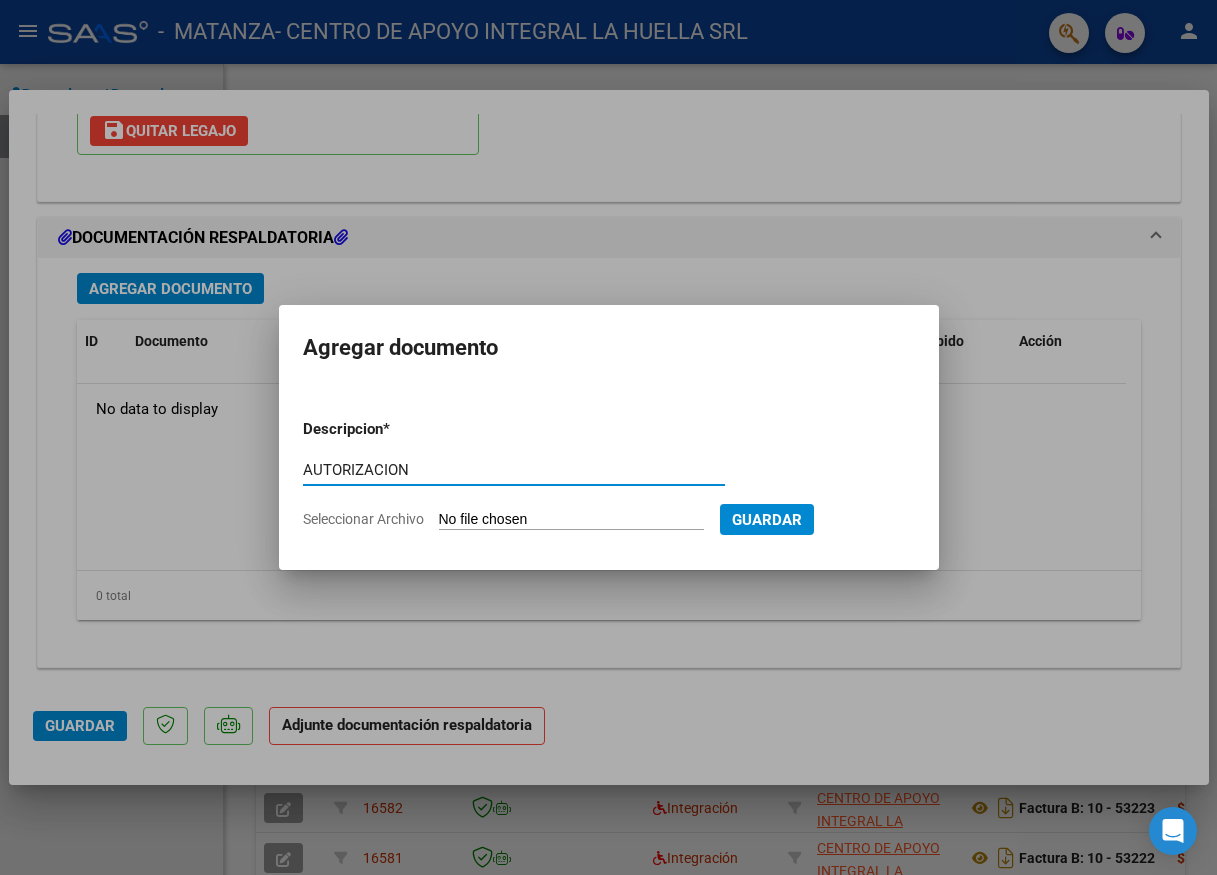 type on "AUTORIZACION" 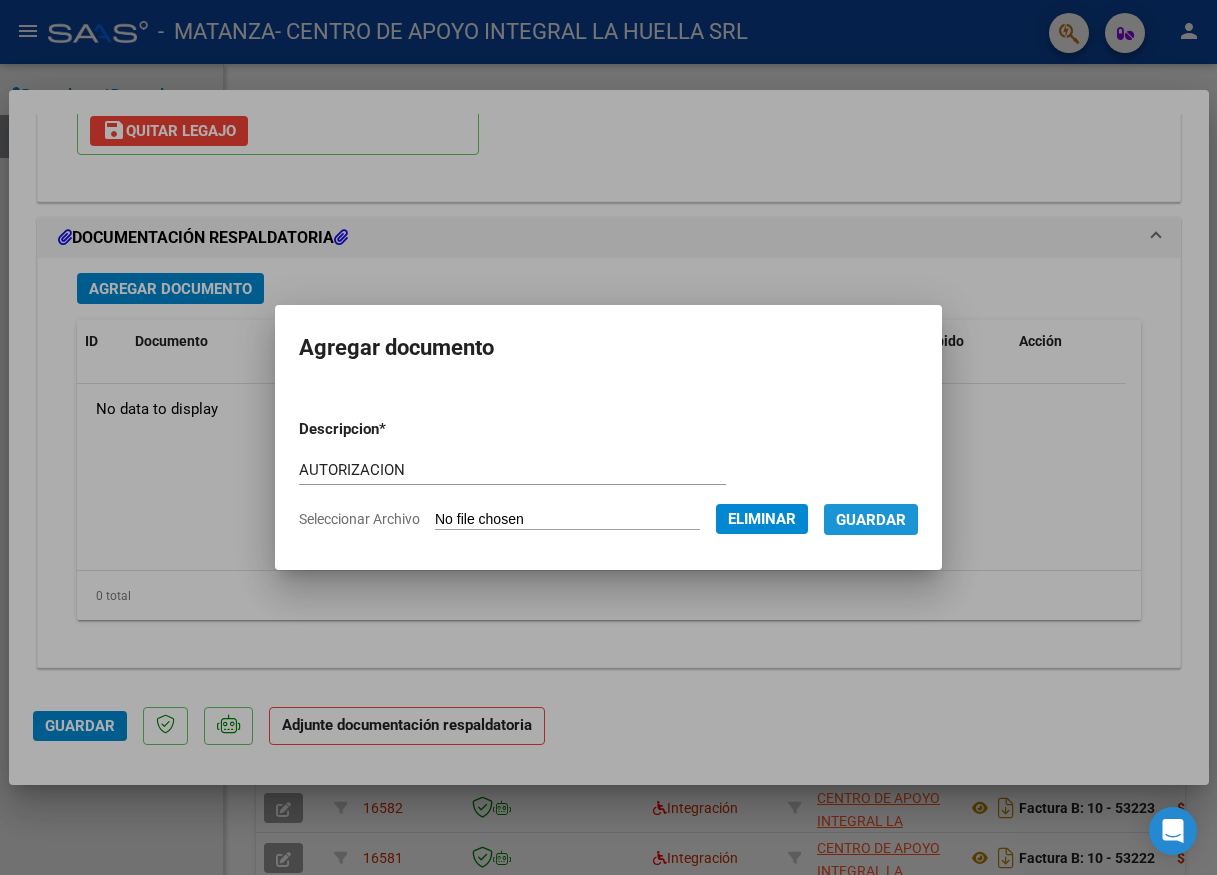 click on "Guardar" at bounding box center [871, 520] 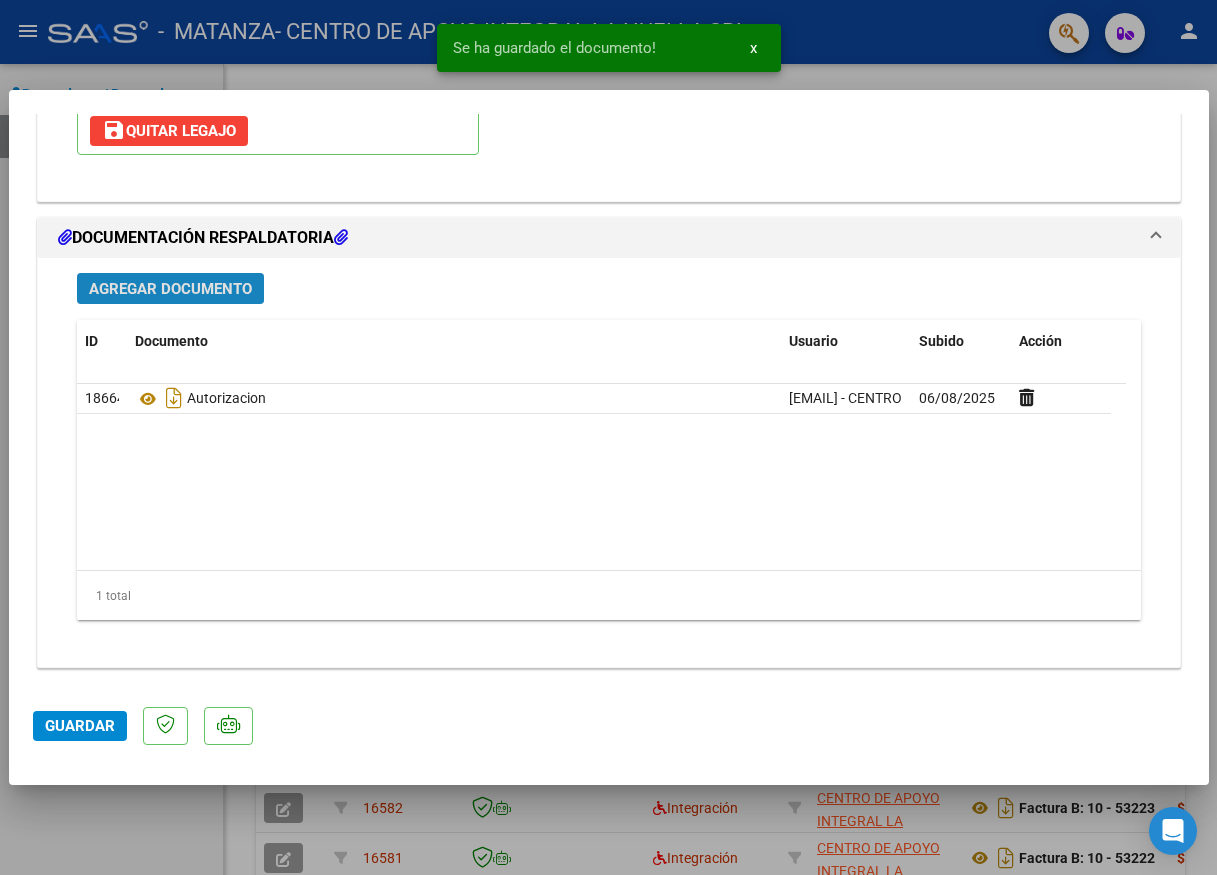 click on "Agregar Documento" at bounding box center (170, 289) 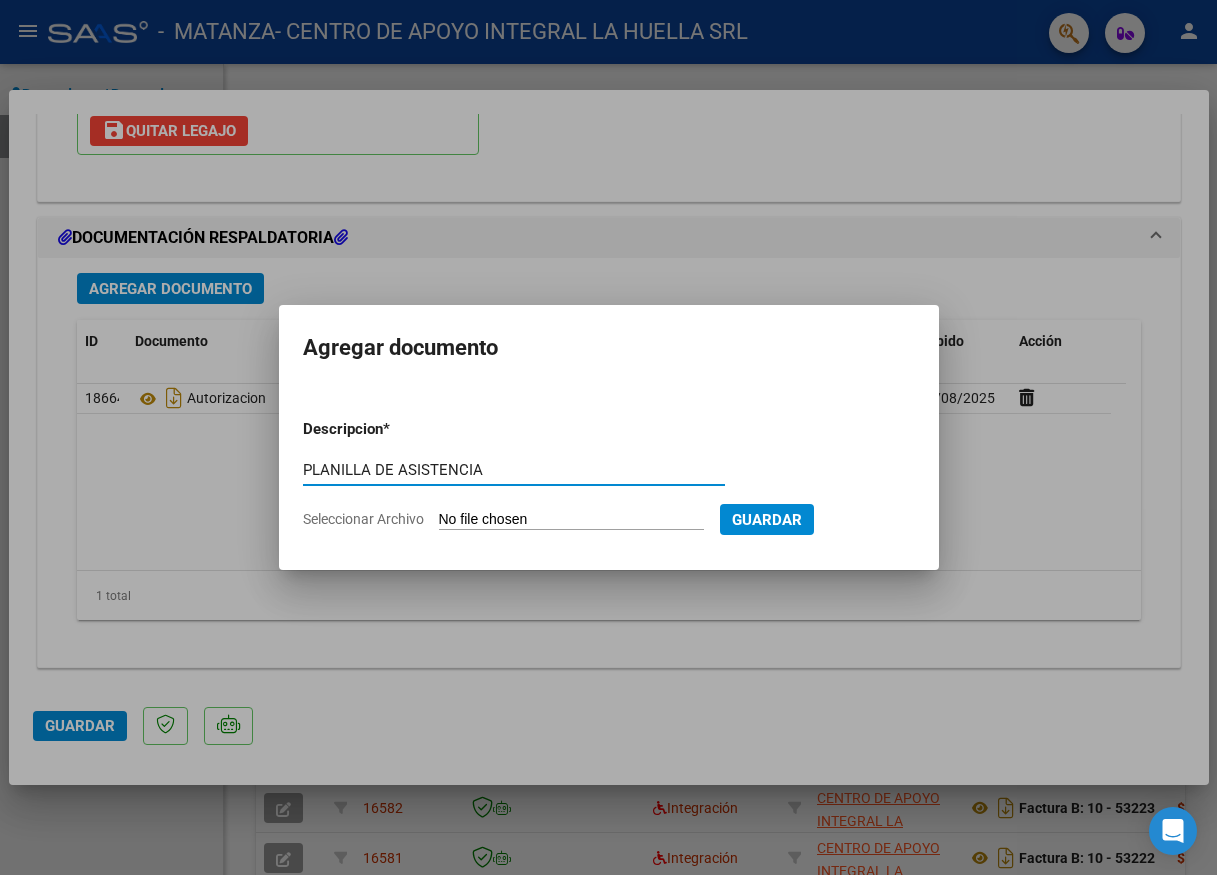 type on "PLANILLA DE ASISTENCIA" 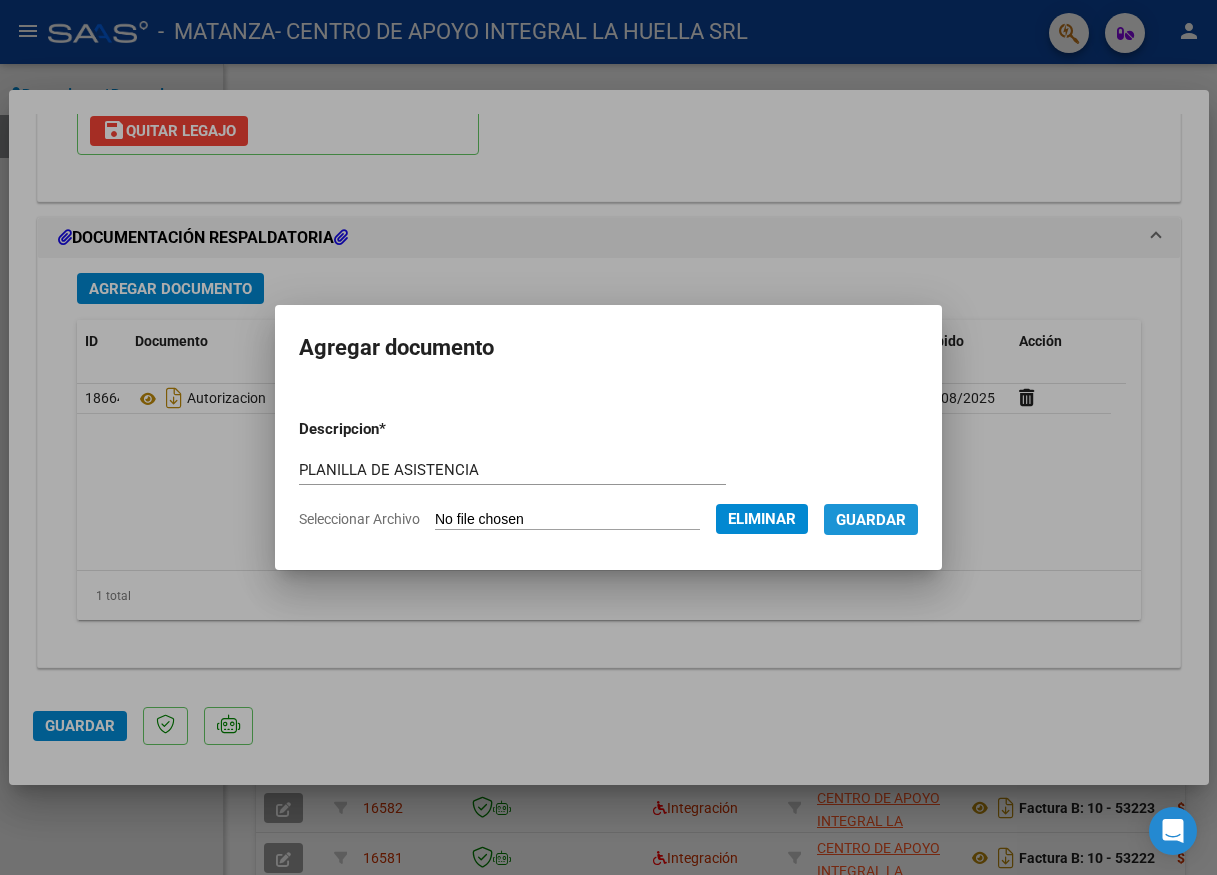 click on "Guardar" at bounding box center (871, 519) 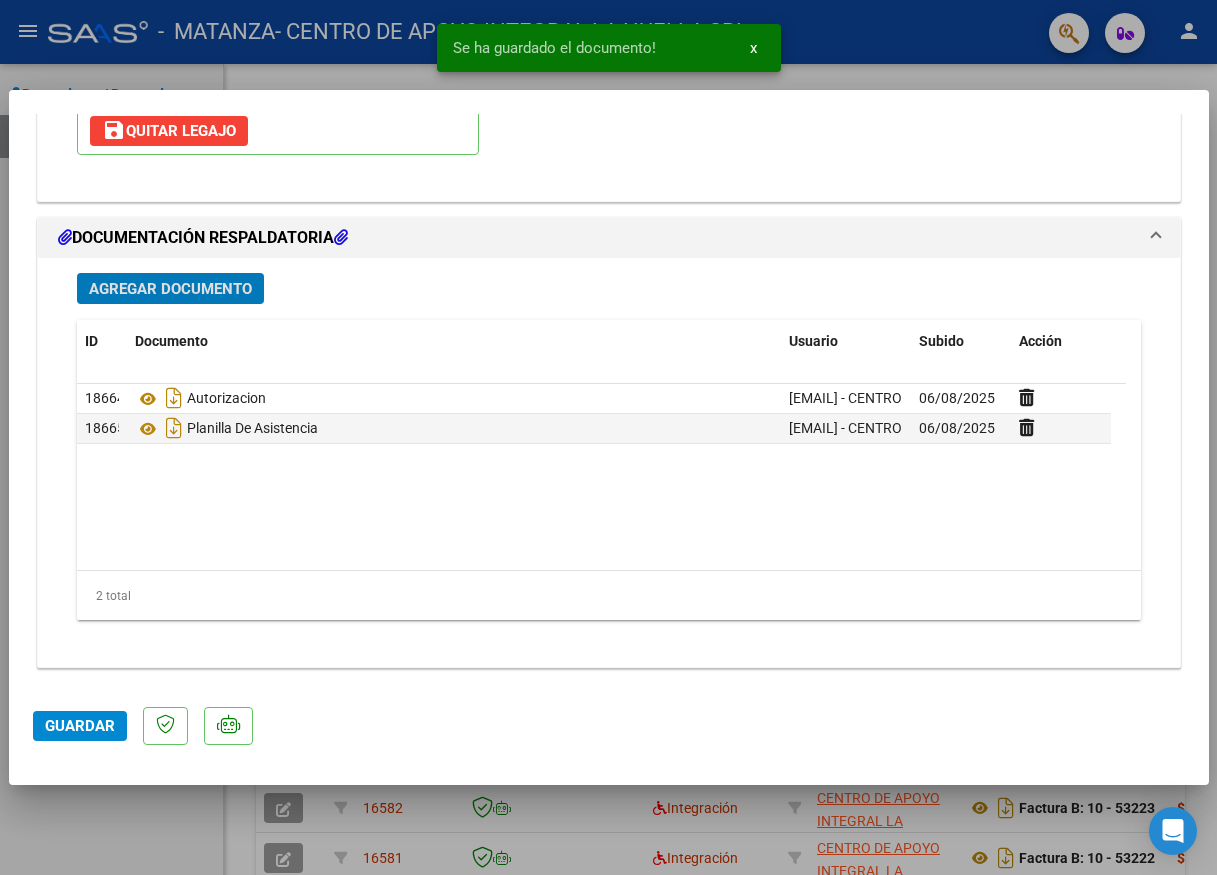 click on "Guardar" 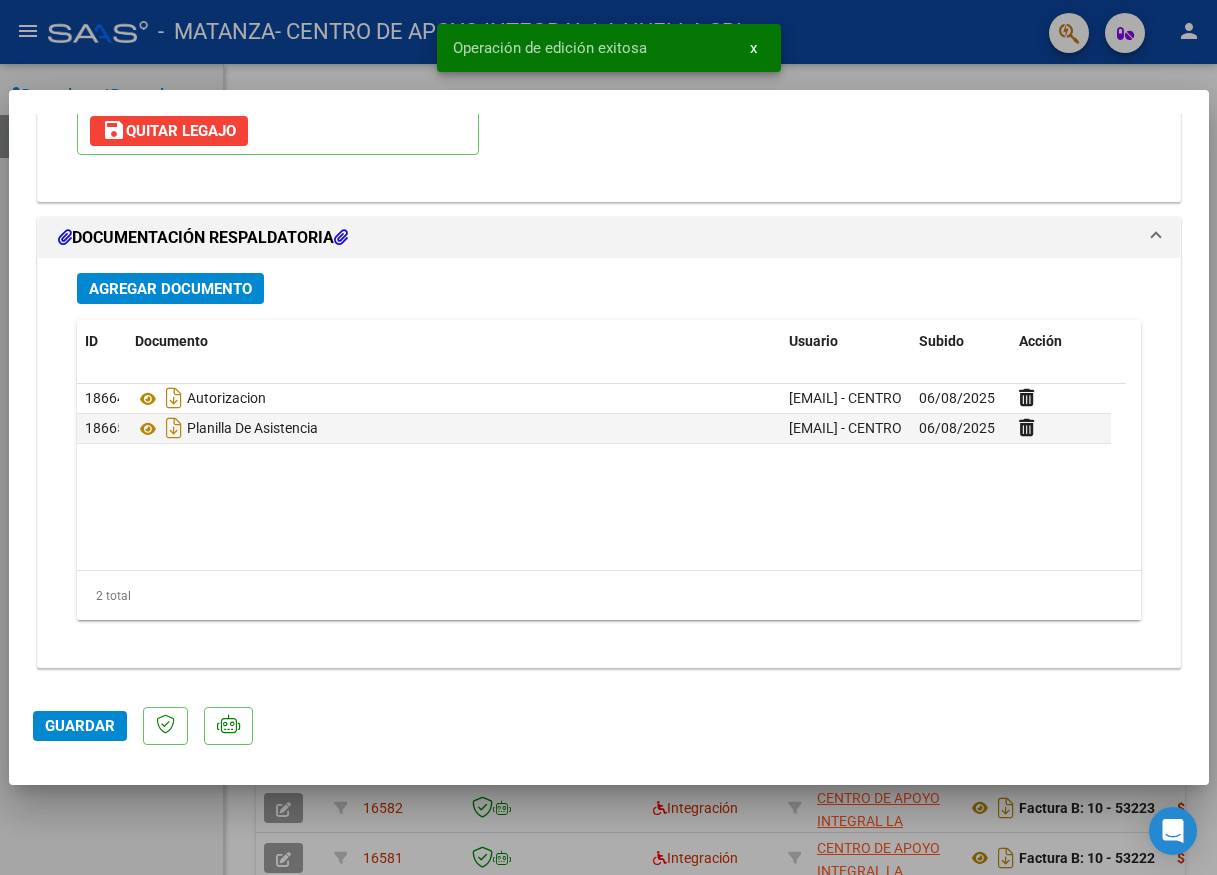 drag, startPoint x: 419, startPoint y: 79, endPoint x: 335, endPoint y: 191, distance: 140 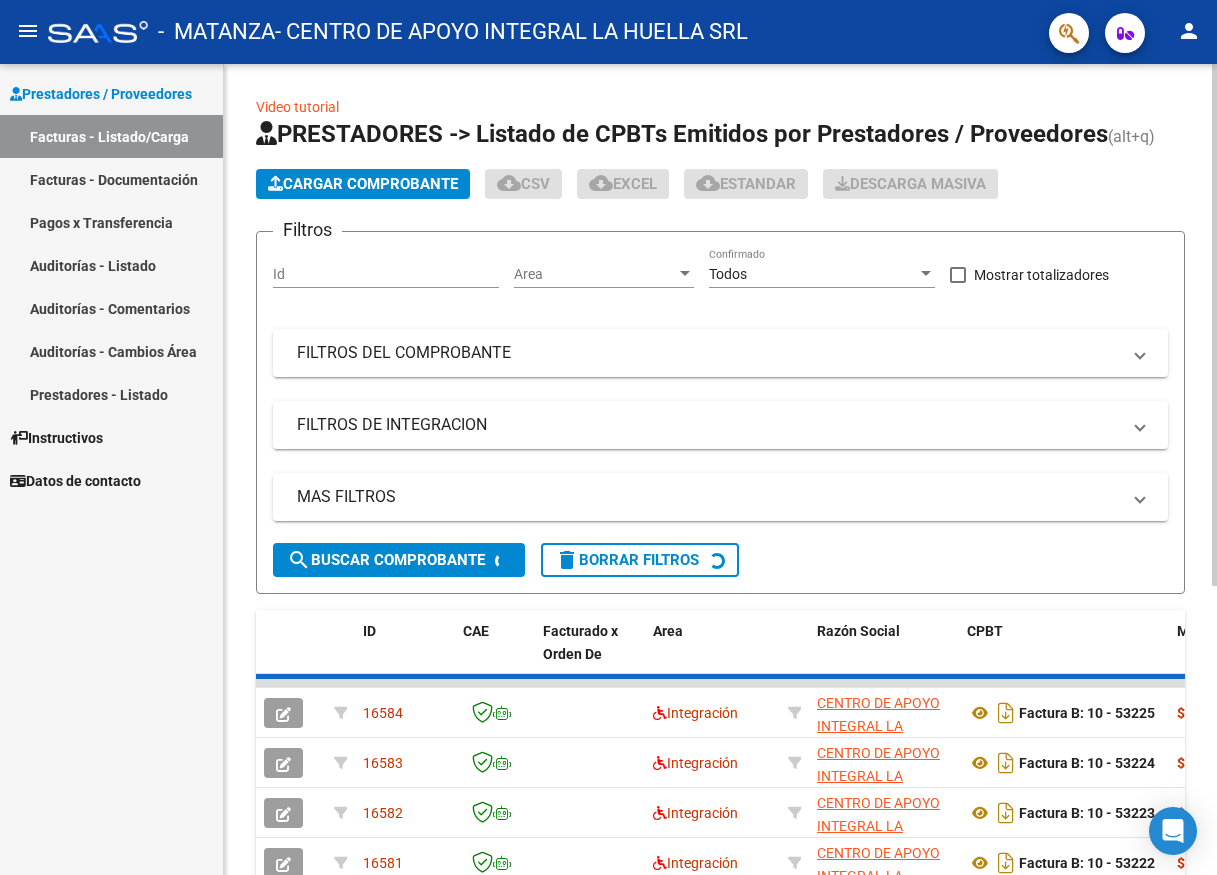 click on "Cargar Comprobante" 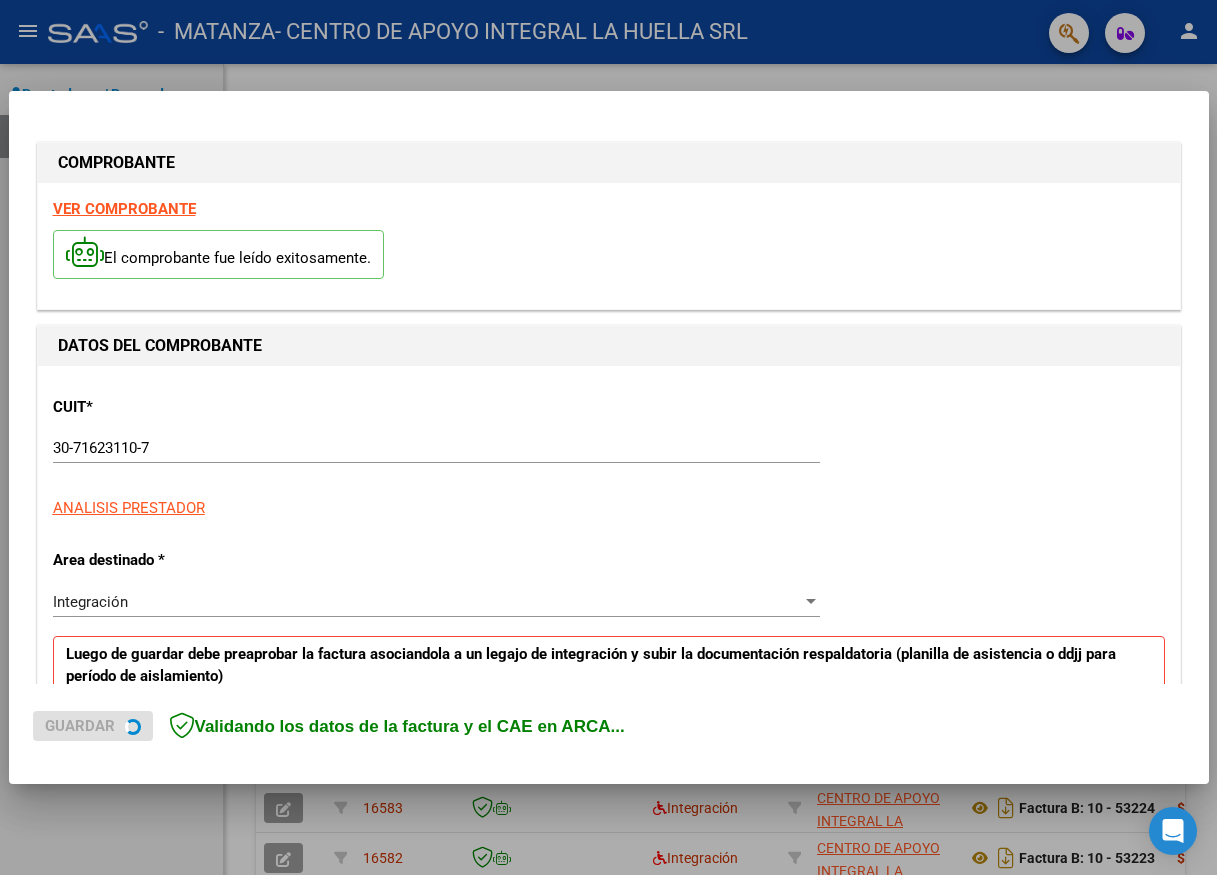 scroll, scrollTop: 300, scrollLeft: 0, axis: vertical 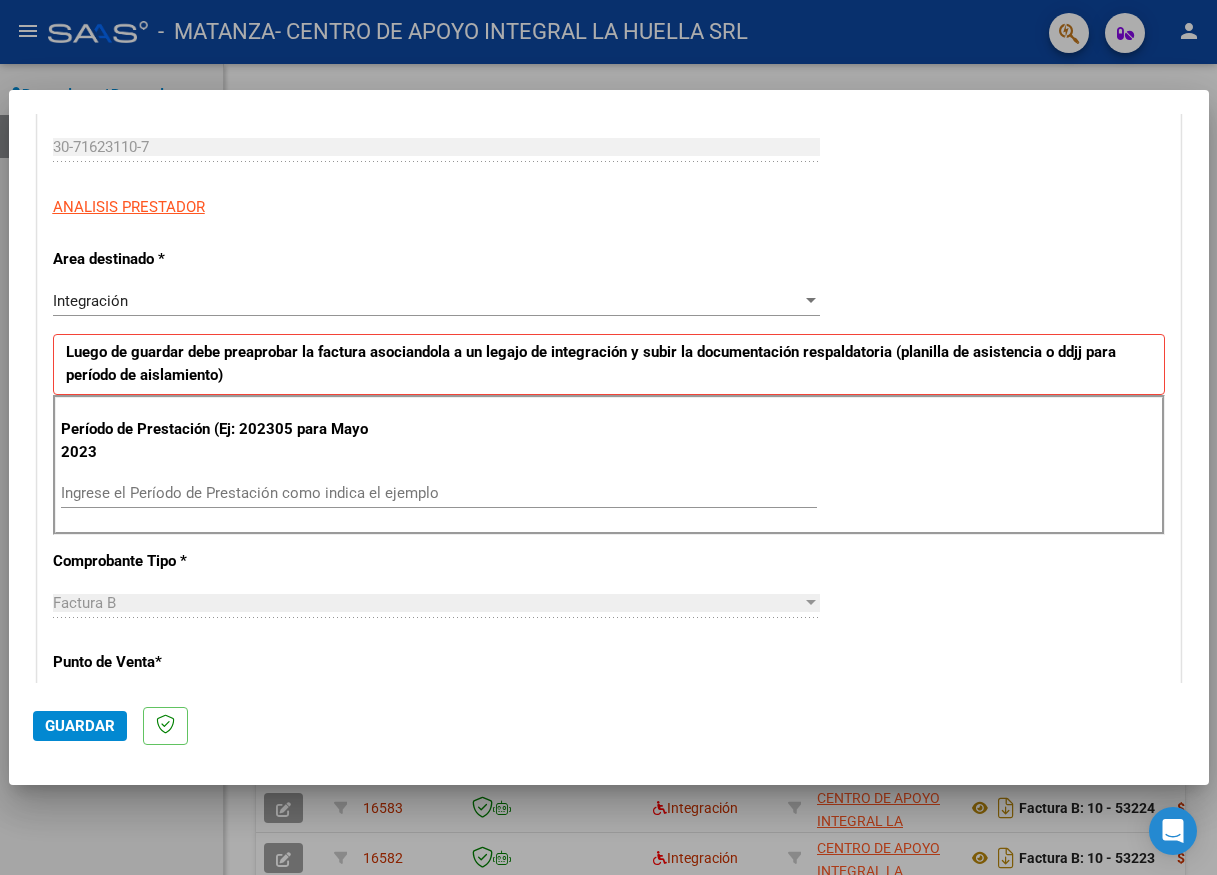 click on "Ingrese el Período de Prestación como indica el ejemplo" at bounding box center (439, 493) 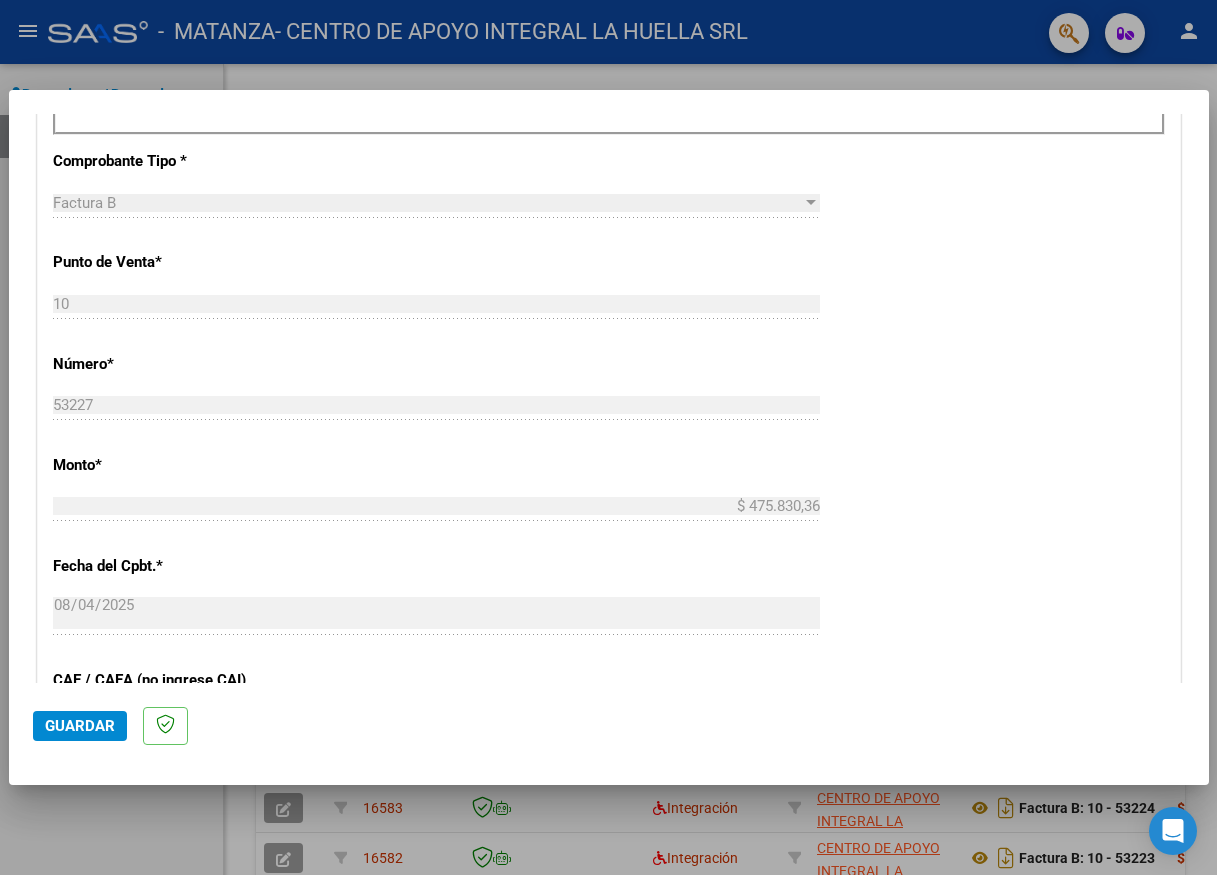 scroll, scrollTop: 1000, scrollLeft: 0, axis: vertical 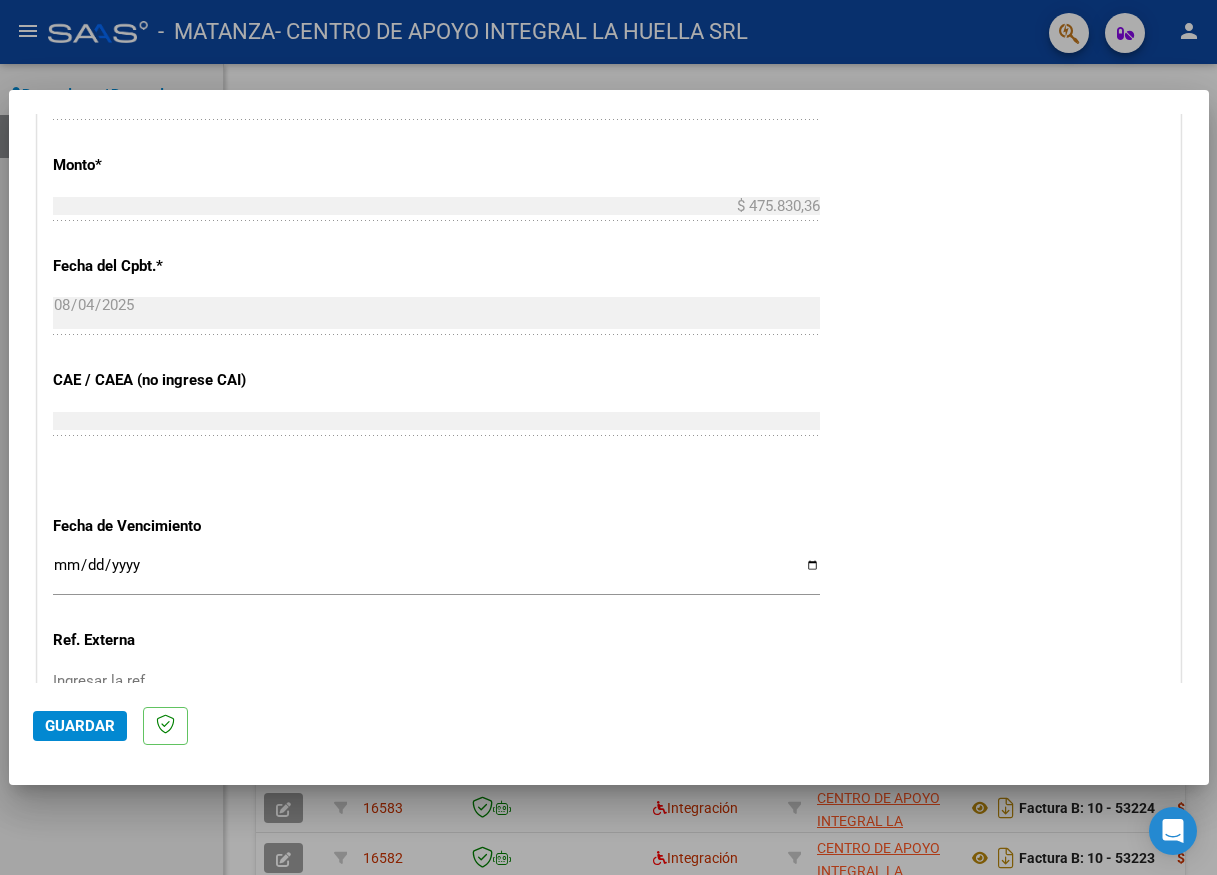 type on "202507" 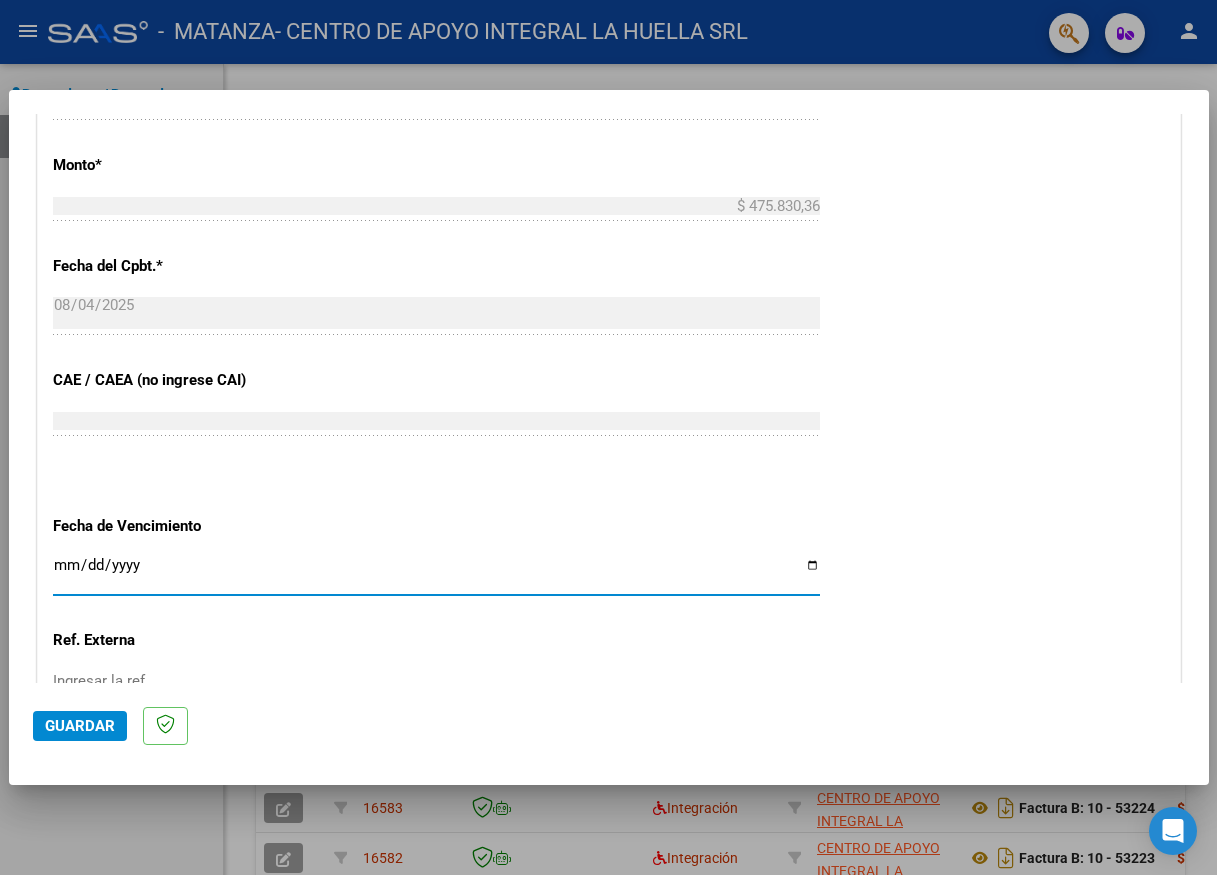 click on "Ingresar la fecha" at bounding box center [436, 573] 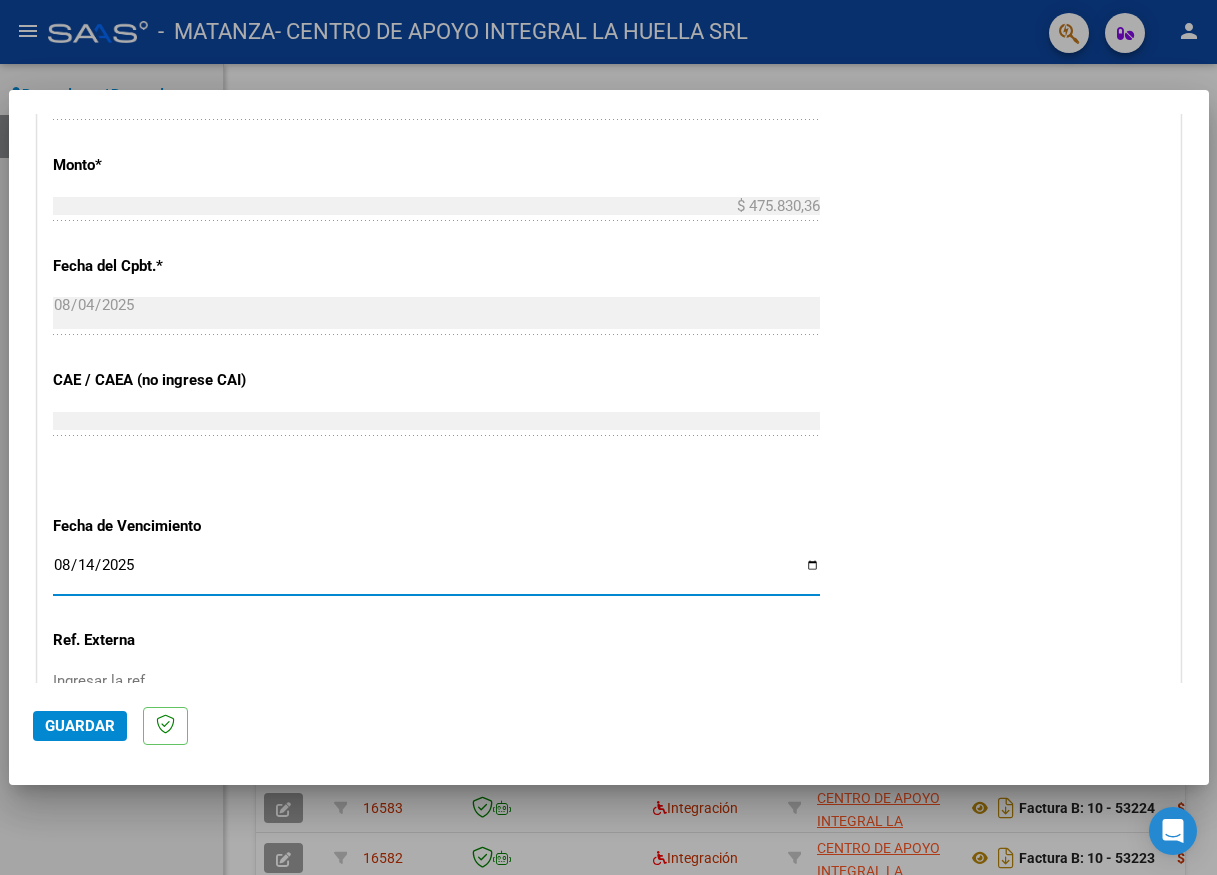 type on "2025-08-14" 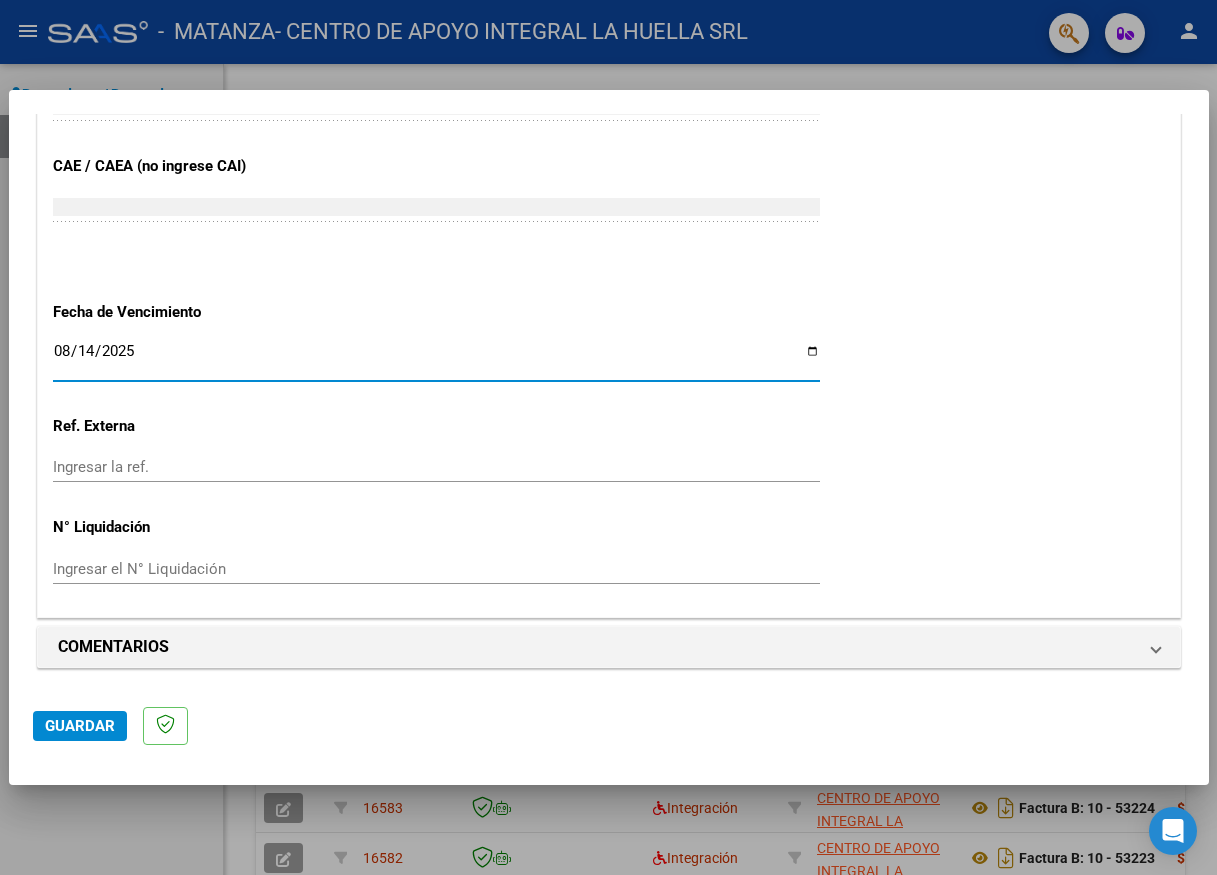 click on "Guardar" 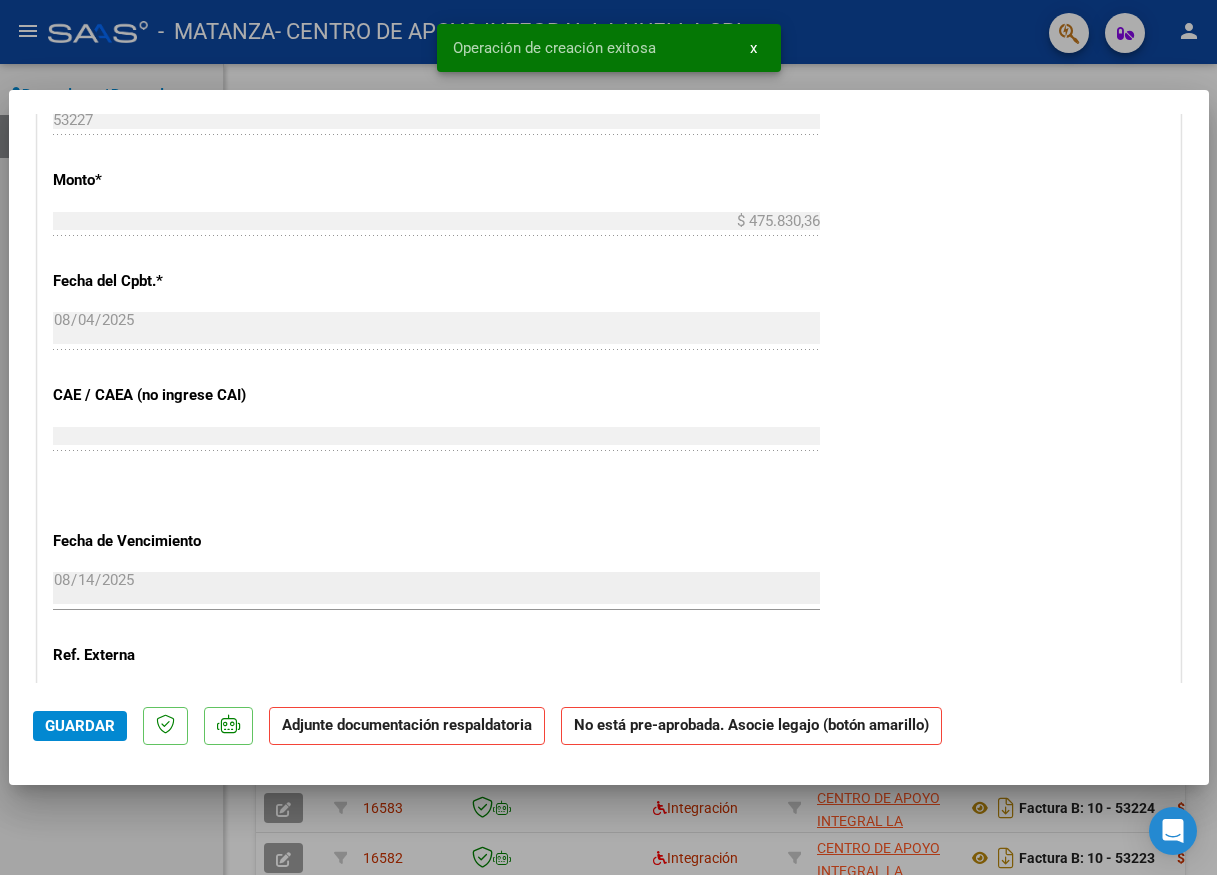 scroll, scrollTop: 1400, scrollLeft: 0, axis: vertical 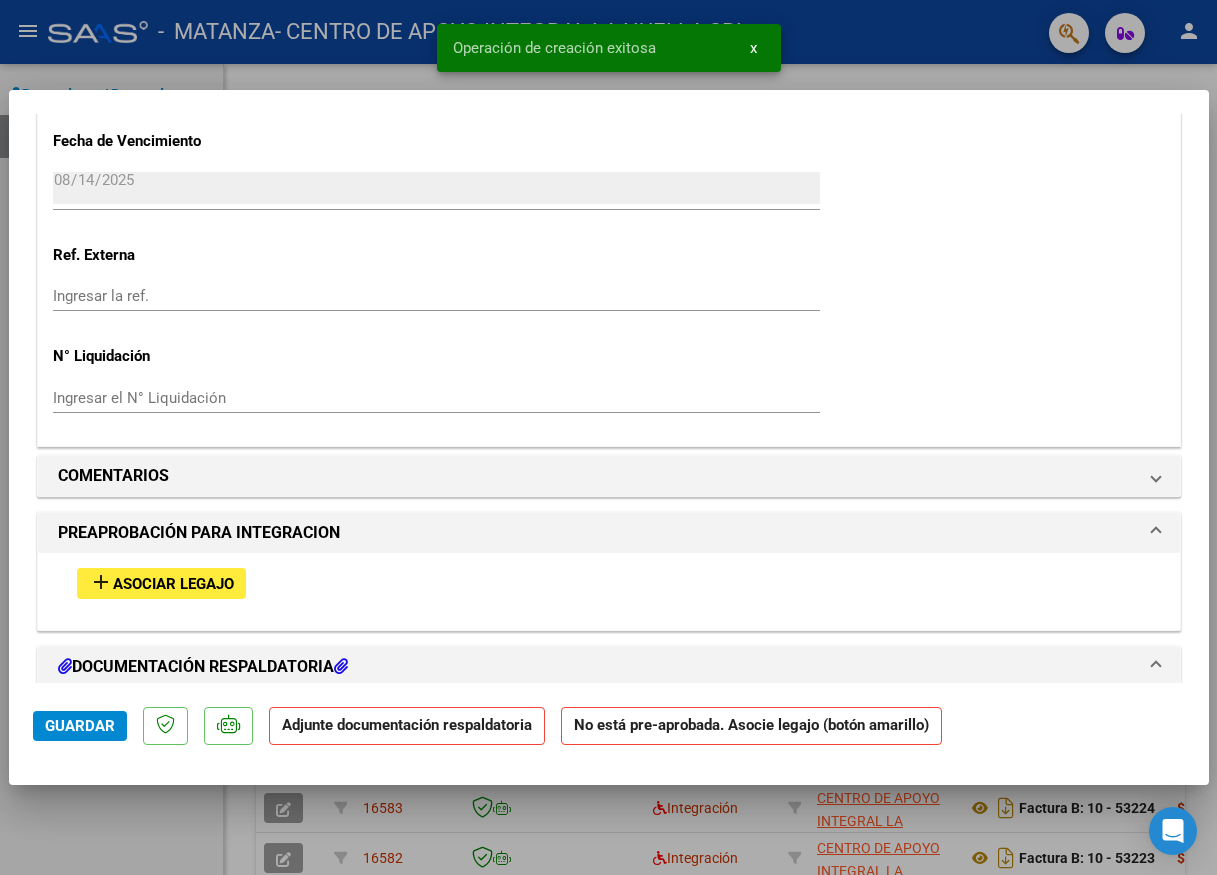 click on "Asociar Legajo" at bounding box center [173, 584] 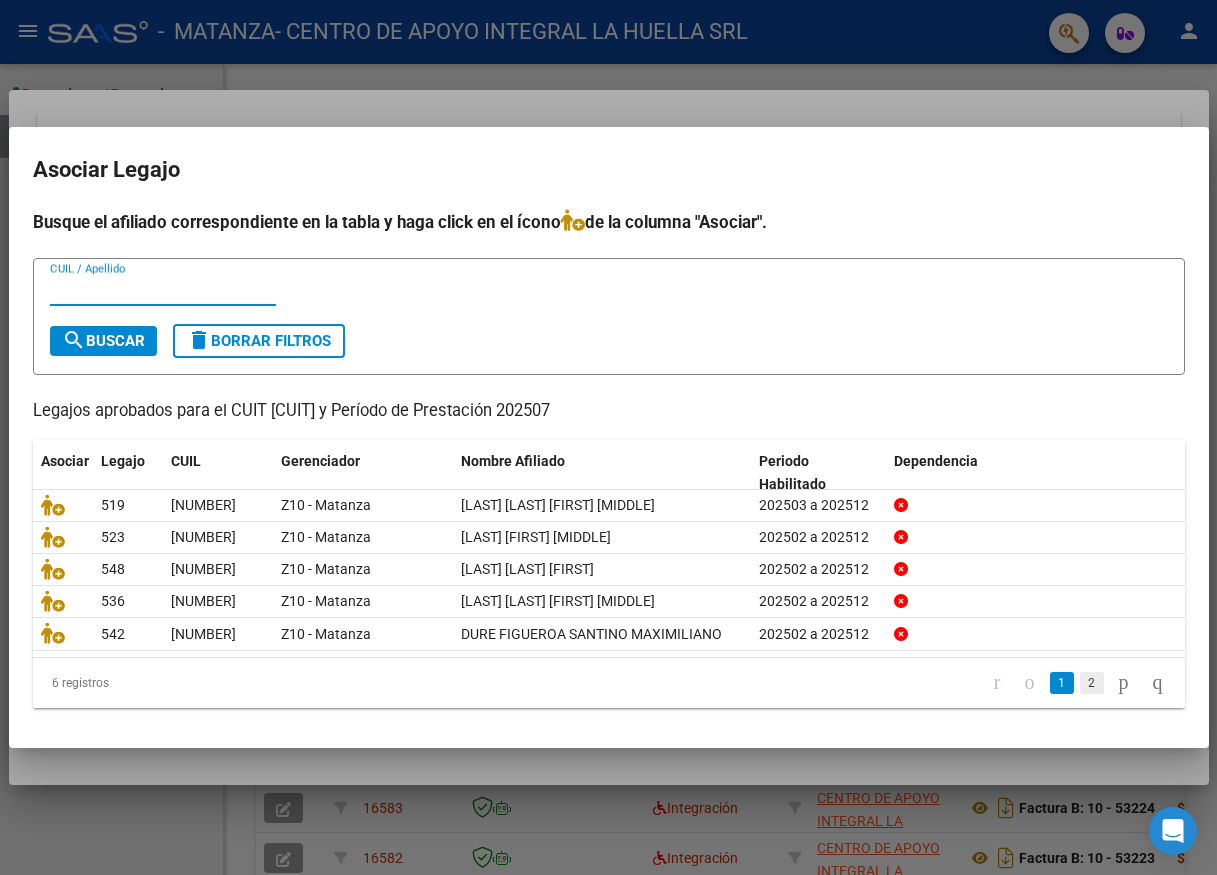 click on "2" 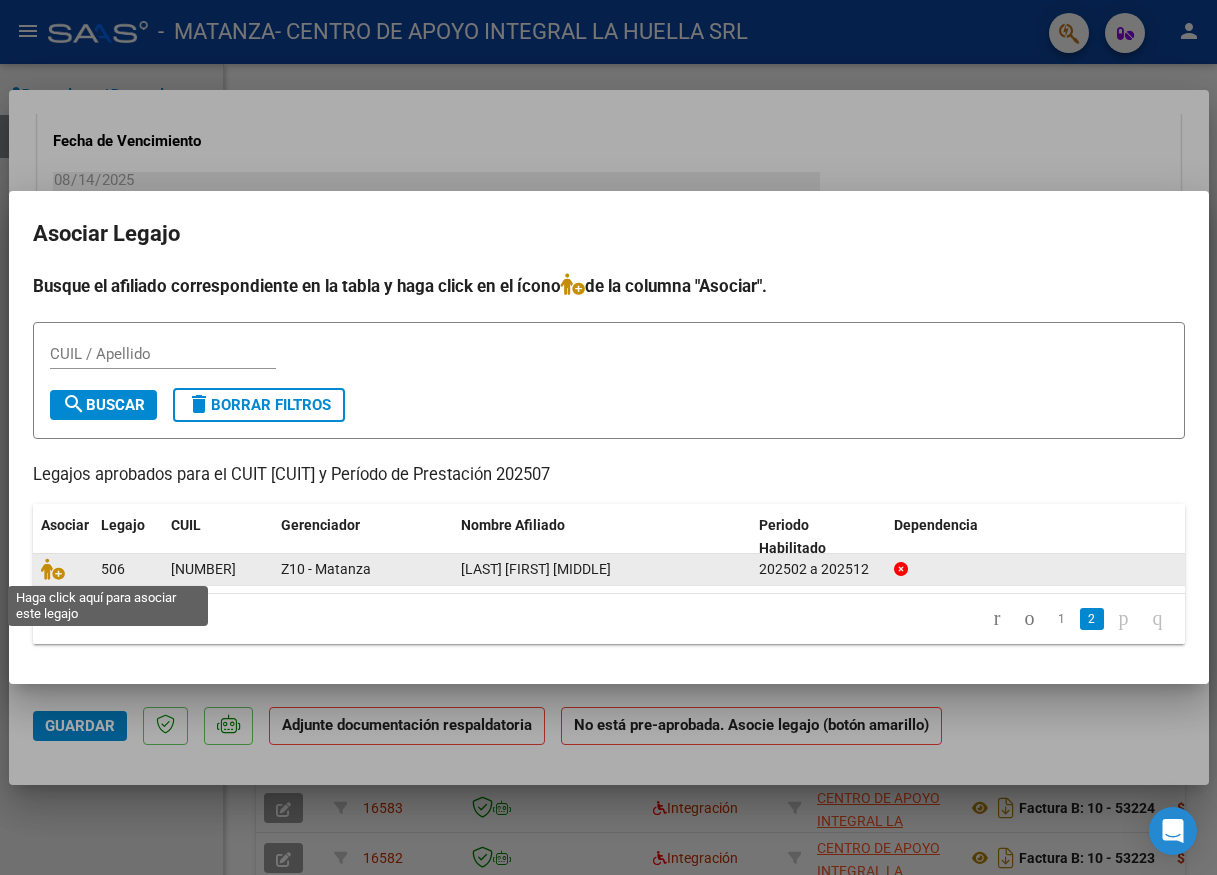 drag, startPoint x: 52, startPoint y: 573, endPoint x: 86, endPoint y: 571, distance: 34.058773 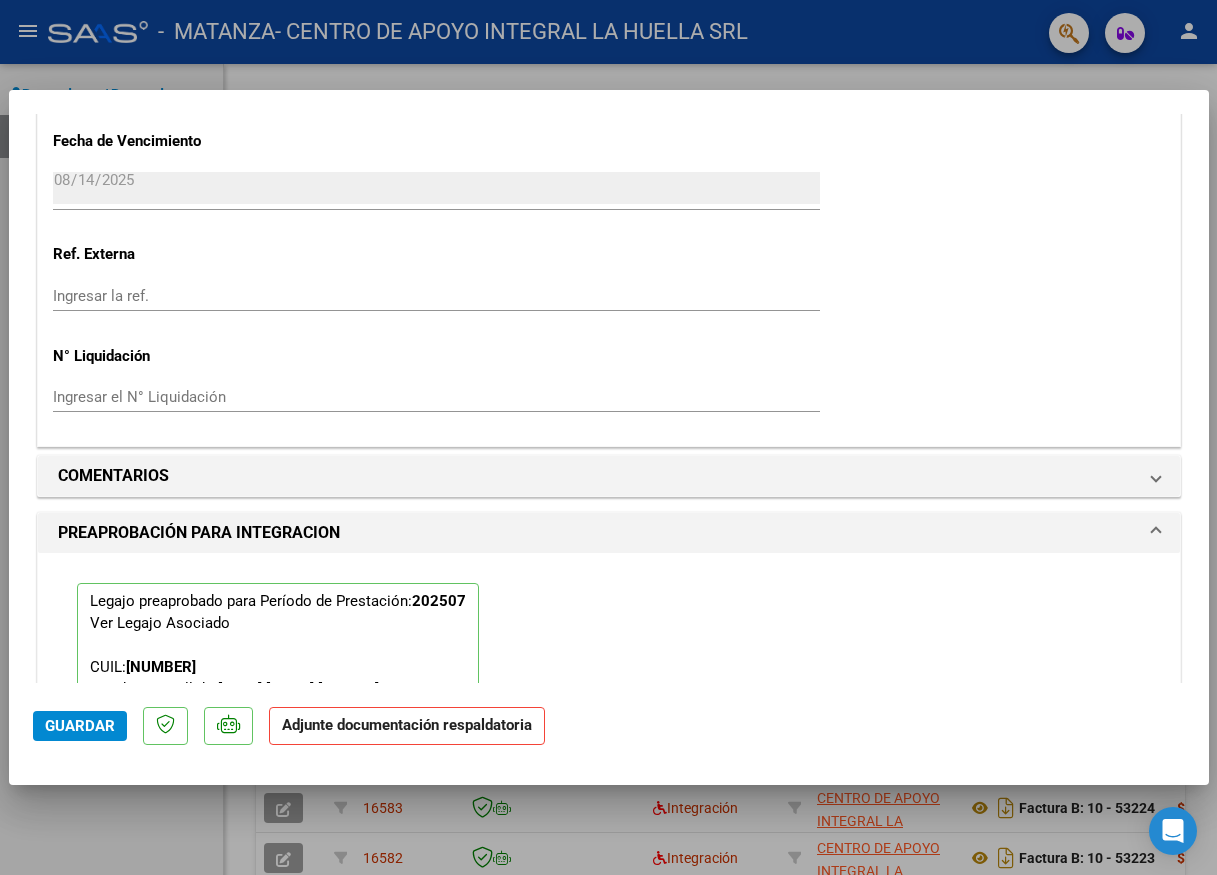 scroll, scrollTop: 2141, scrollLeft: 0, axis: vertical 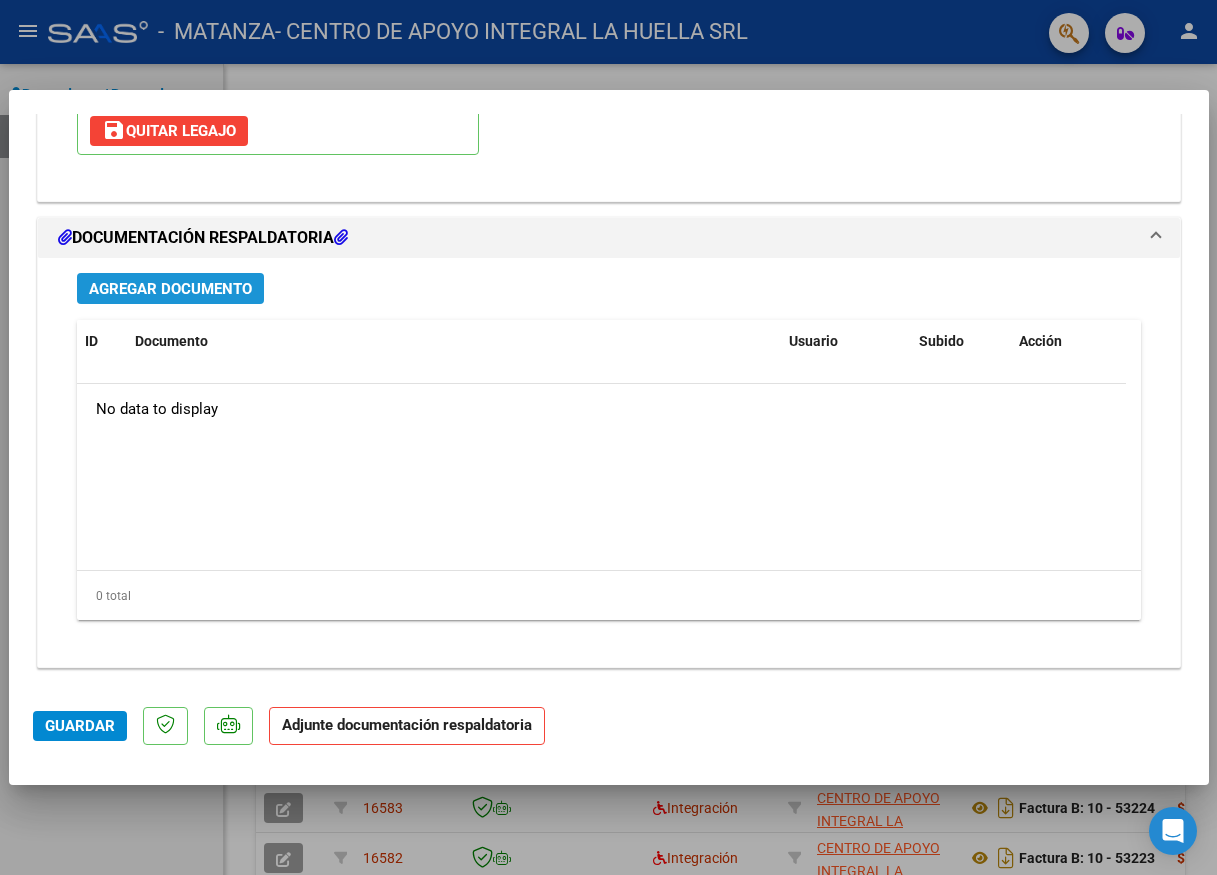 click on "Agregar Documento" at bounding box center (170, 289) 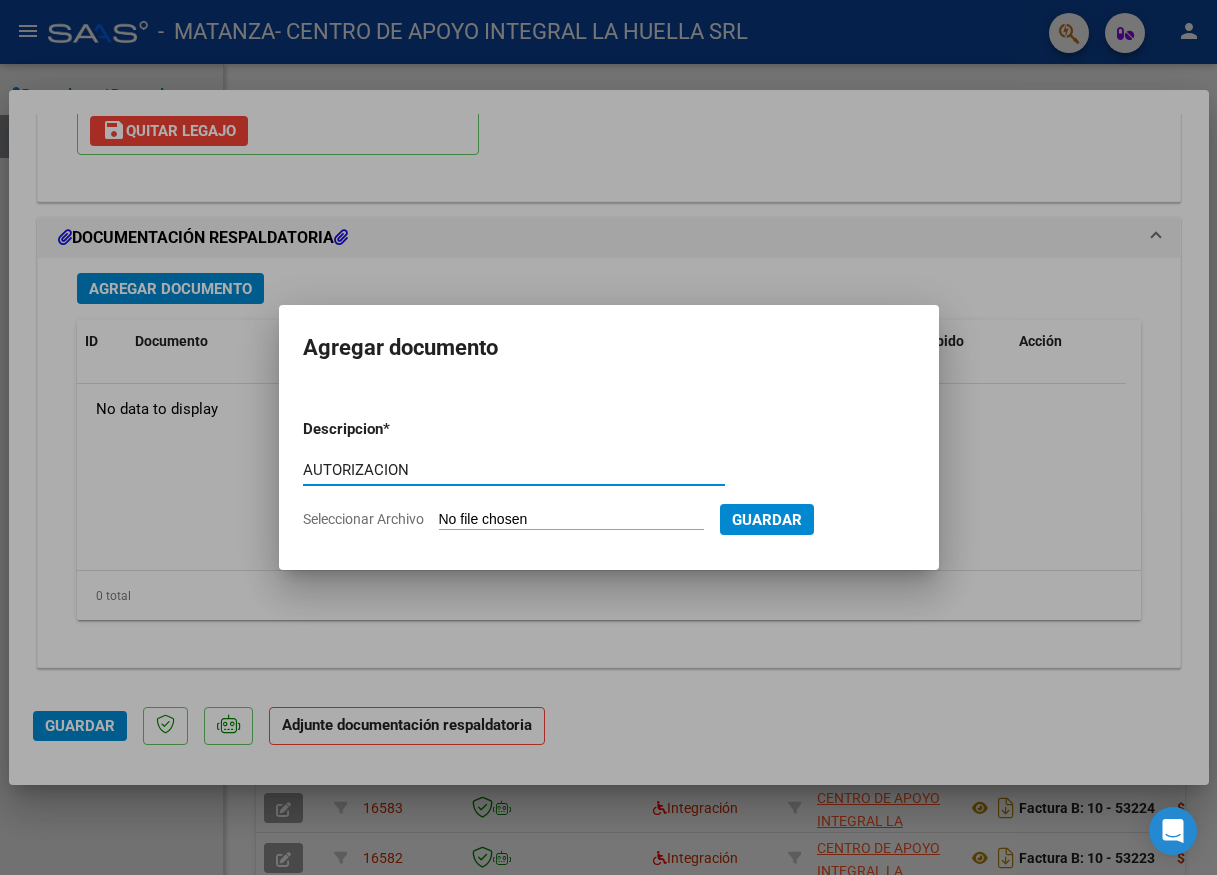 type on "AUTORIZACION" 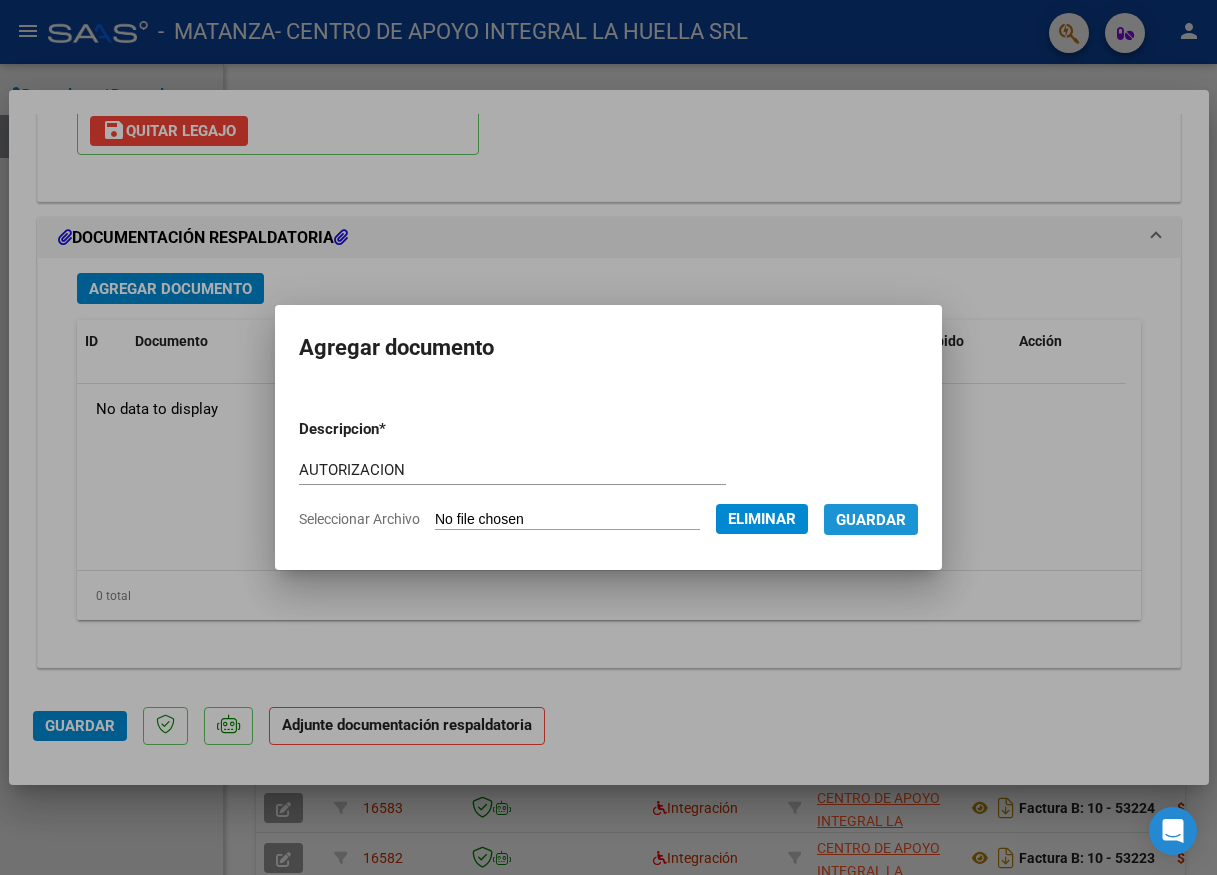 click on "Guardar" at bounding box center [871, 520] 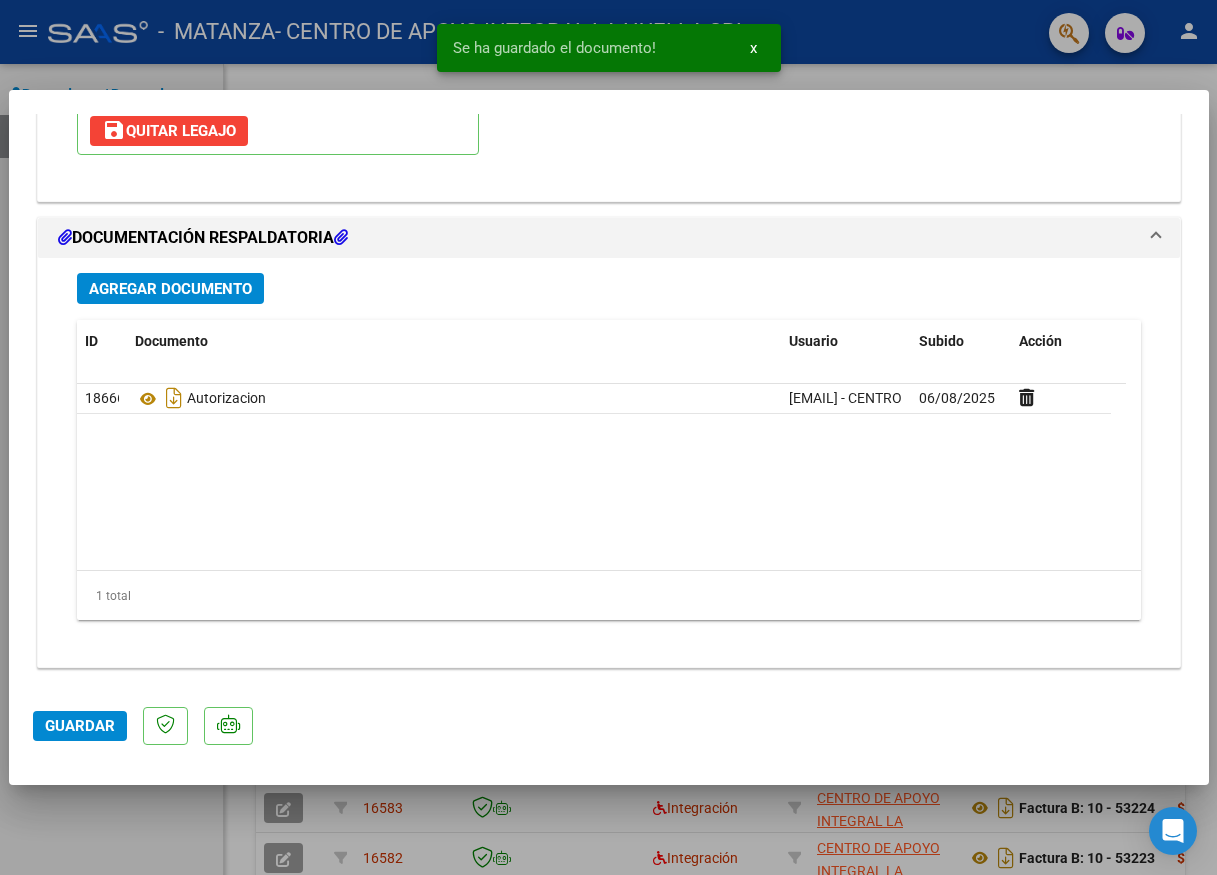 click on "Agregar Documento ID Documento Usuario Subido Acción 18666  Autorizacion   soledadcd.lahuella@gmail.com - CENTRO LA HUELLA   06/08/2025   1 total   1" at bounding box center [609, 454] 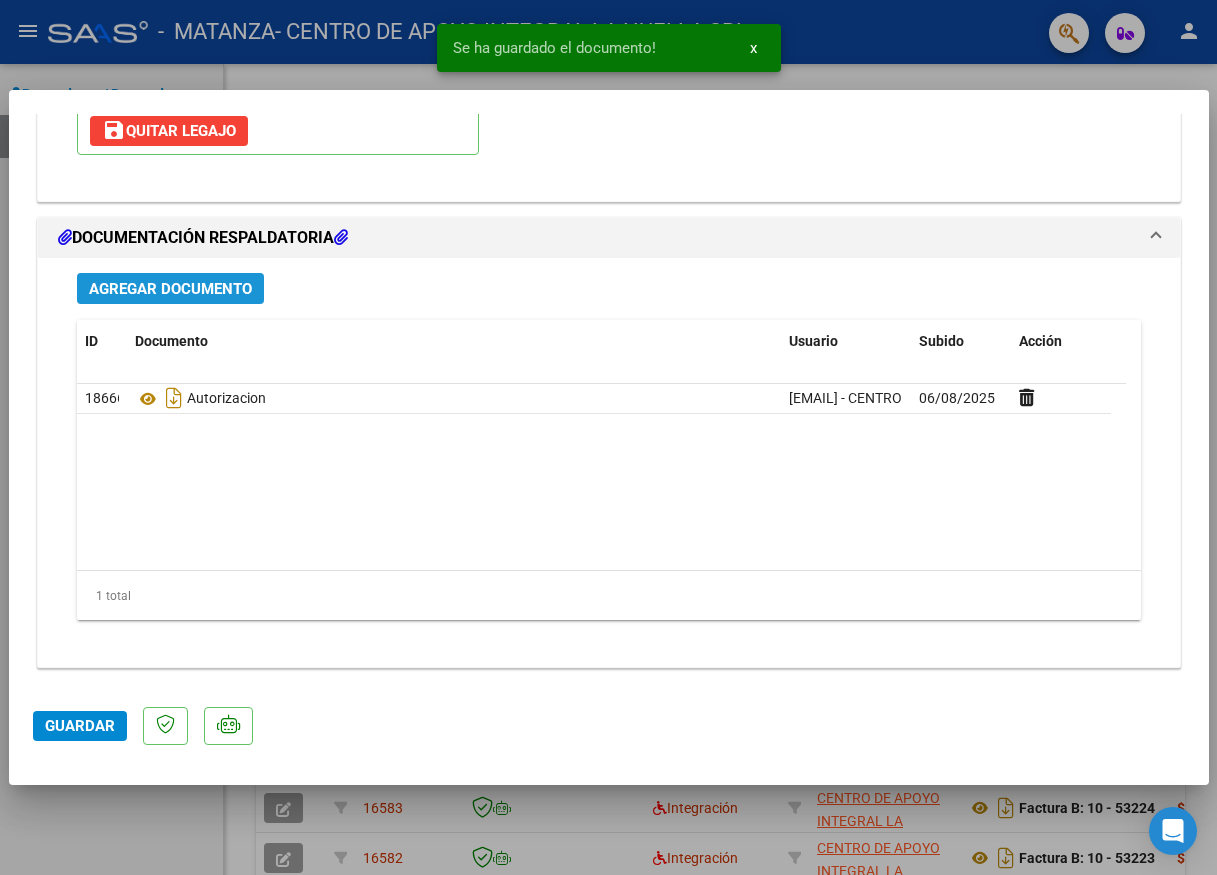 click on "Agregar Documento" at bounding box center (170, 289) 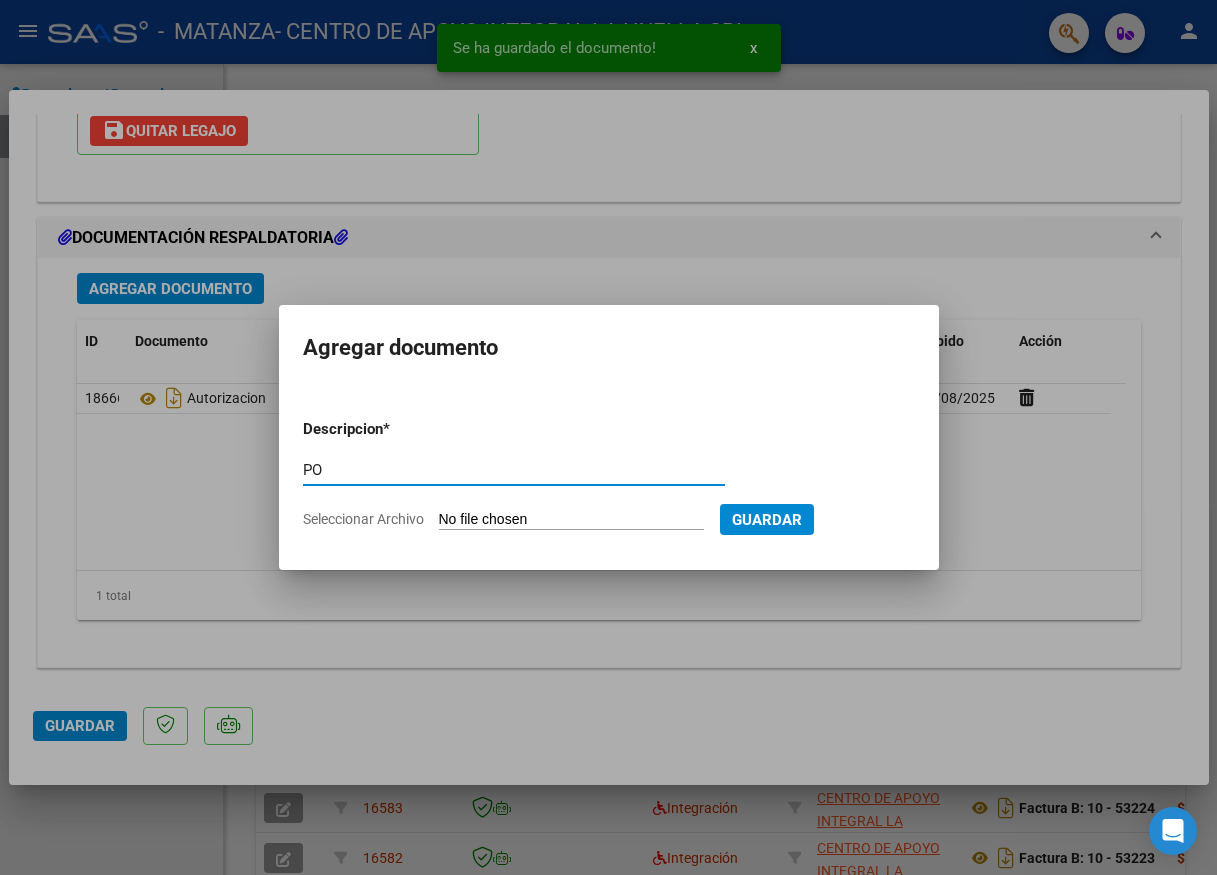 type on "P" 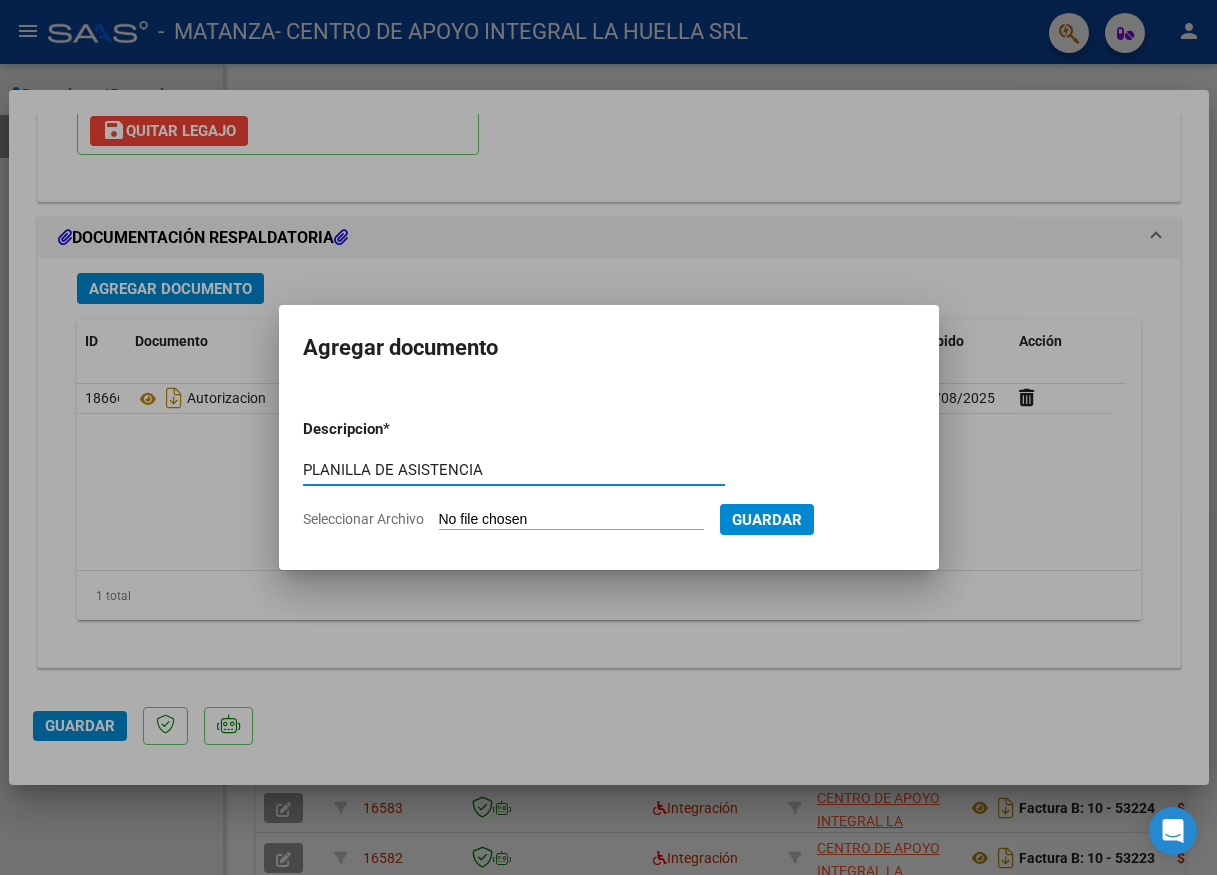 type on "PLANILLA DE ASISTENCIA" 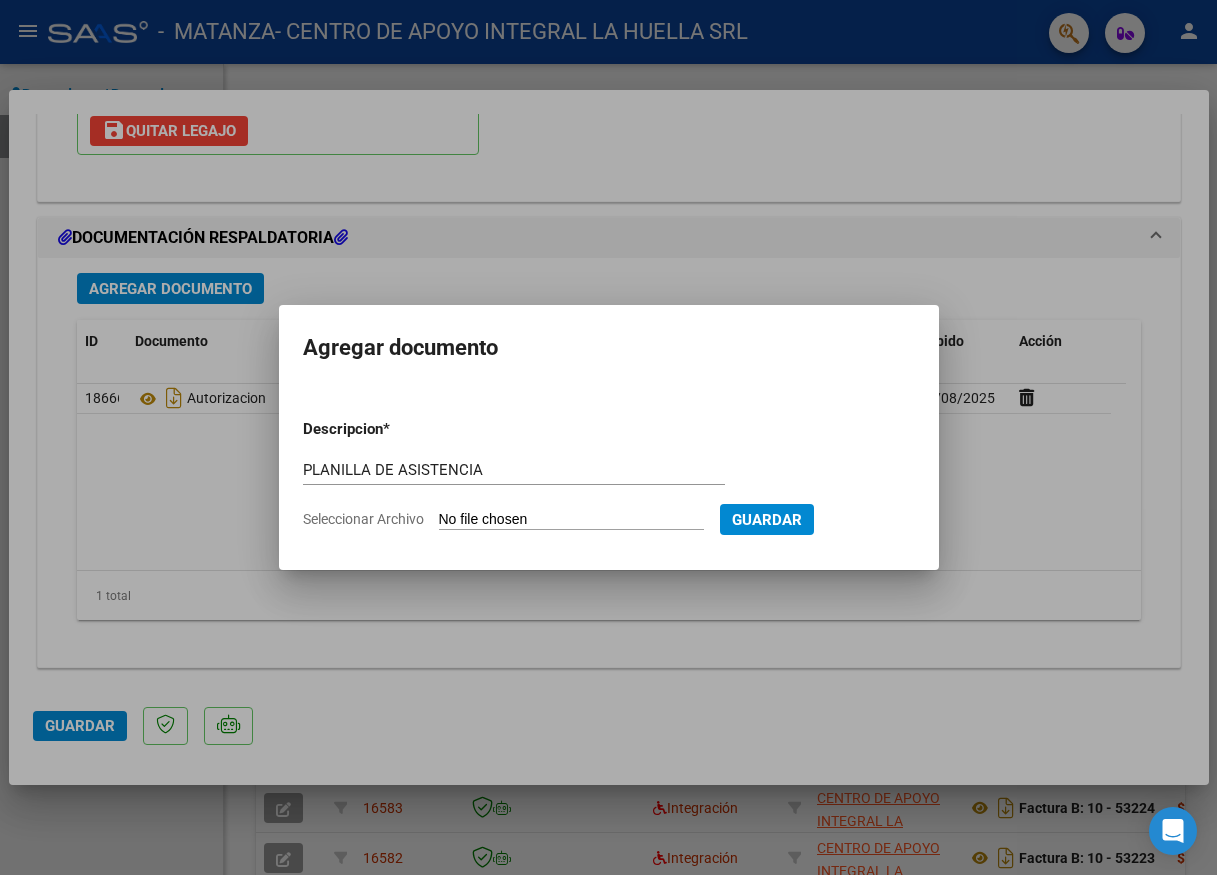 type on "C:\fakepath\VILLALBA CIRO LEON-PLANILLA ASISTENCIA-JULIO-S-OSPMLM.pdf" 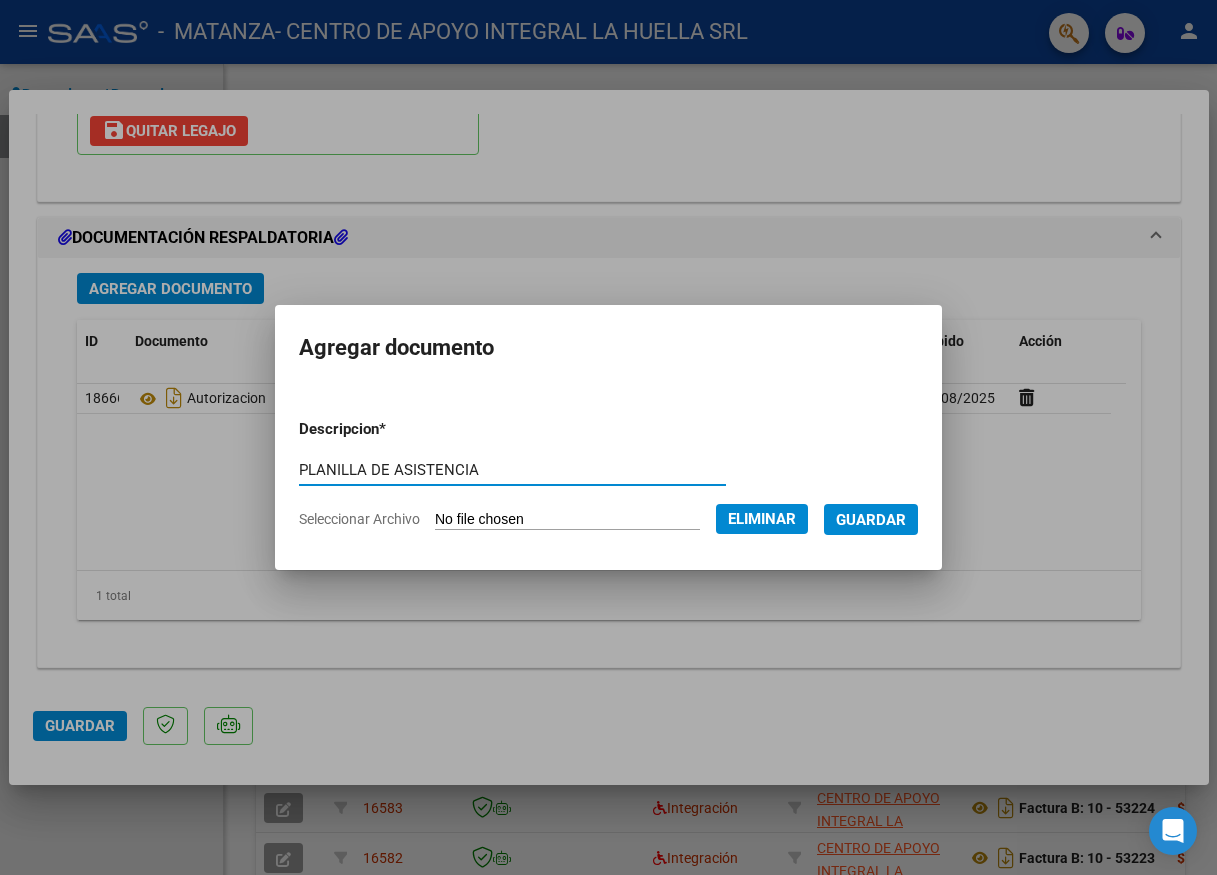 click on "Guardar" at bounding box center (871, 519) 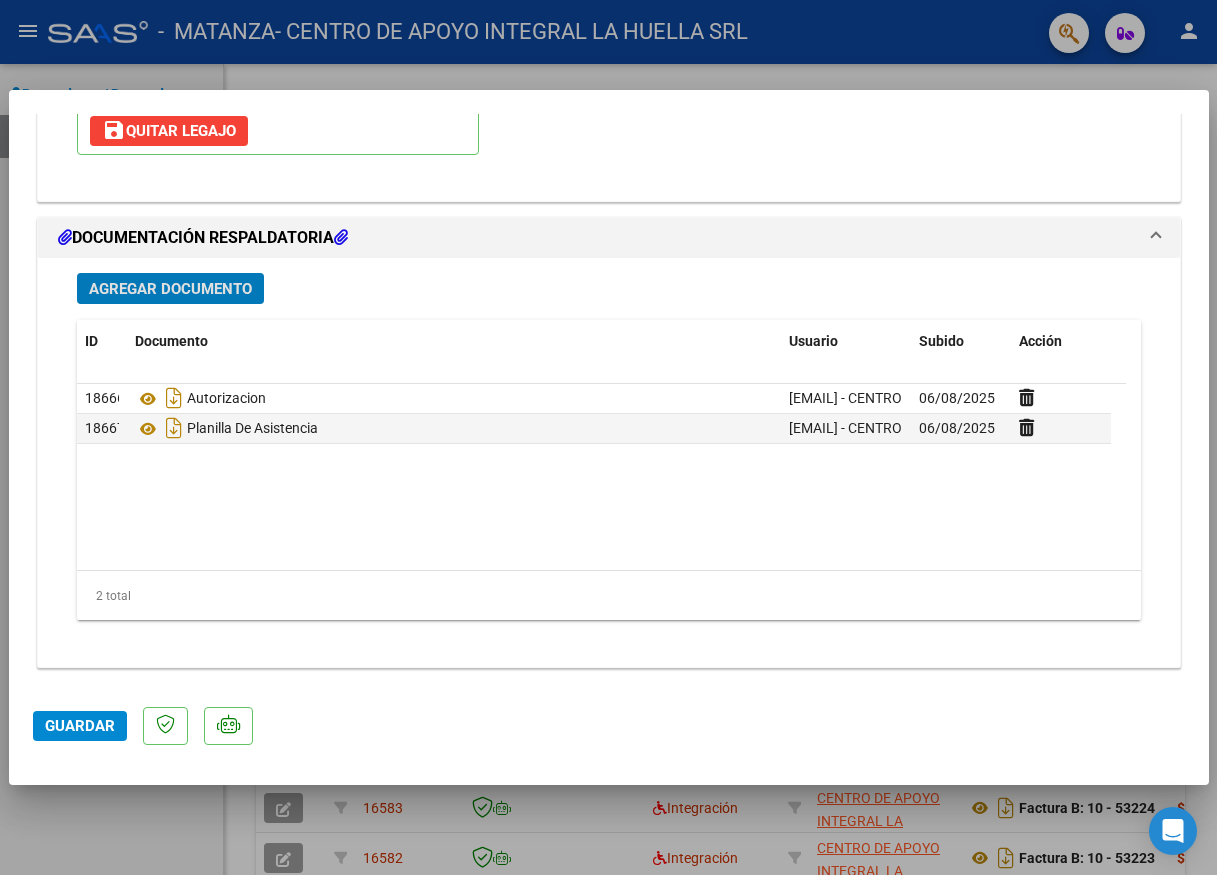 click on "Guardar" 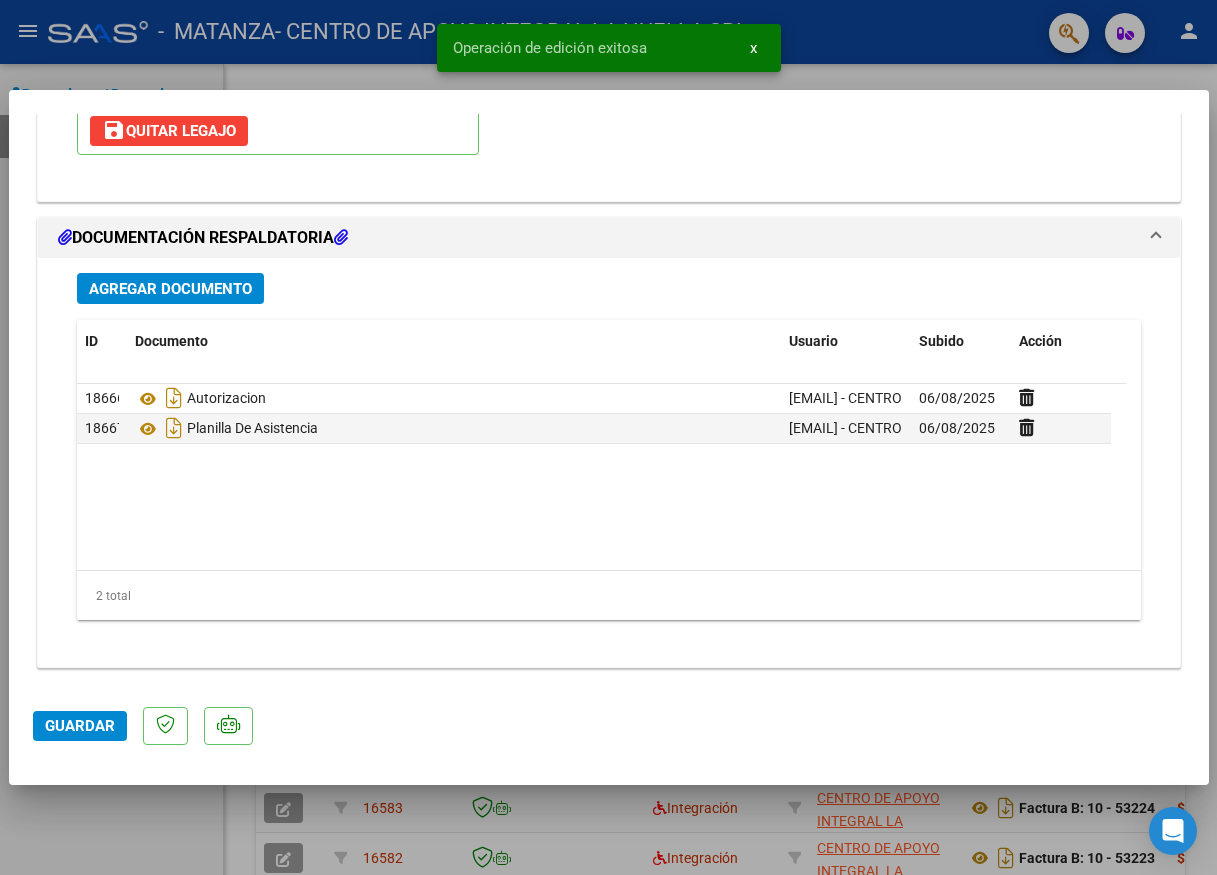 click on "Guardar" 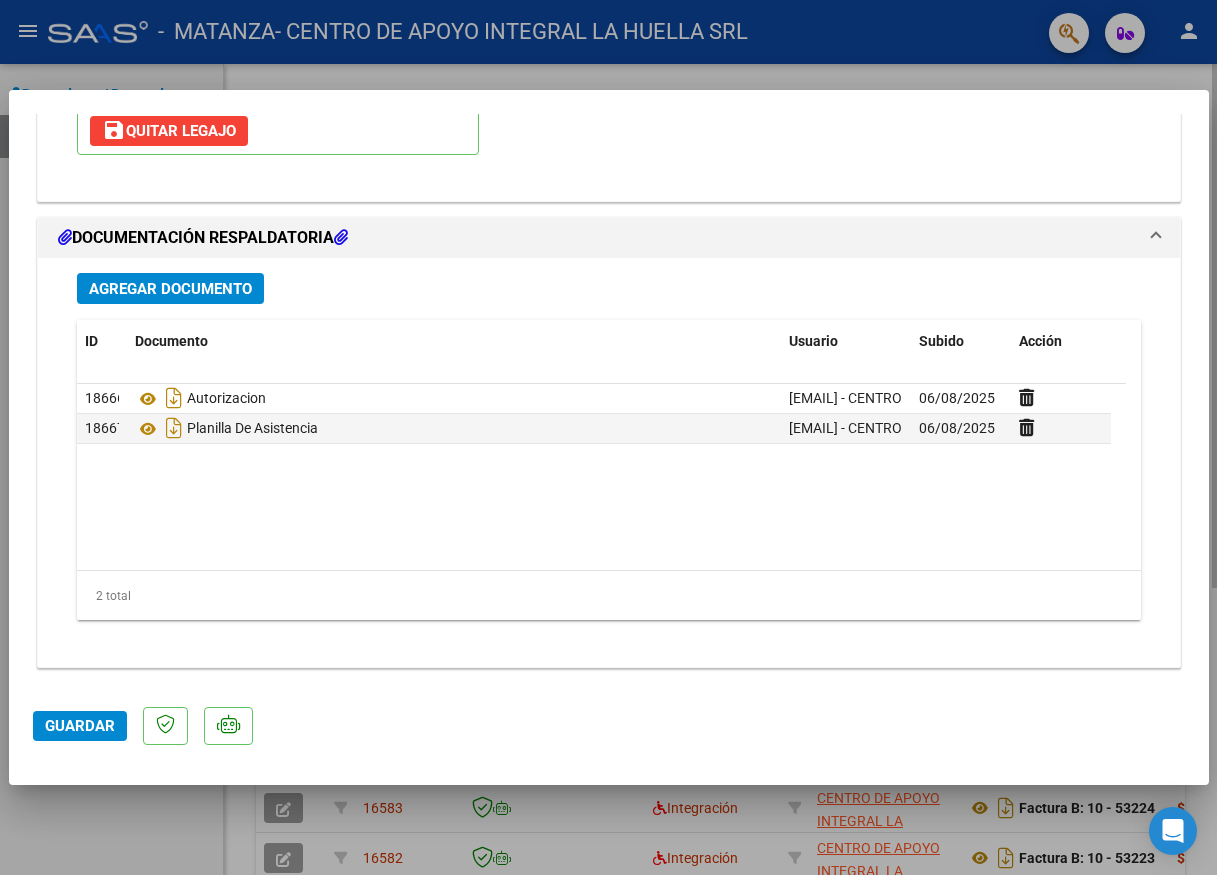 click at bounding box center (608, 437) 